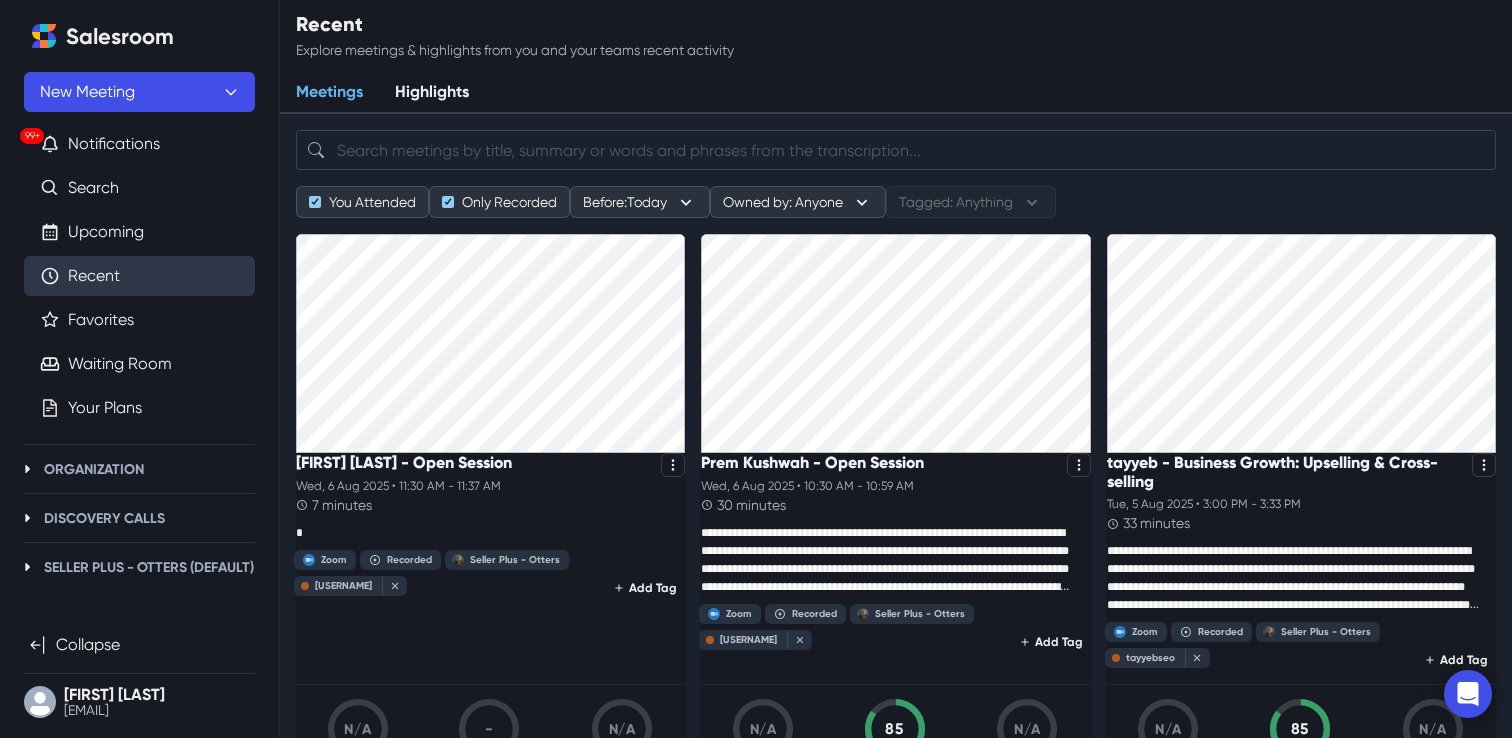 scroll, scrollTop: 0, scrollLeft: 0, axis: both 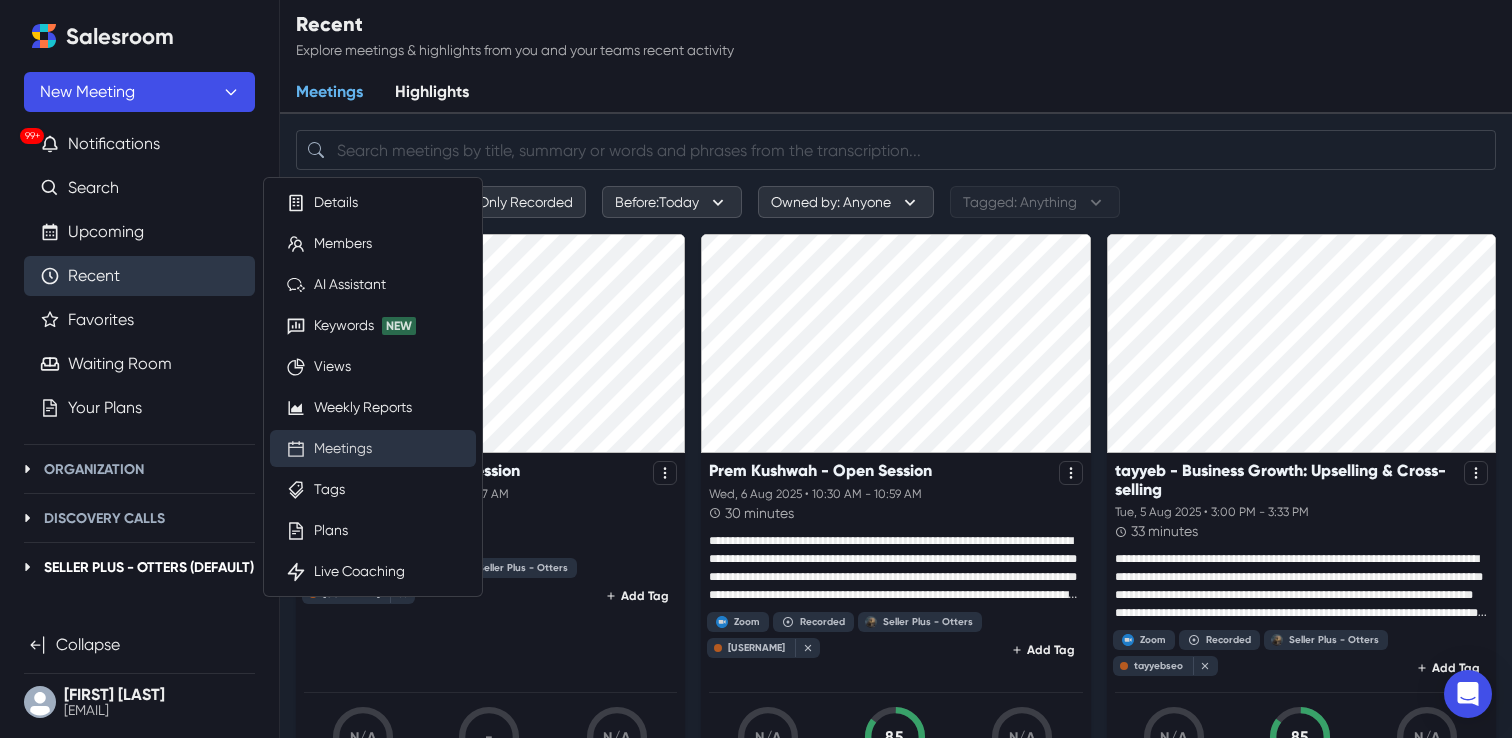 click on "Meetings" at bounding box center [343, 448] 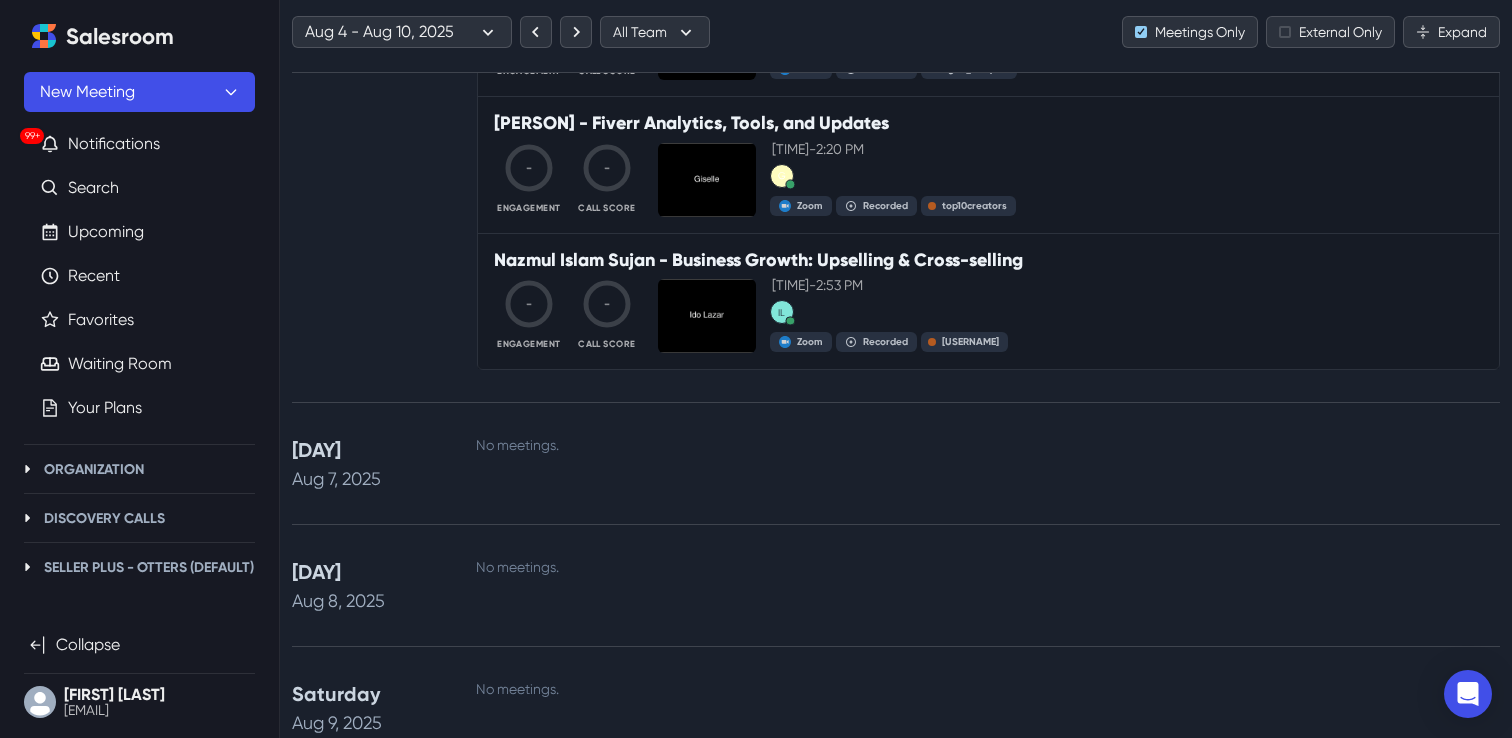 scroll, scrollTop: 7170, scrollLeft: 0, axis: vertical 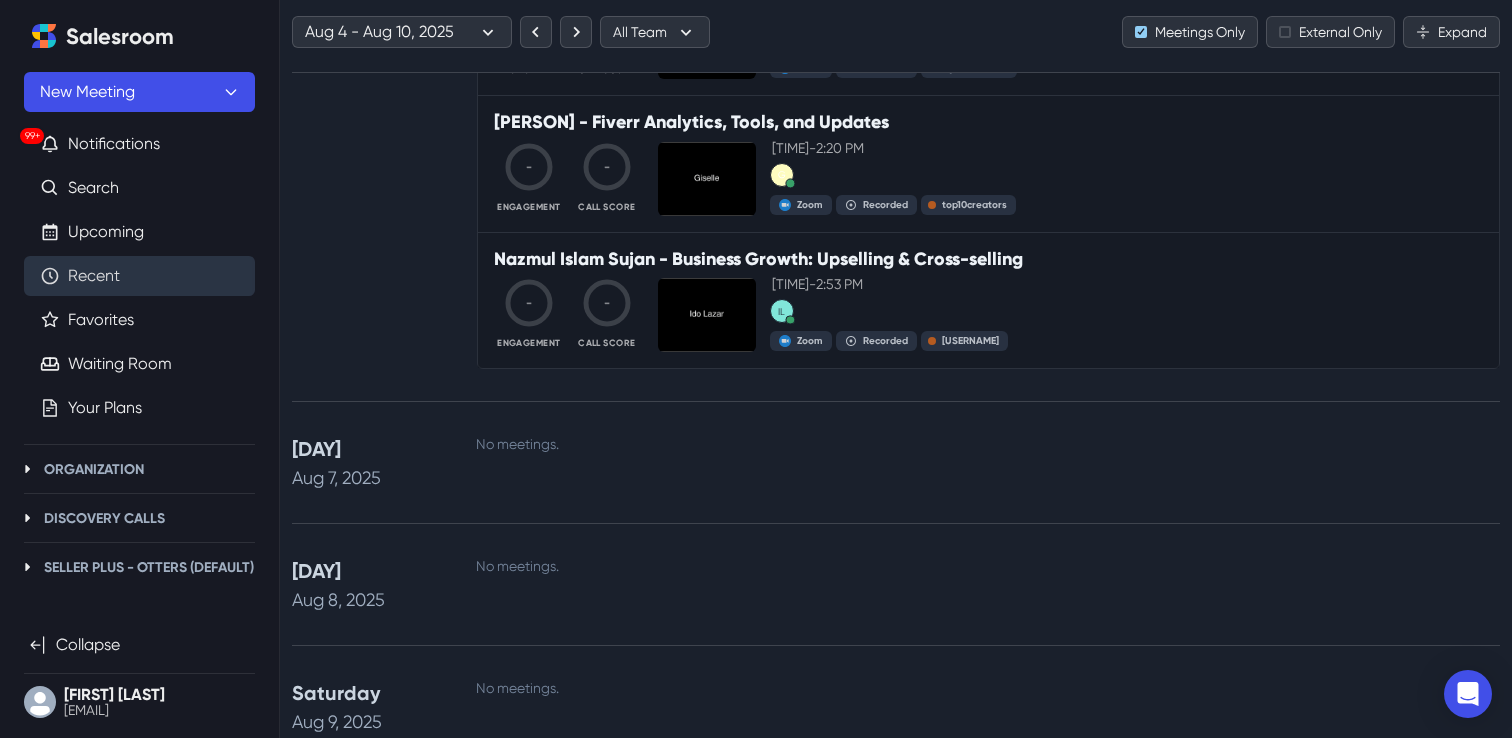 click on "Recent" at bounding box center [94, 276] 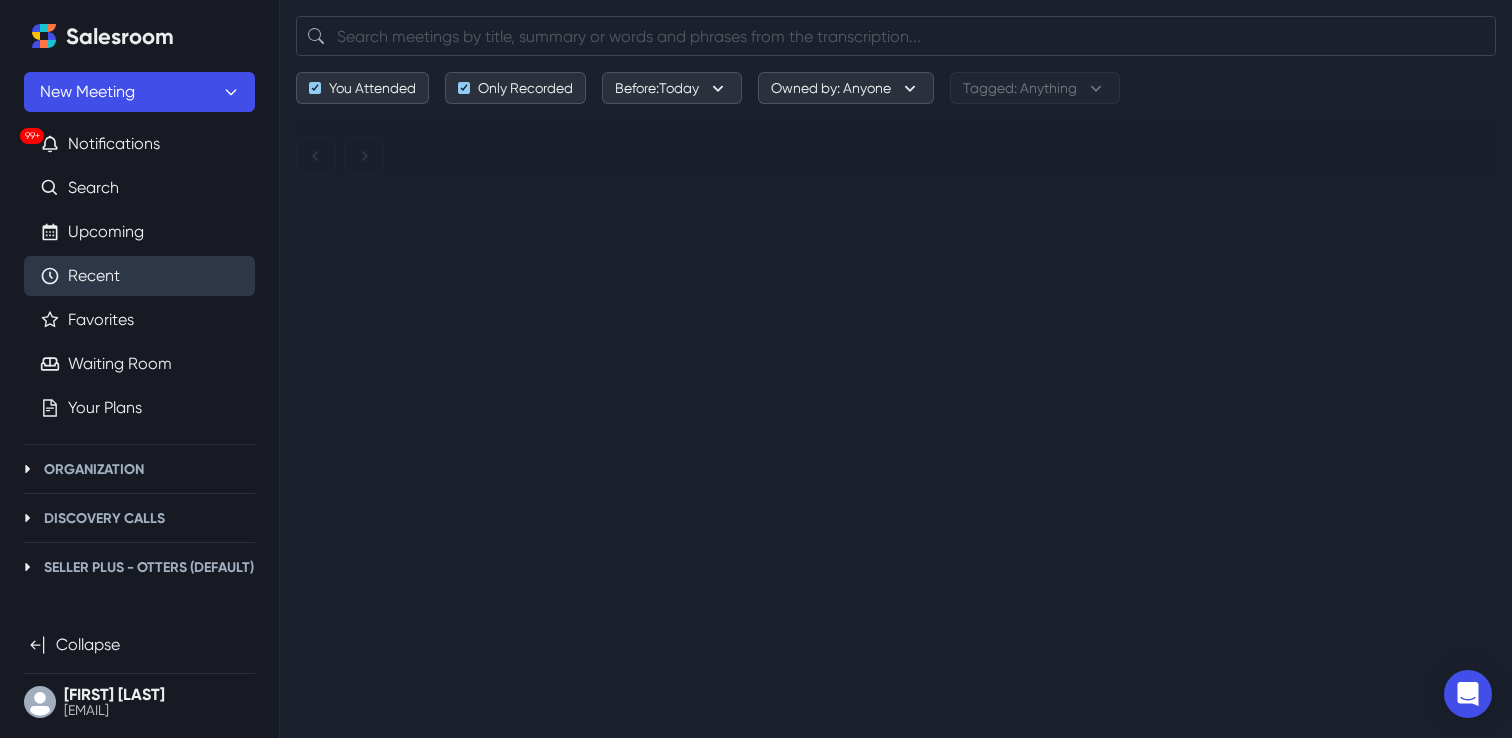 scroll, scrollTop: 0, scrollLeft: 0, axis: both 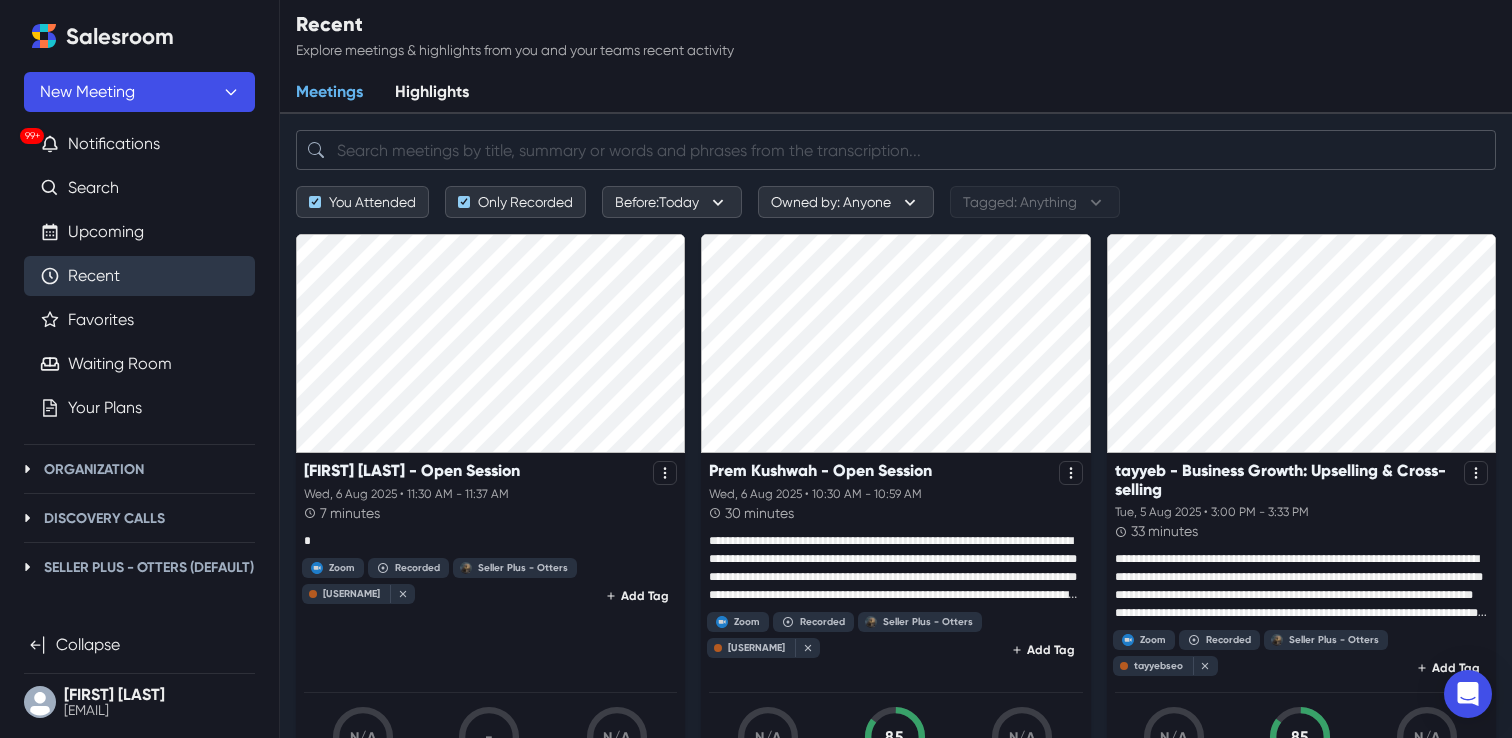 click at bounding box center [896, 150] 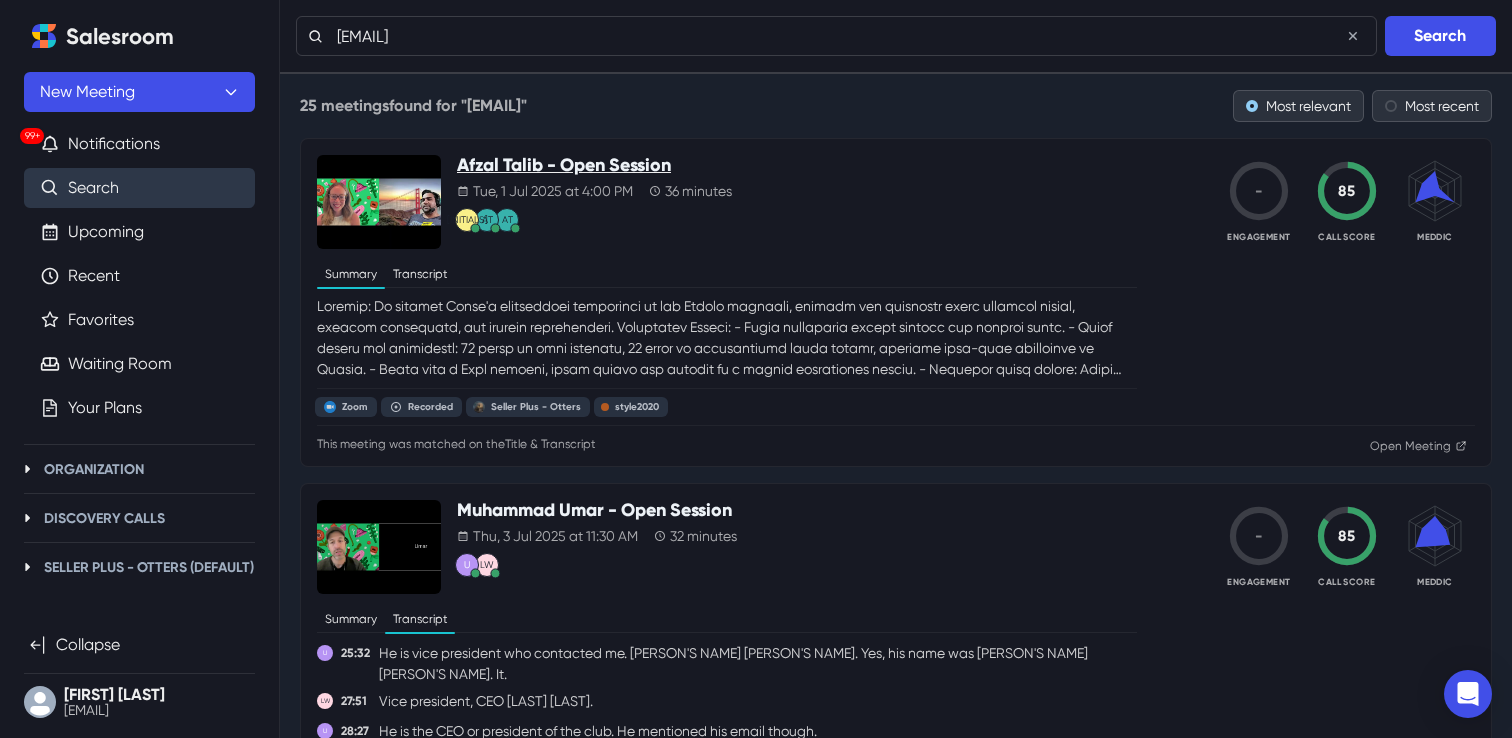 click on "Afzal Talib - Open Session" at bounding box center [594, 166] 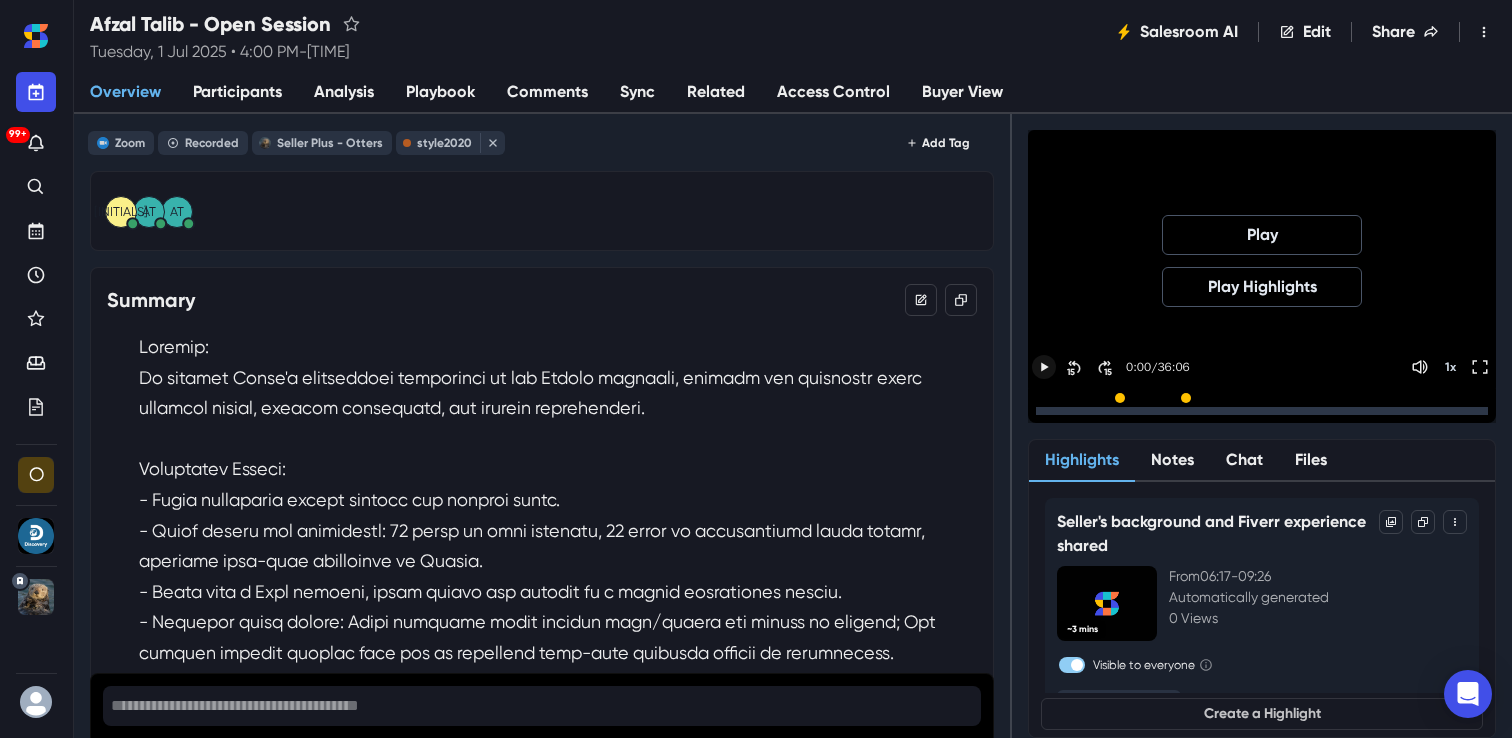 click 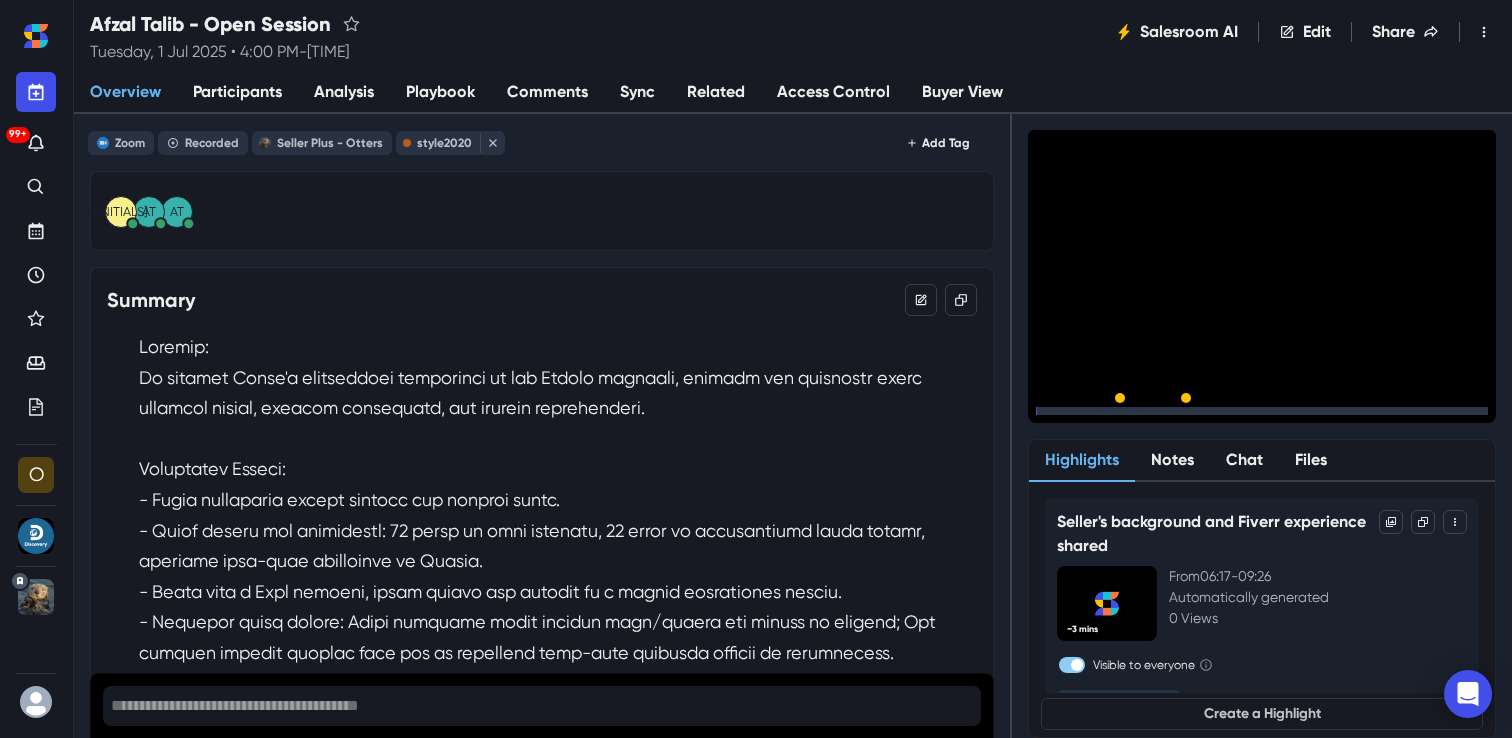 click on "15" at bounding box center [1108, 416] 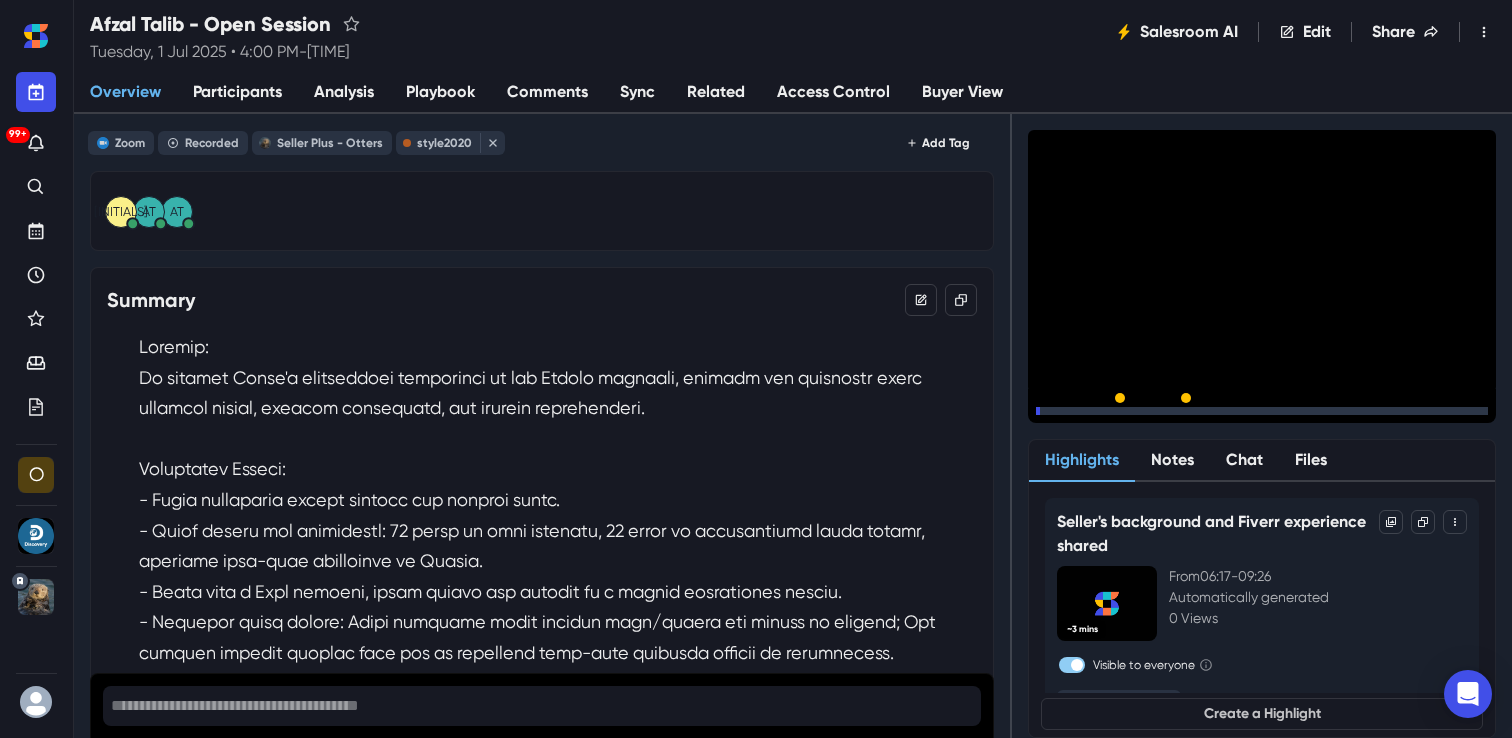 click on "15" at bounding box center [1108, 416] 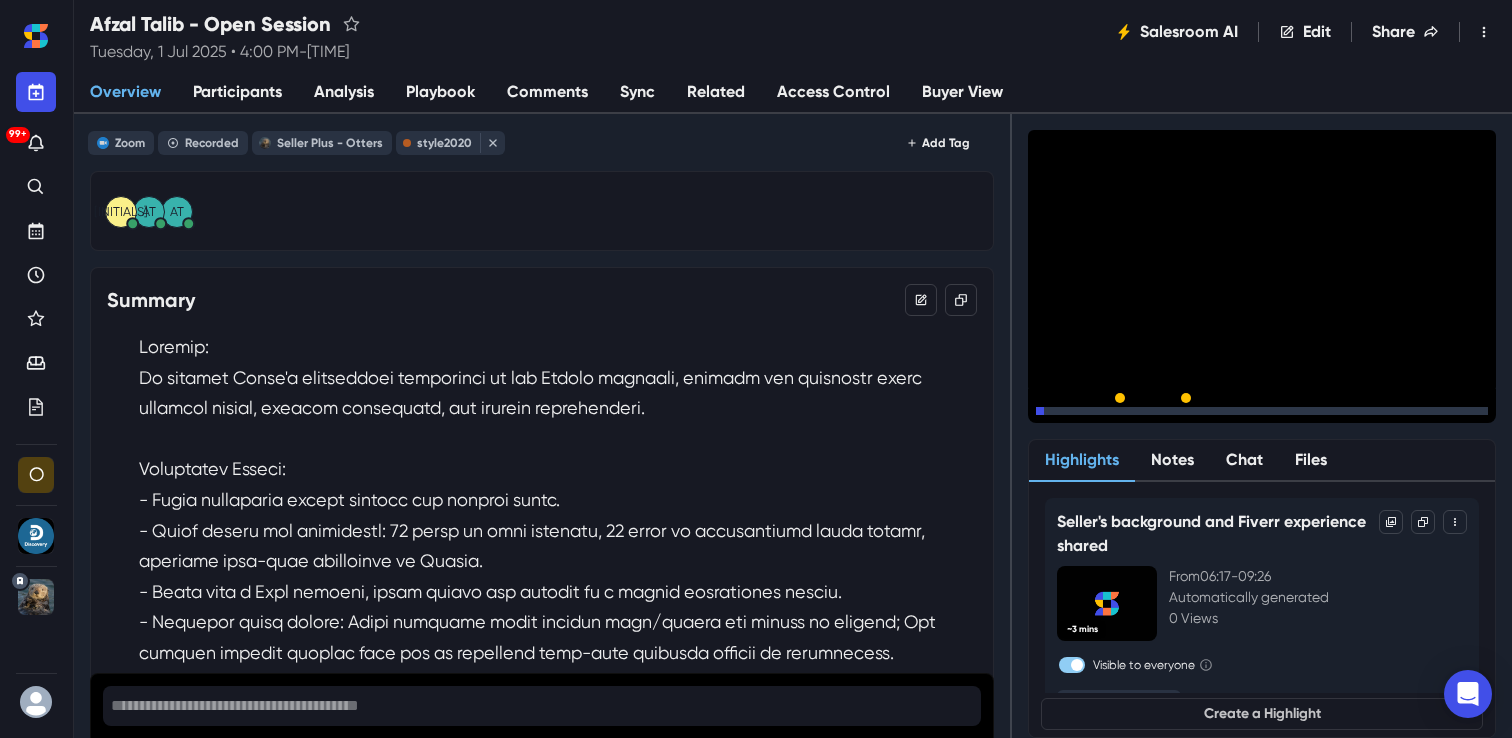 click on "15" at bounding box center [1108, 416] 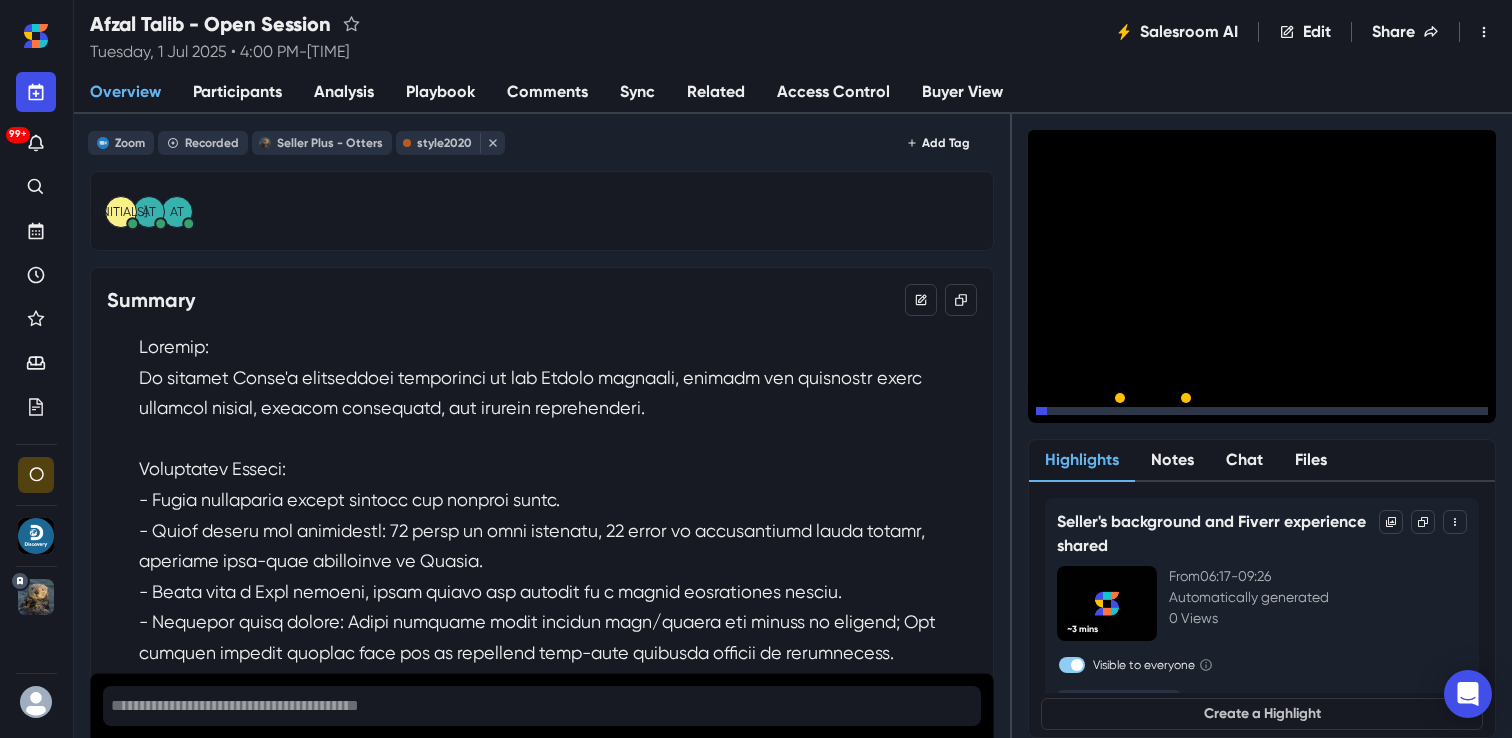click on "15" at bounding box center [1108, 416] 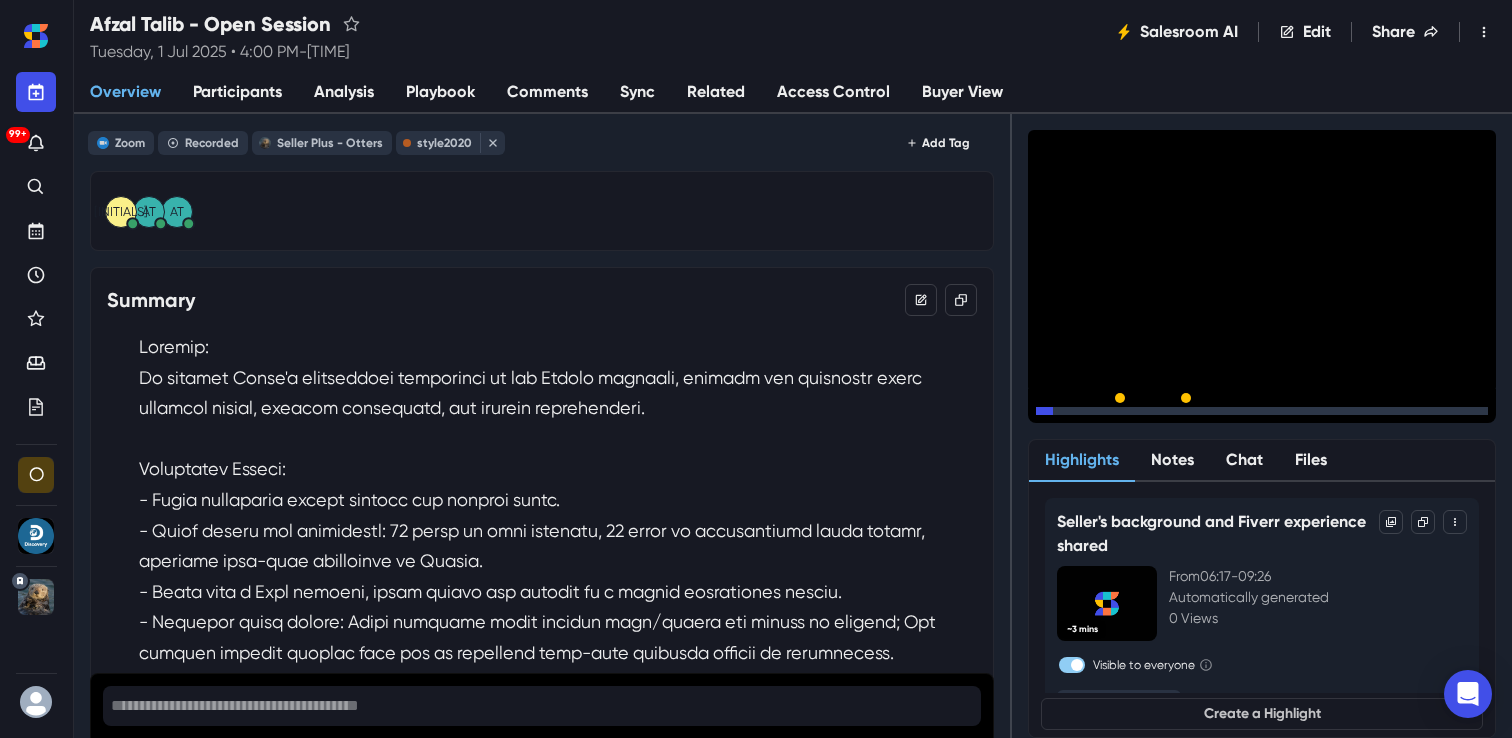 click on "15" at bounding box center [1108, 416] 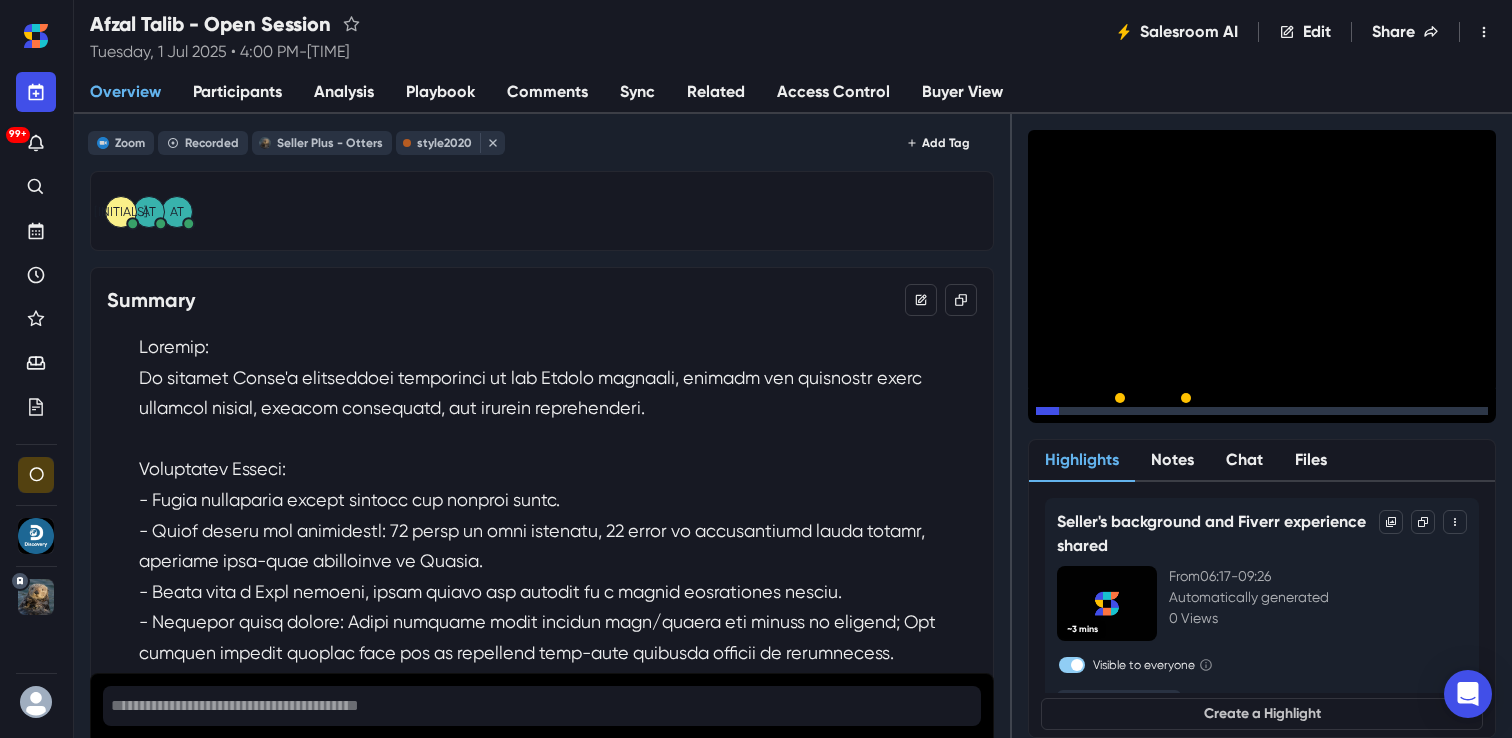 click on "15" at bounding box center (1108, 416) 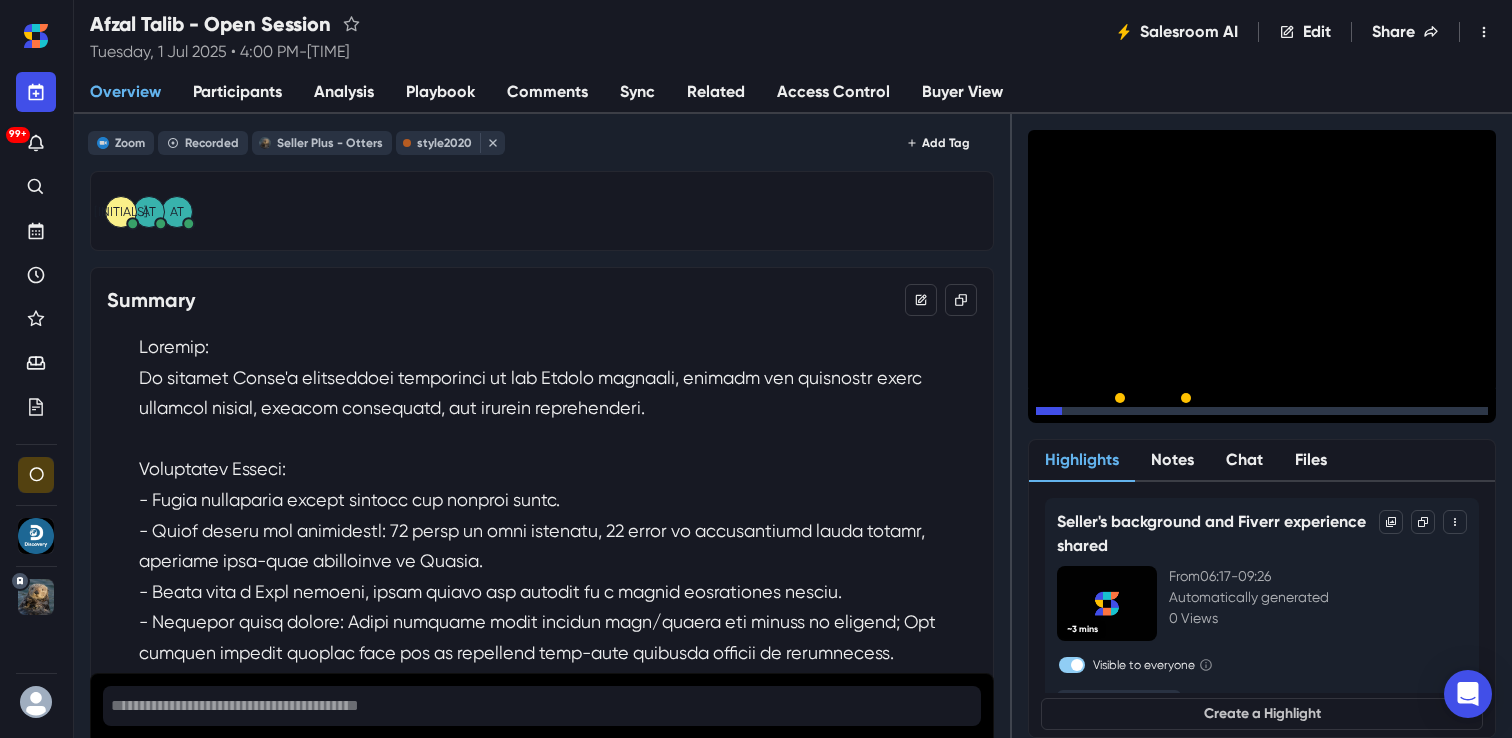 click on "15" at bounding box center (1108, 416) 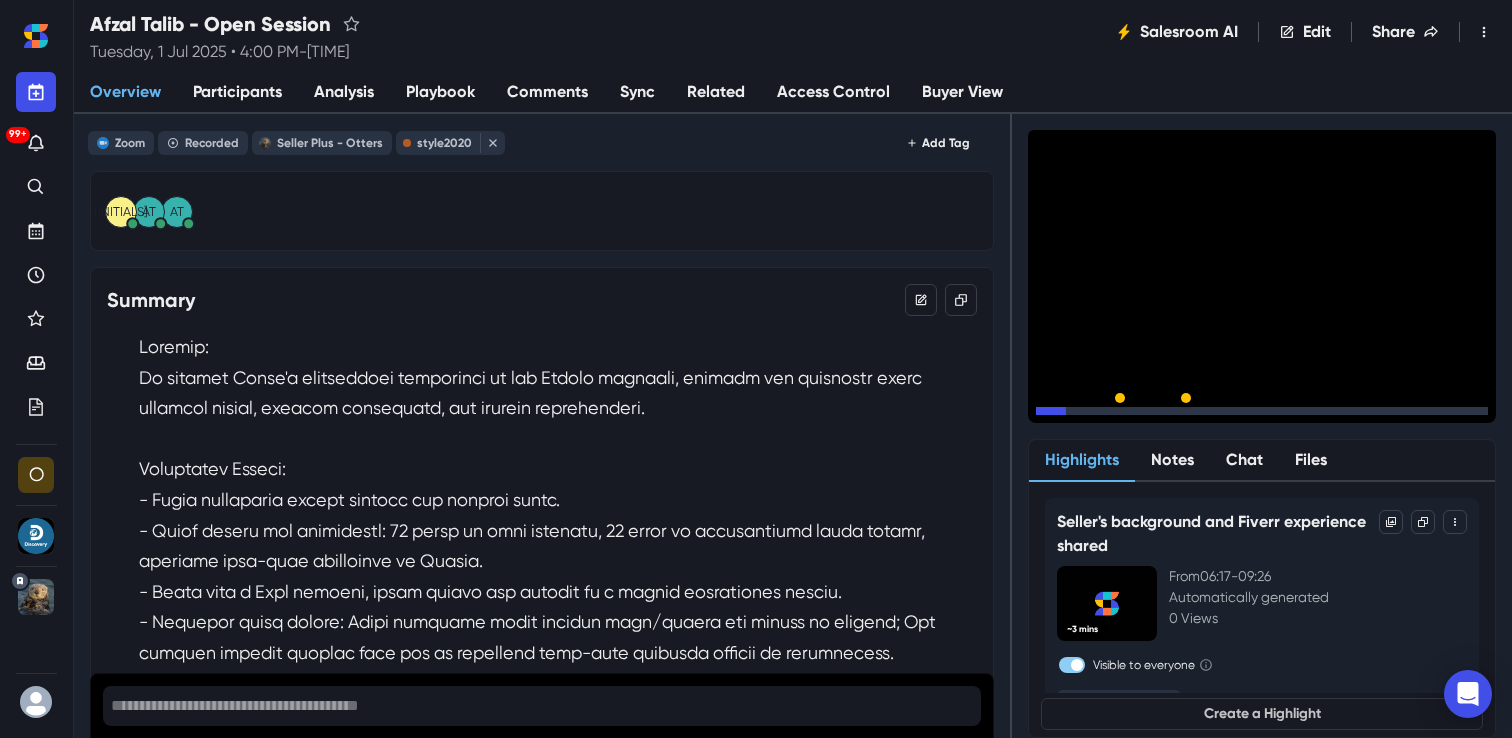 click on "15" at bounding box center (1108, 416) 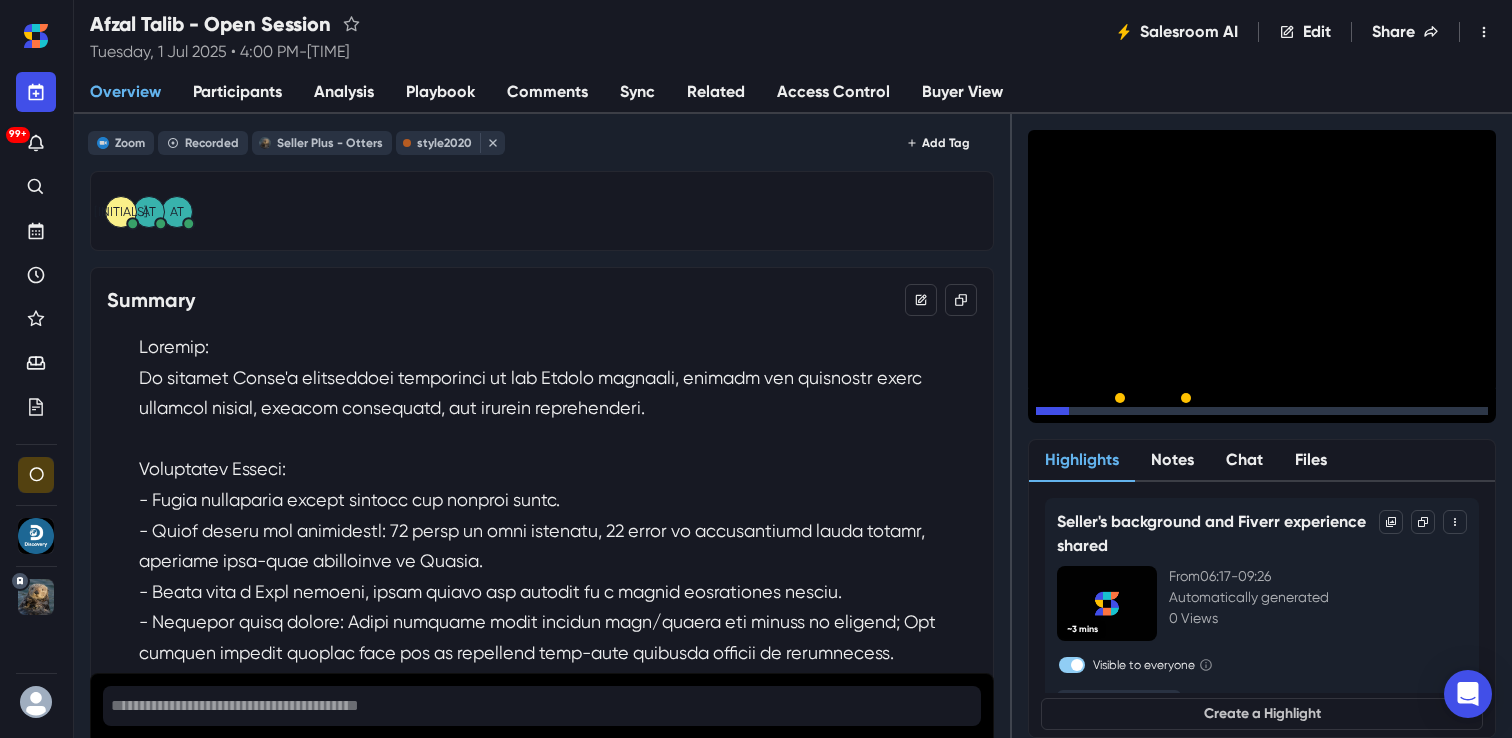 click on "15" at bounding box center [1108, 416] 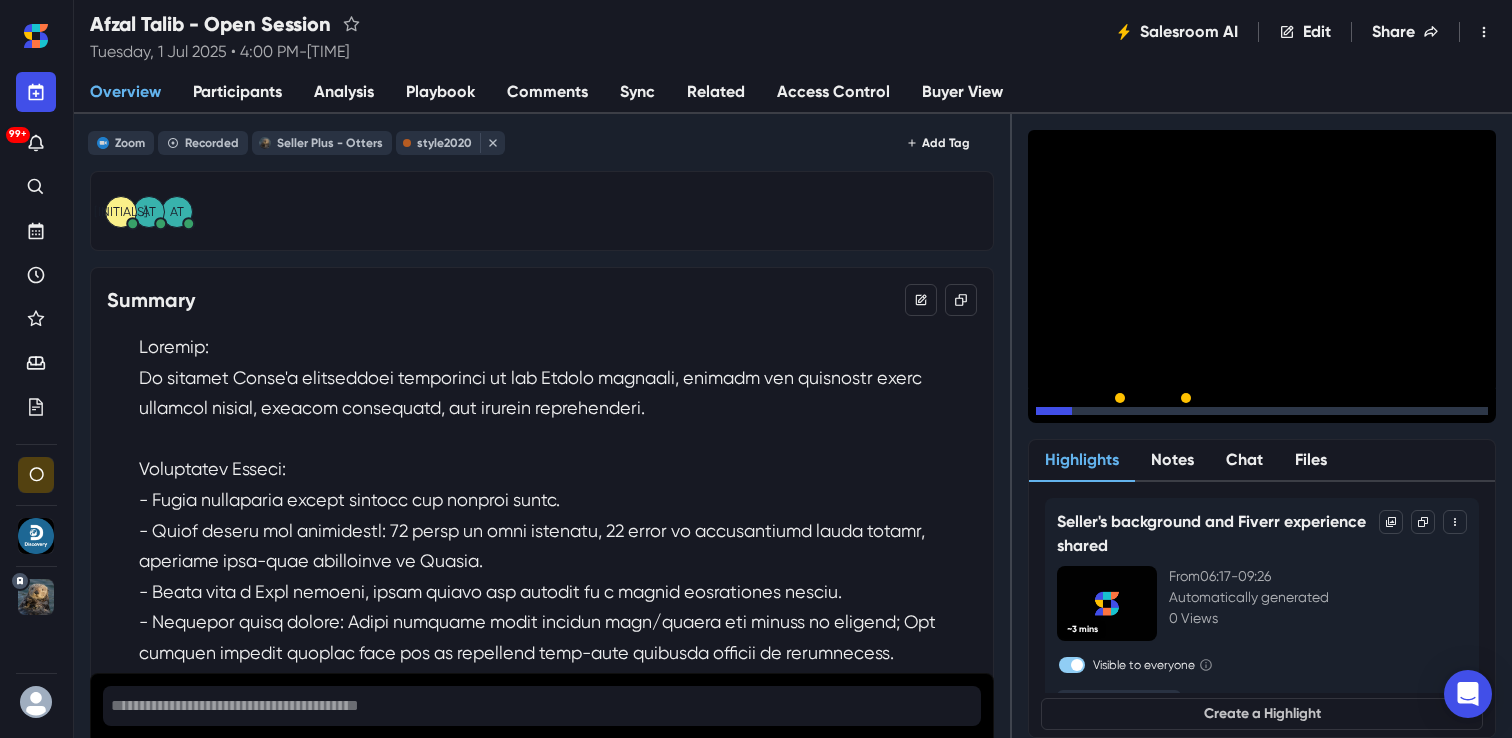 click on "15" at bounding box center [1108, 416] 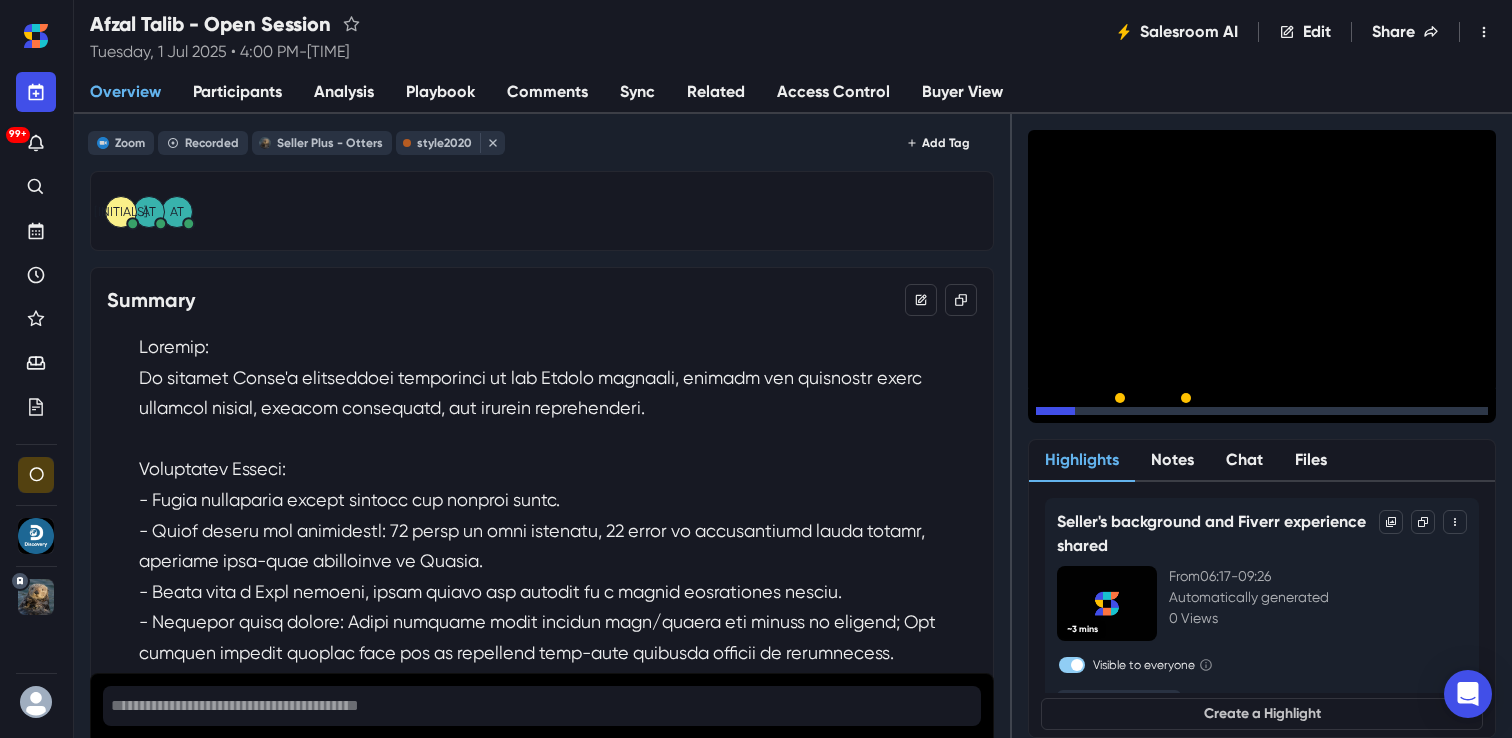click on "15" at bounding box center (1108, 416) 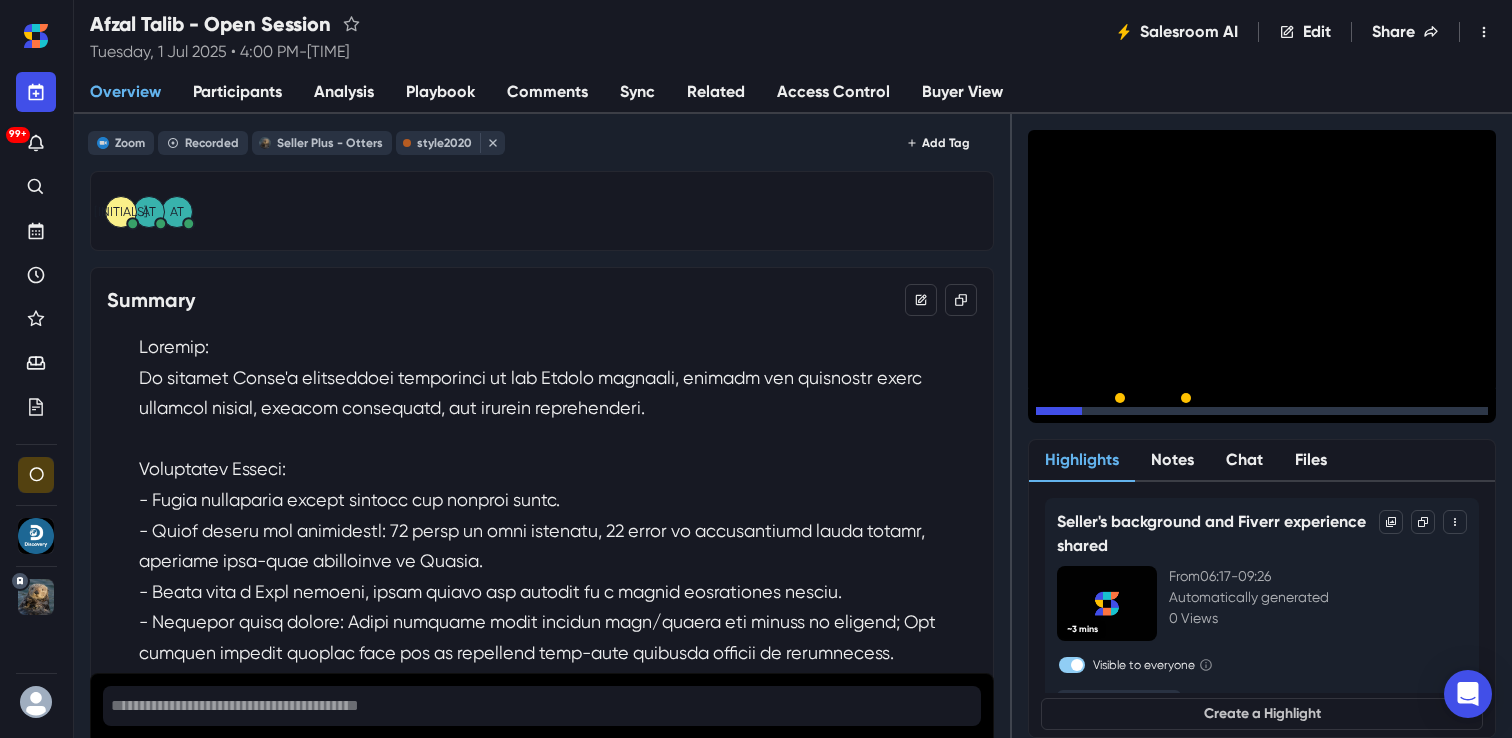 click on "15" at bounding box center [1108, 416] 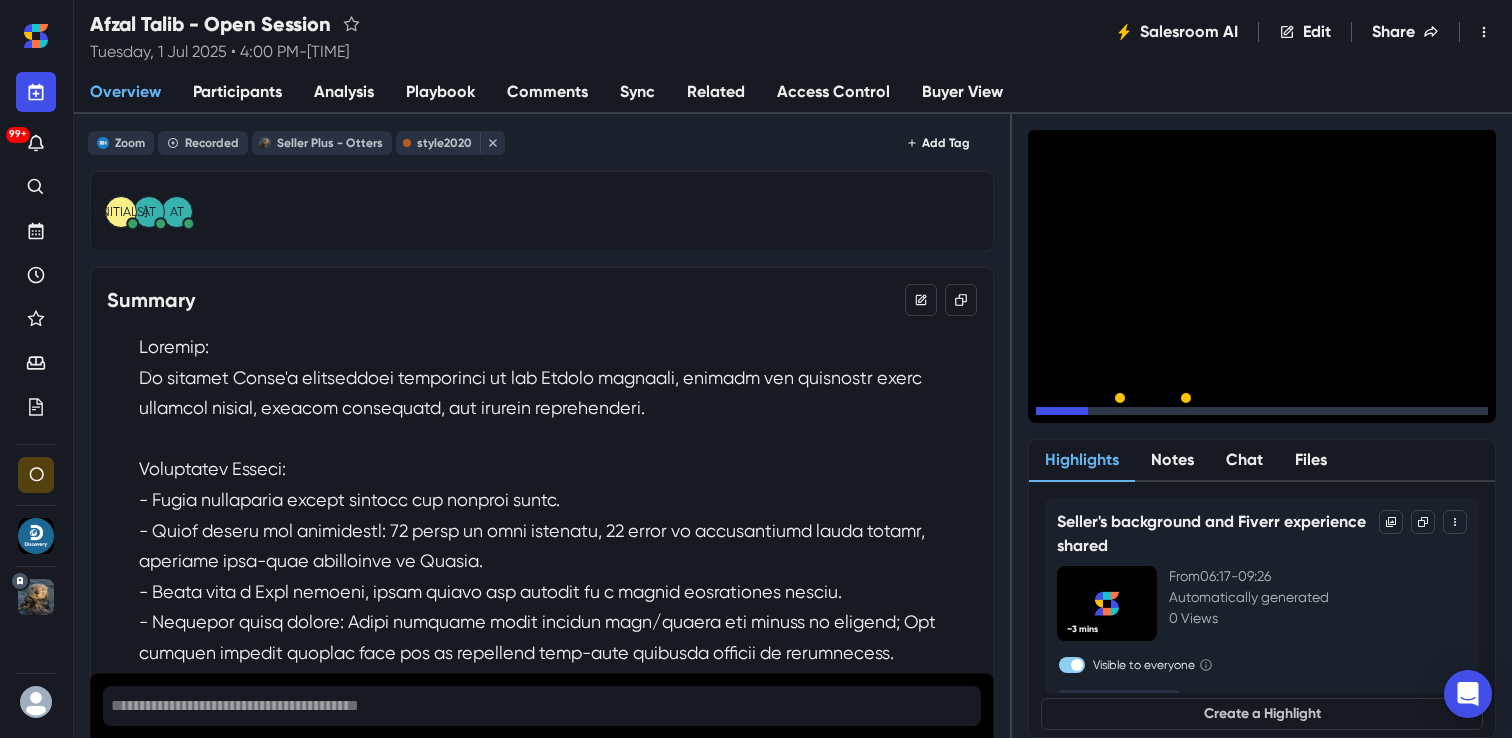 click on "15" at bounding box center (1108, 416) 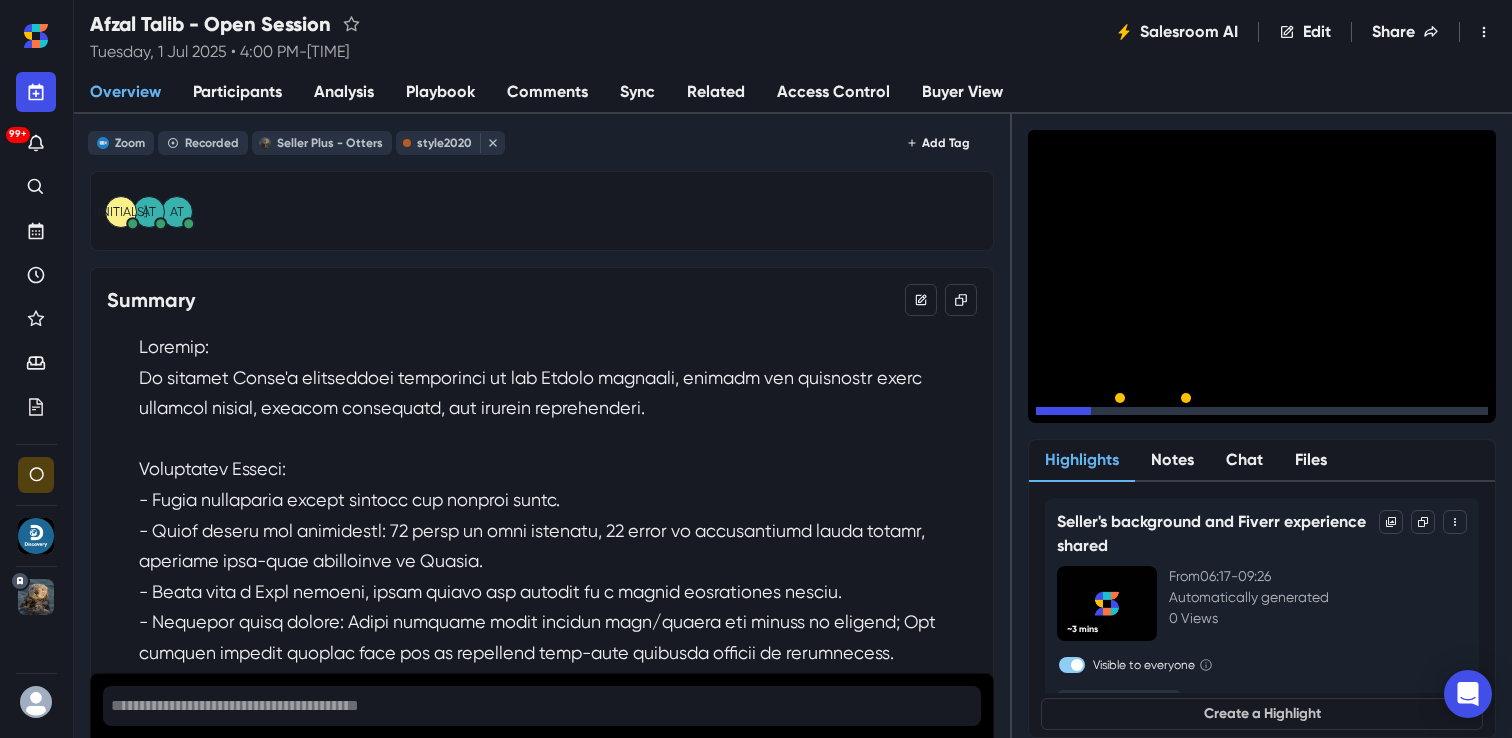 click on "15" at bounding box center (1108, 416) 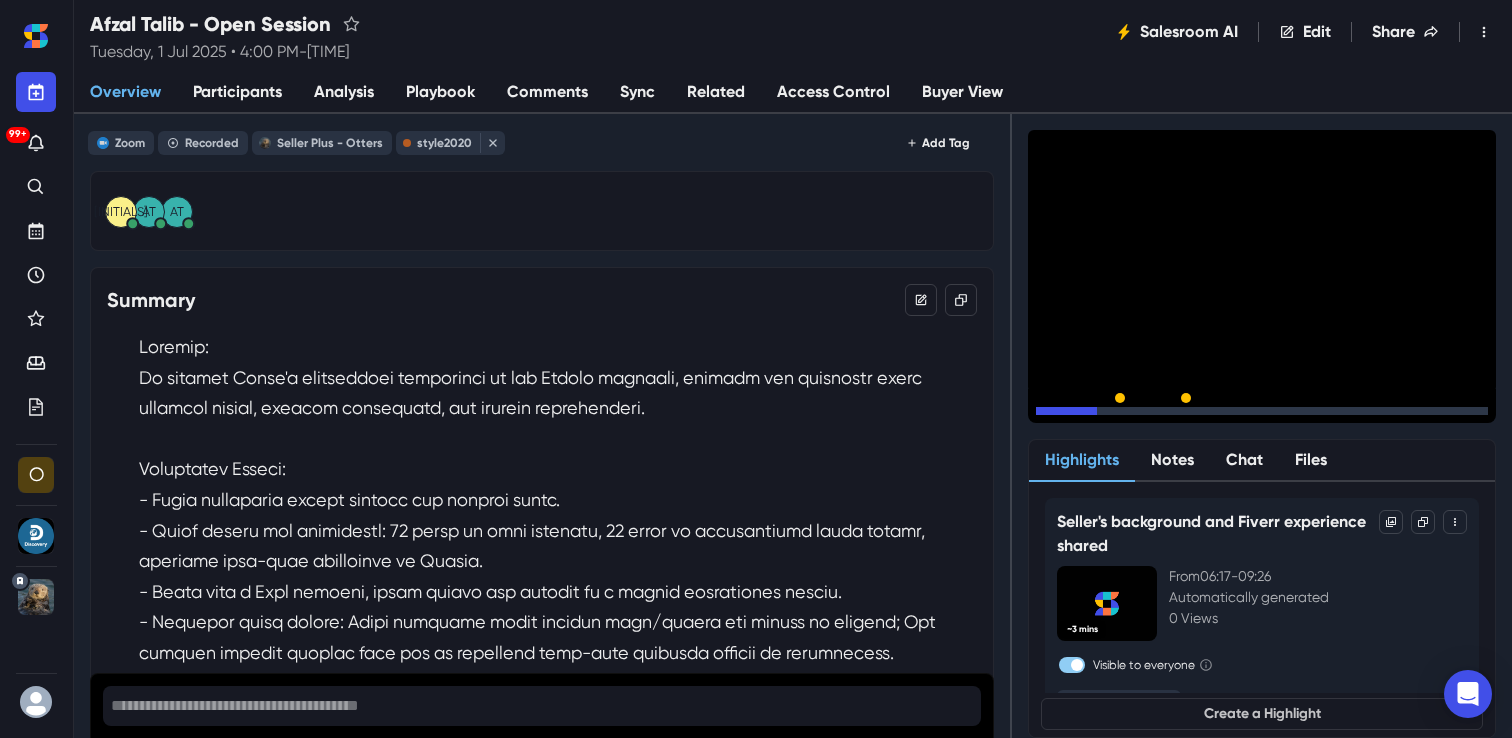 click on "15" at bounding box center [1108, 416] 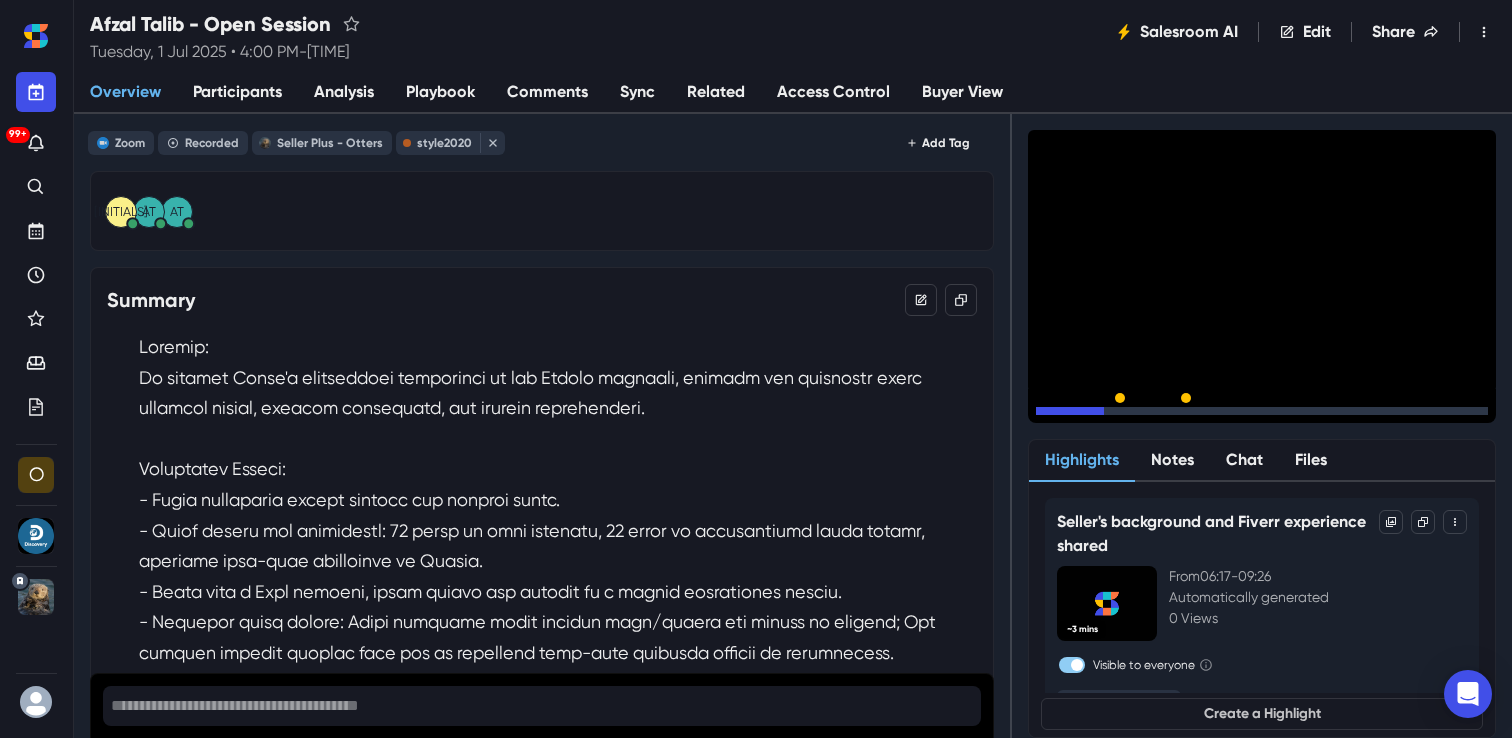 click on "15" at bounding box center (1108, 416) 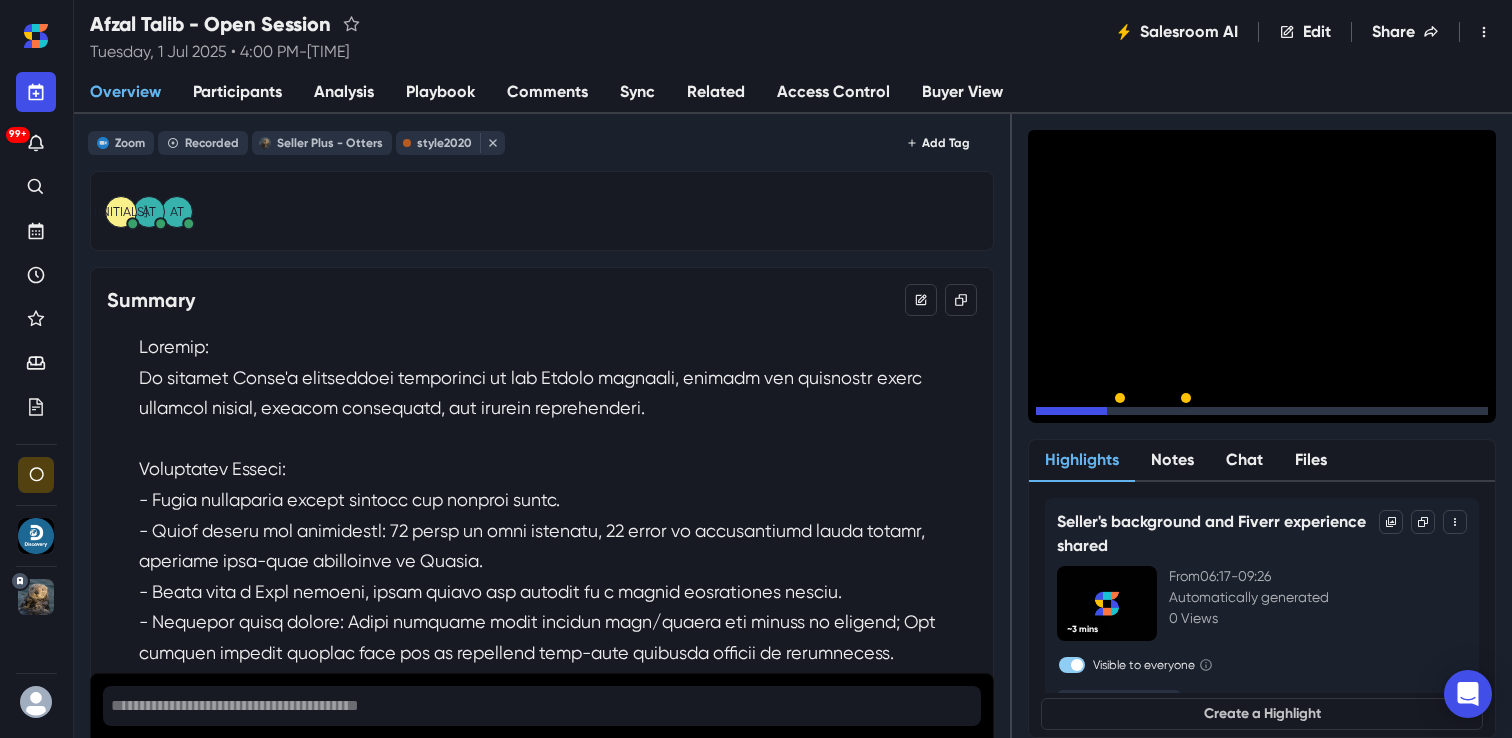 click on "15" at bounding box center (1071, 416) 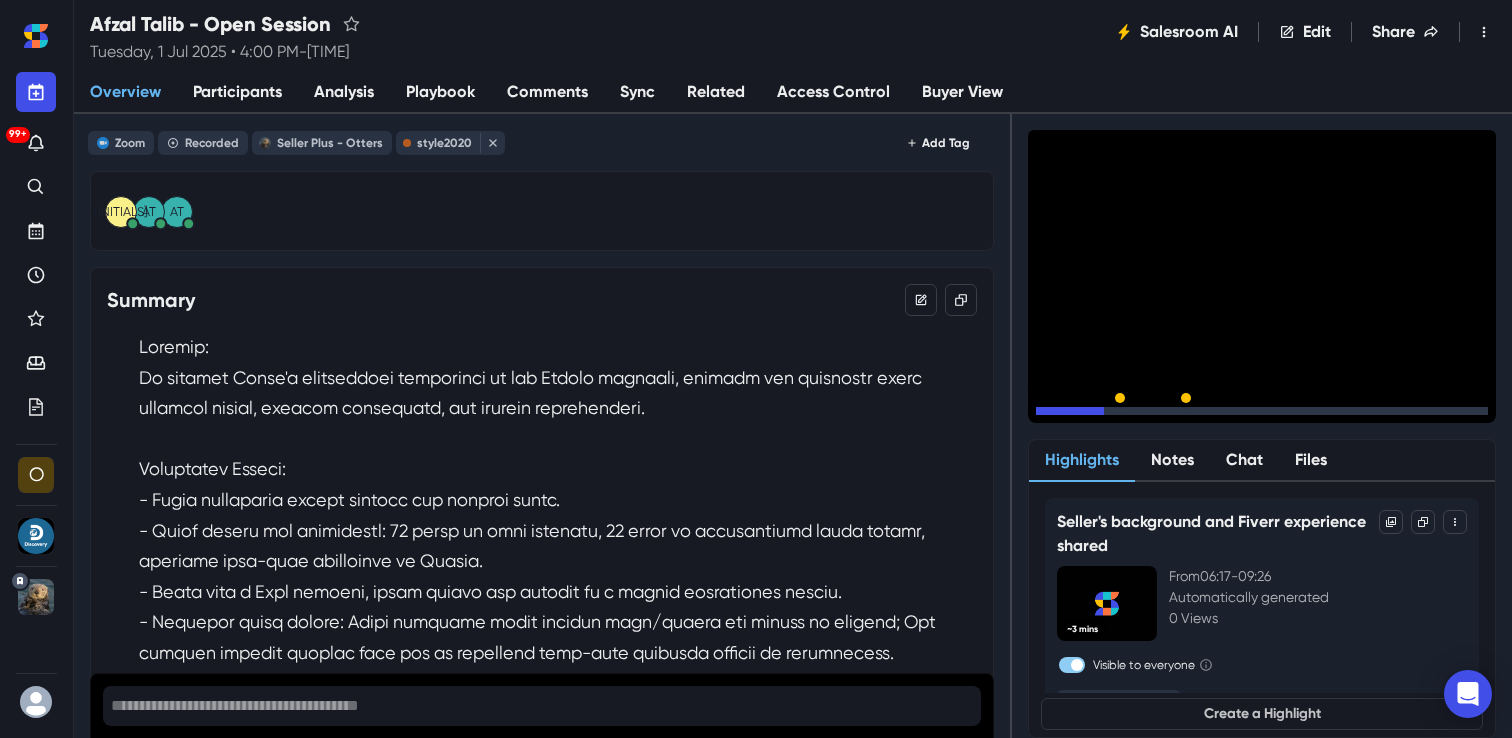 click on "15" at bounding box center [1071, 416] 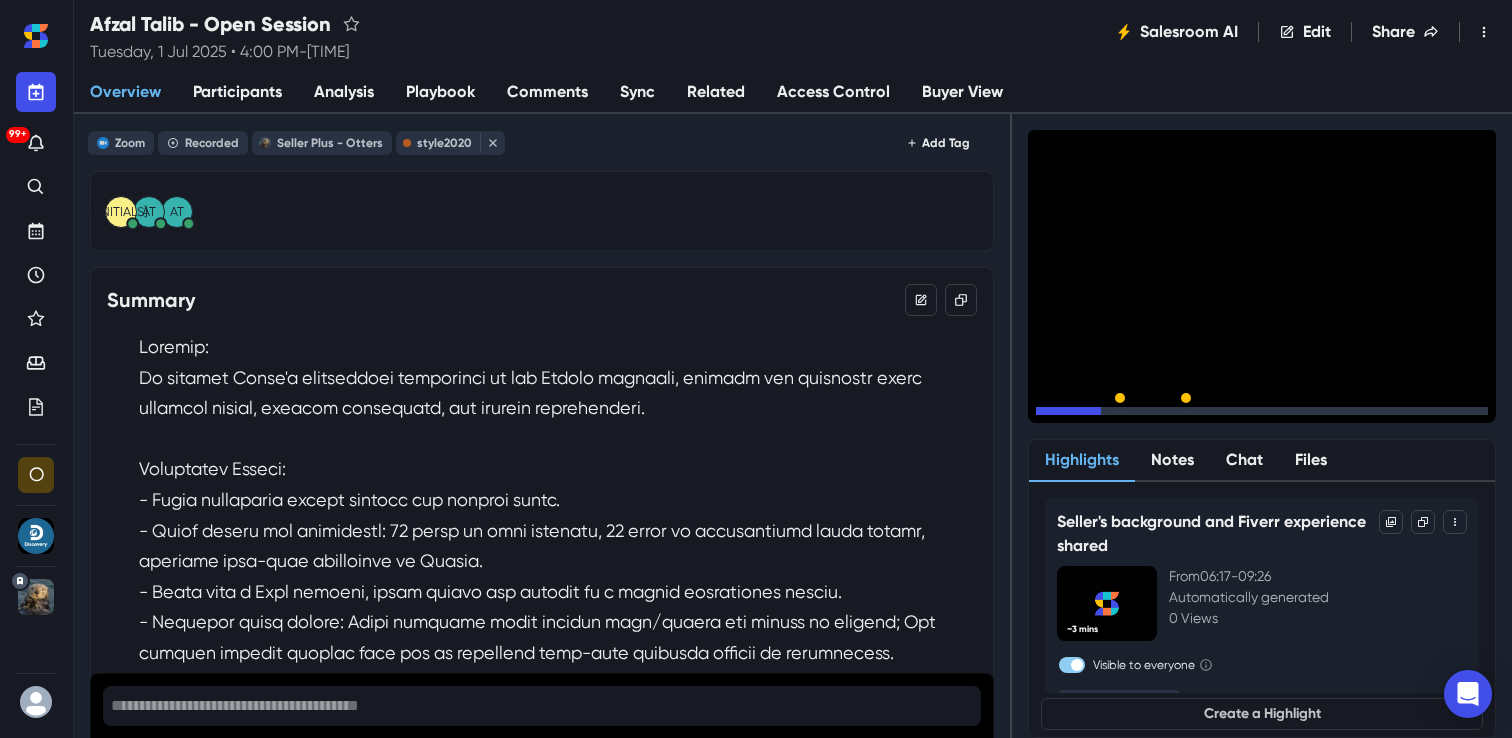 click on "15" at bounding box center [1071, 416] 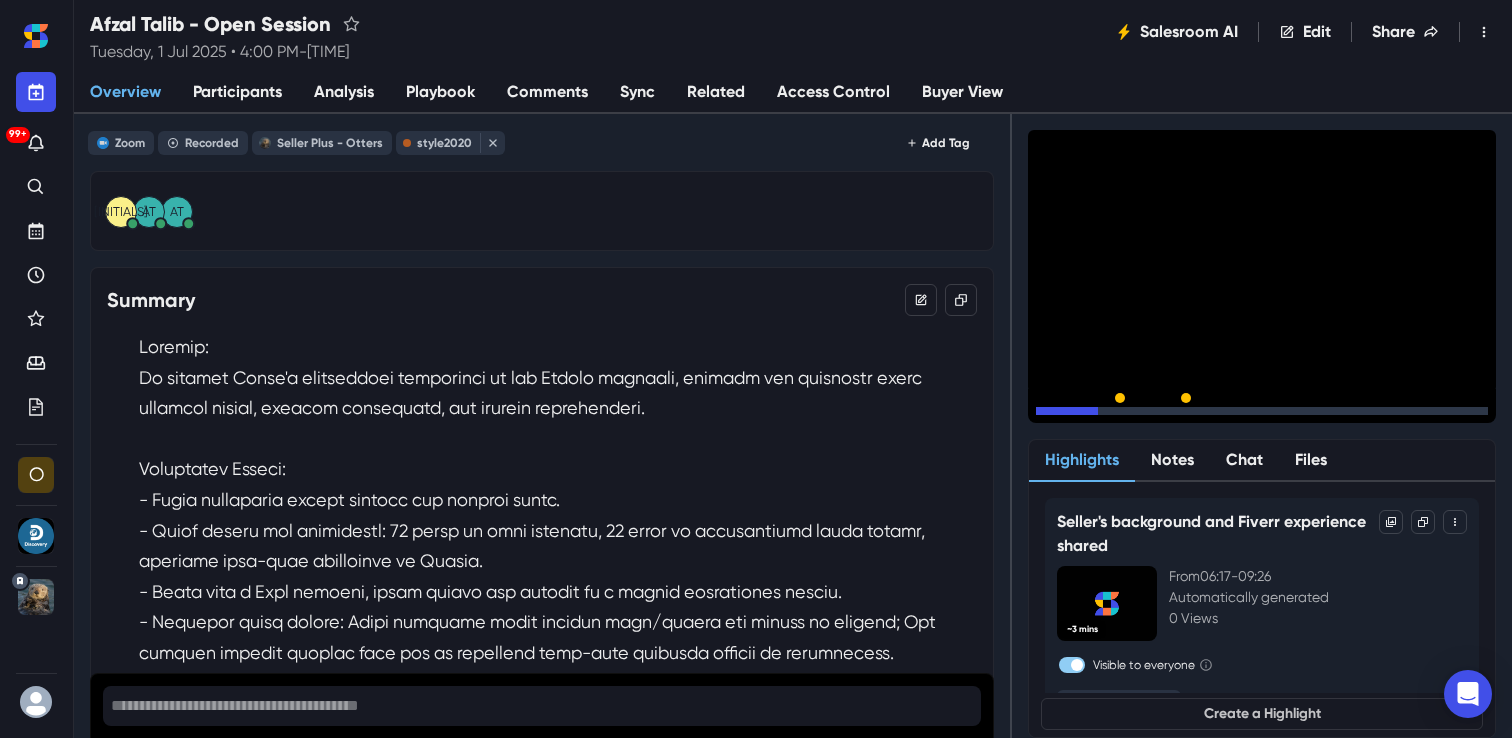 click on "15" at bounding box center (1071, 416) 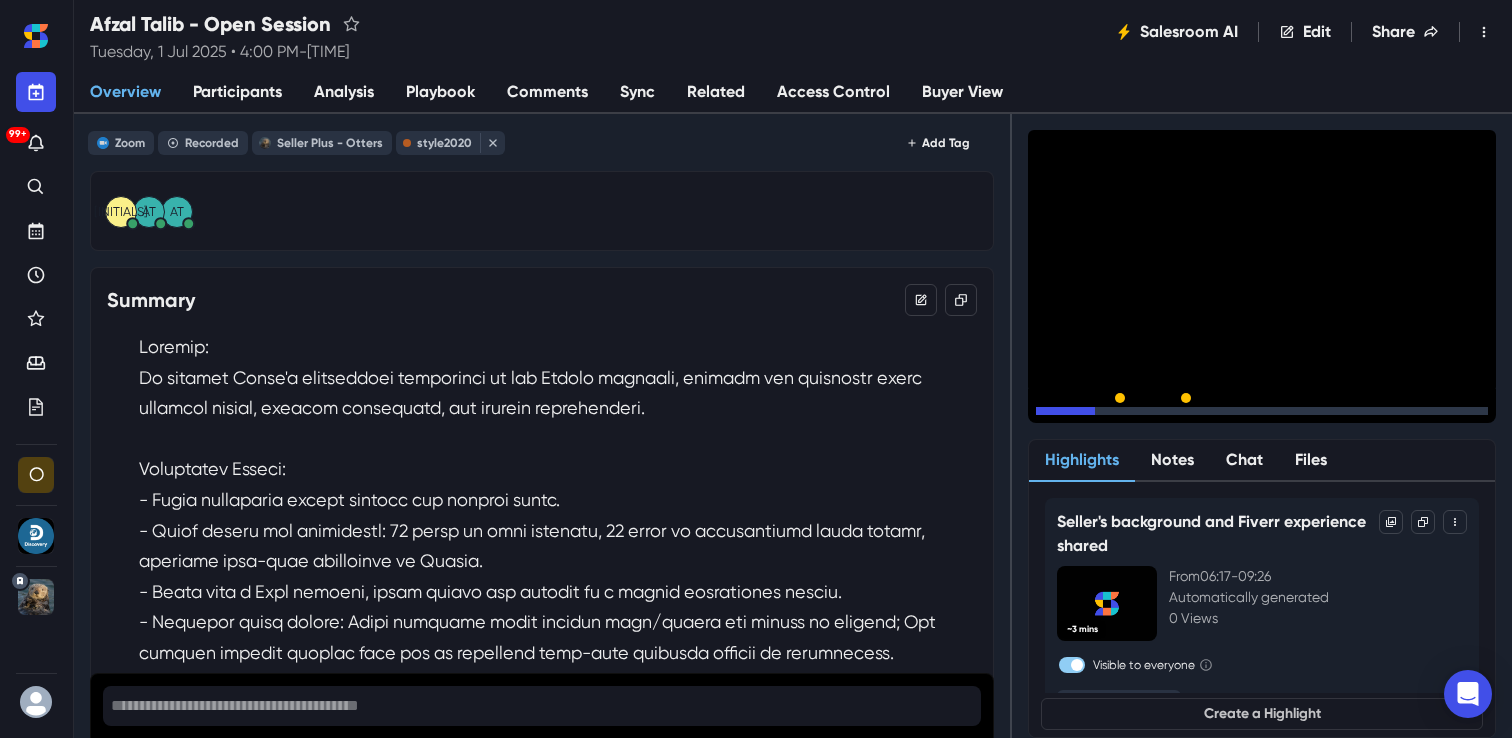 click 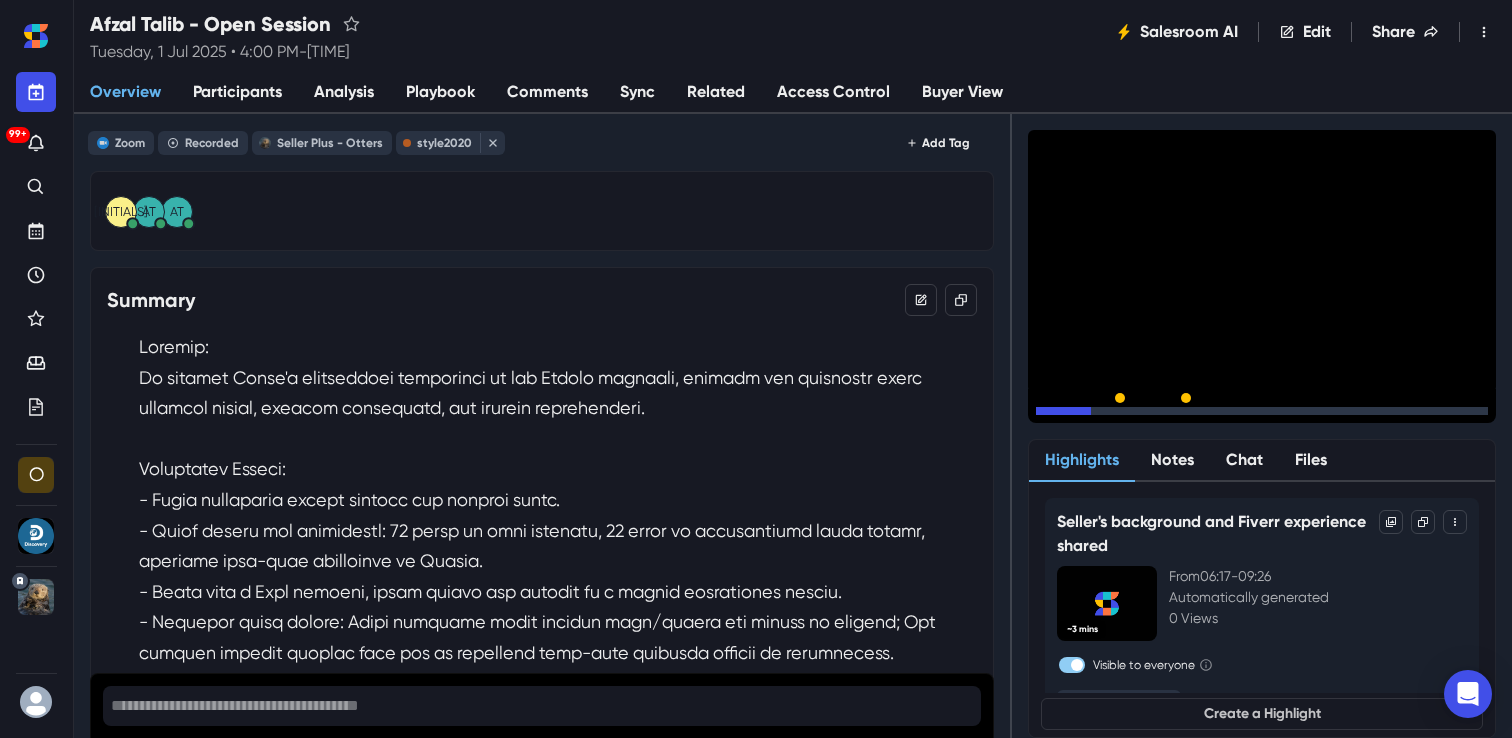 click 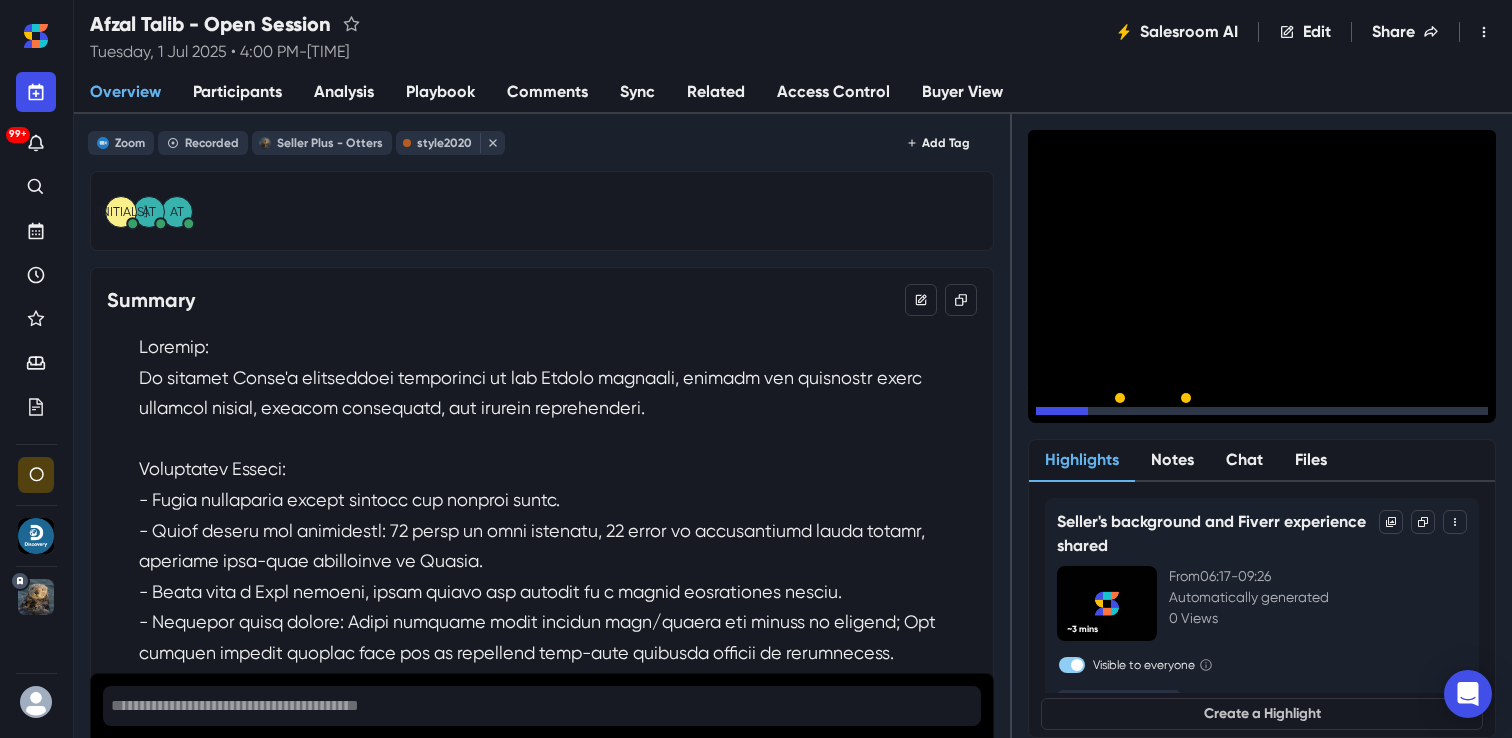 click 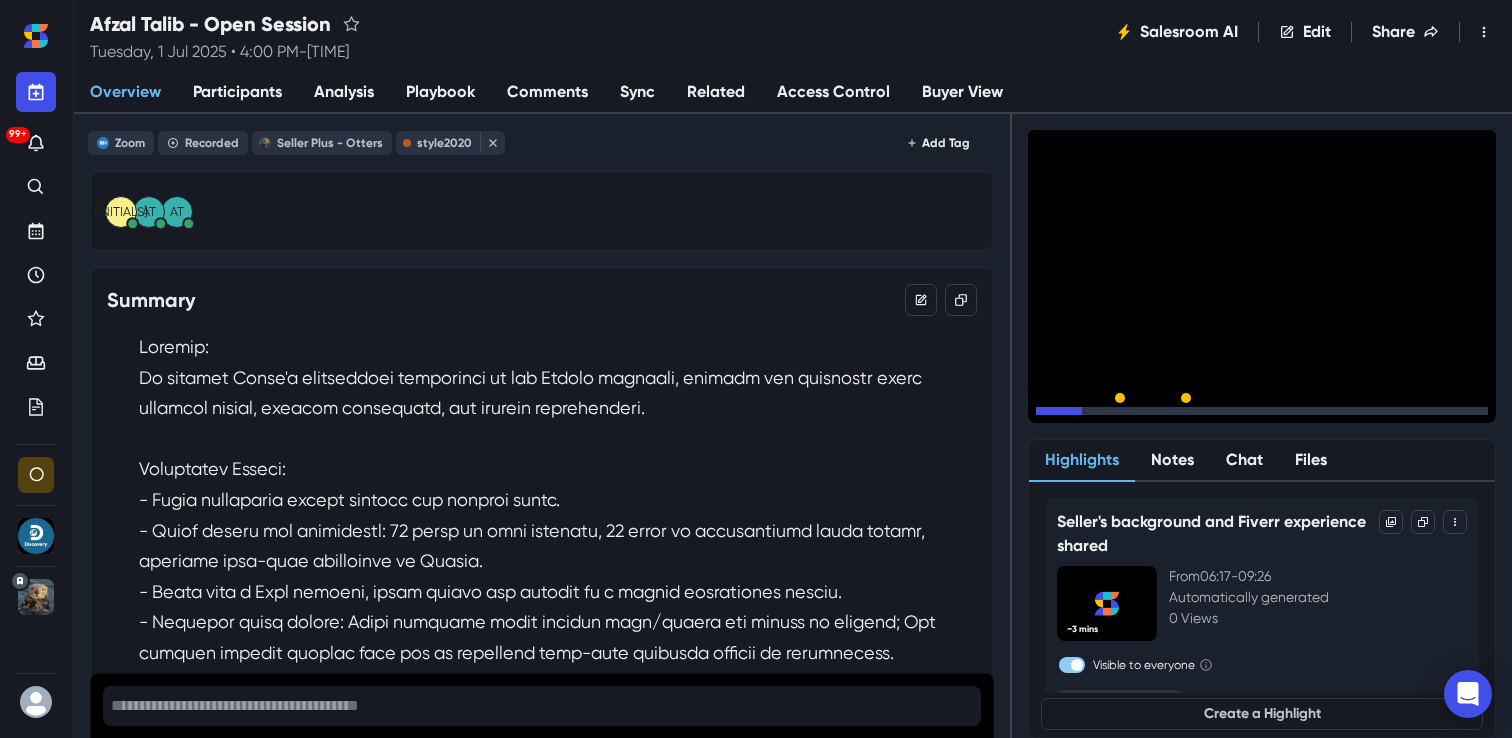 click at bounding box center [1059, 411] 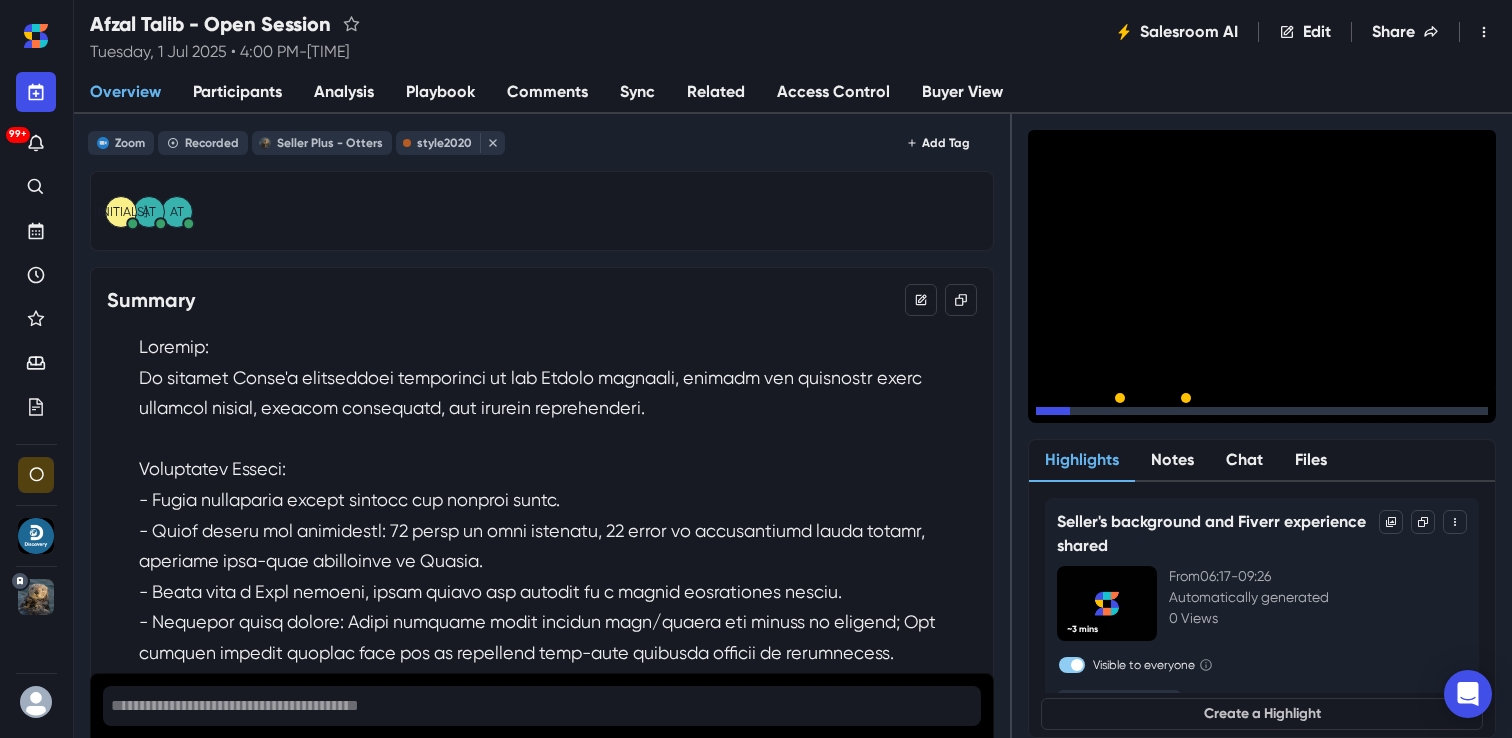 click on "15" at bounding box center [1108, 416] 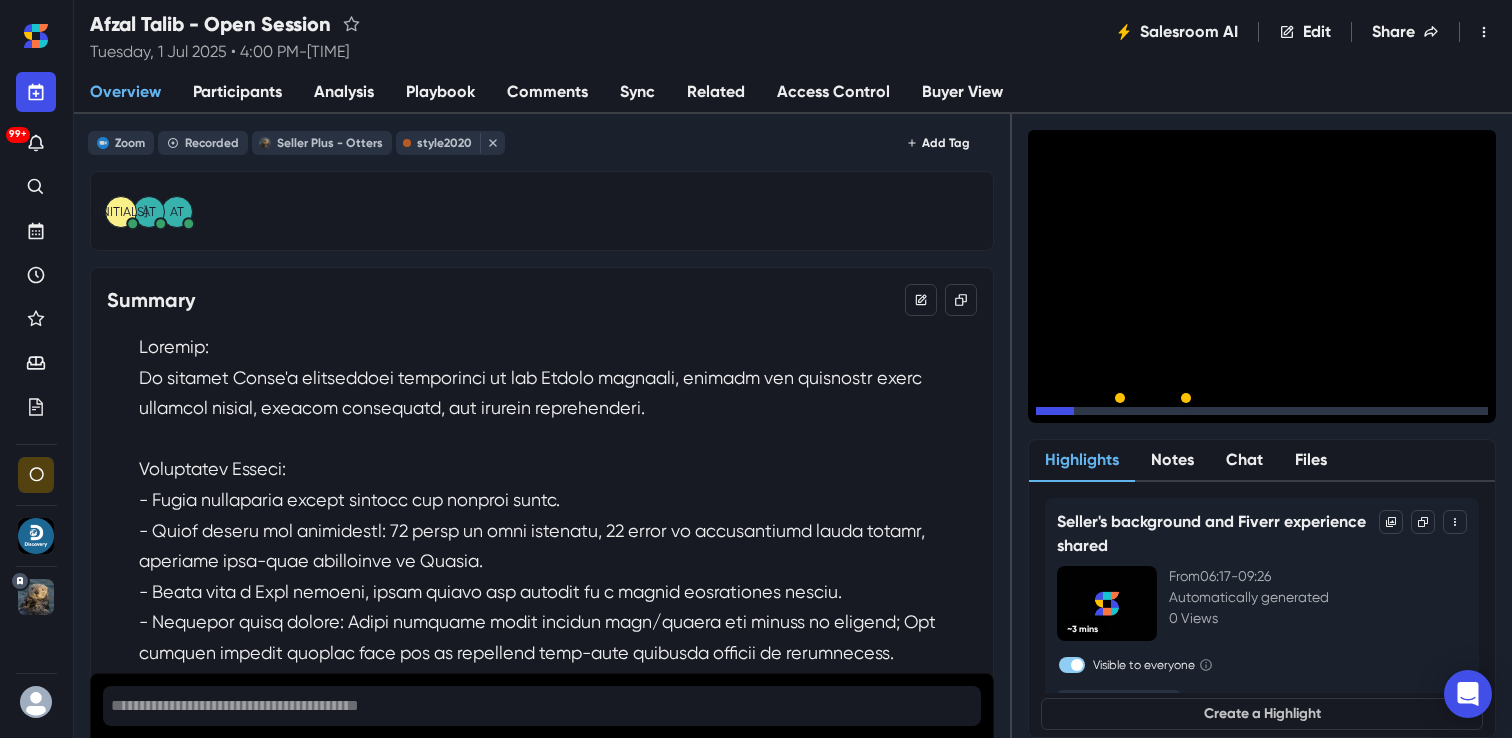 click on "15" at bounding box center (1108, 416) 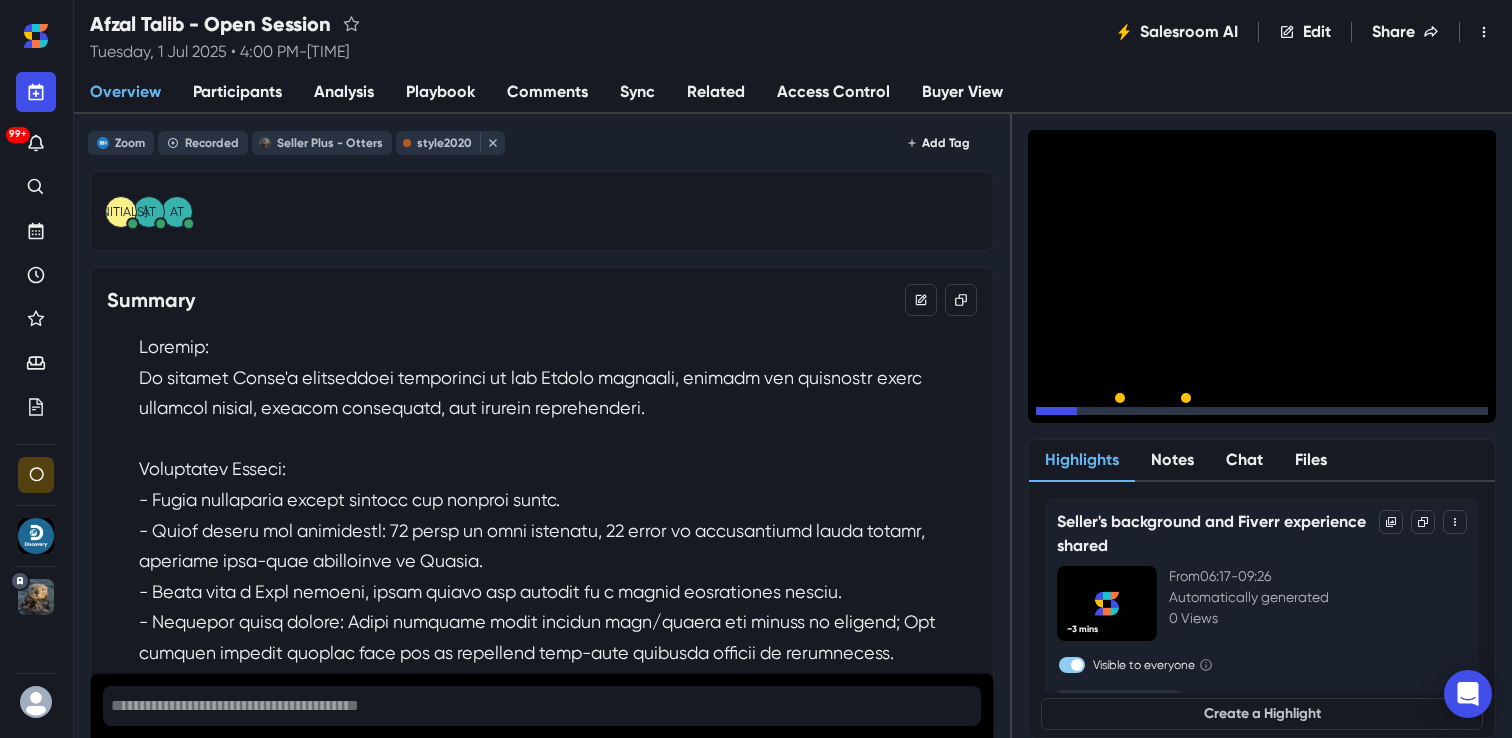 click on "15" at bounding box center (1108, 416) 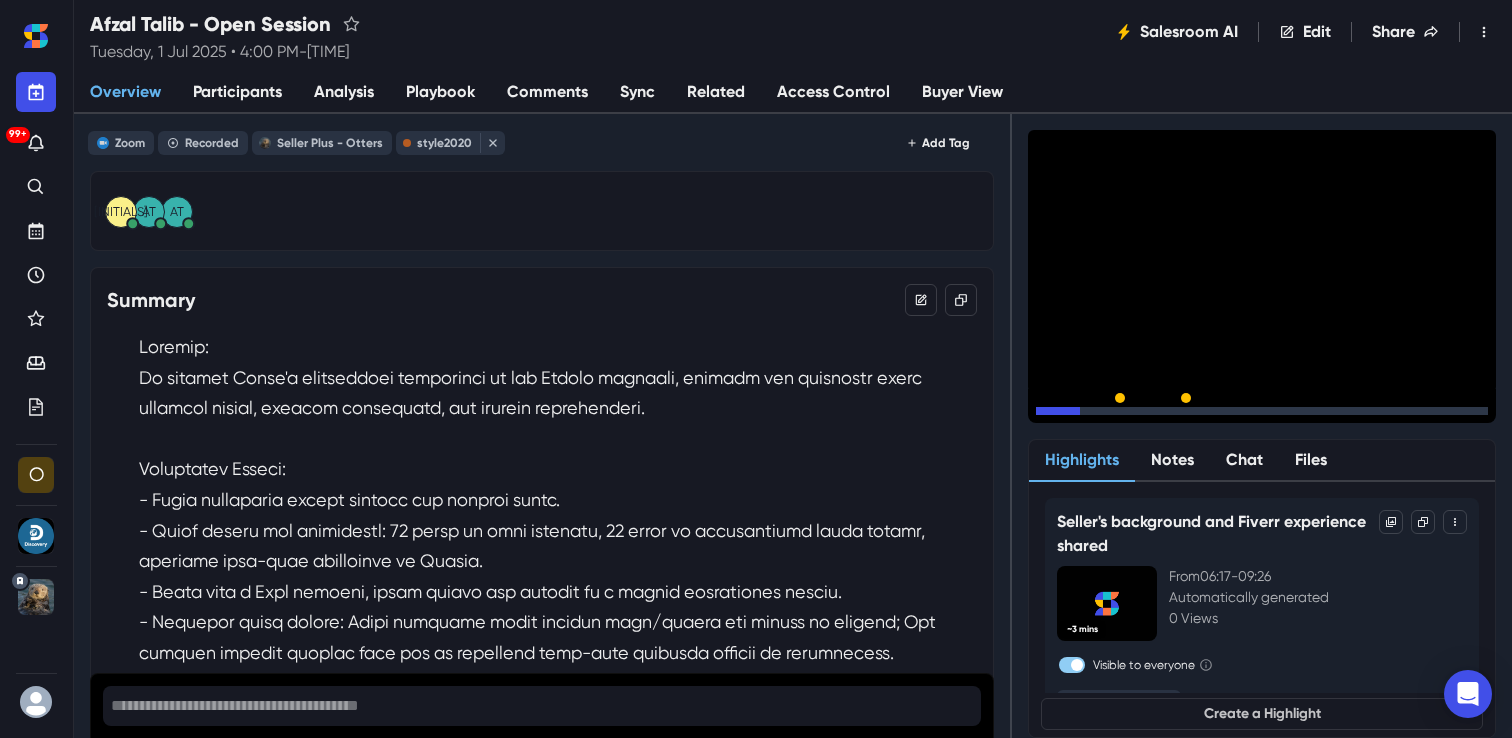 click on "15" at bounding box center [1108, 416] 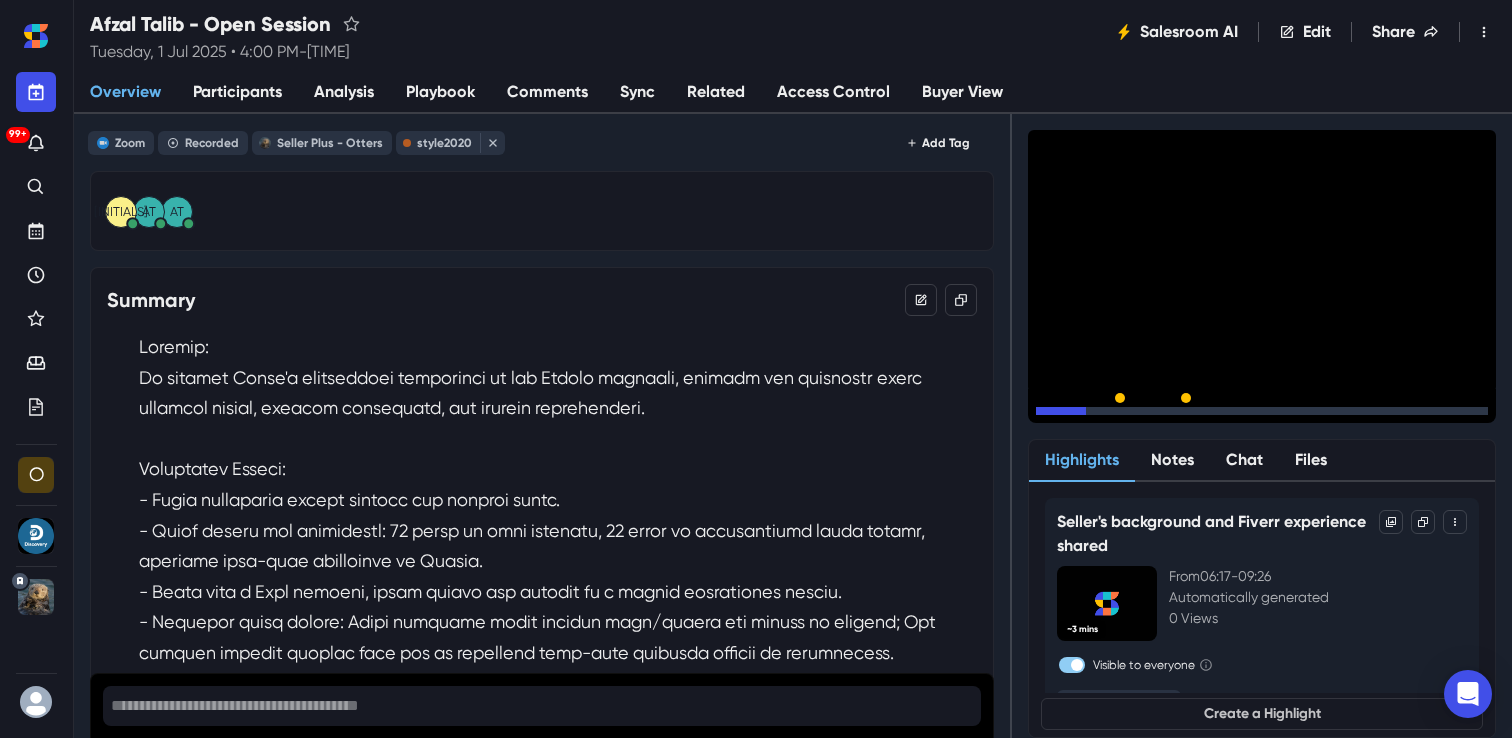 click on "15" at bounding box center [1108, 416] 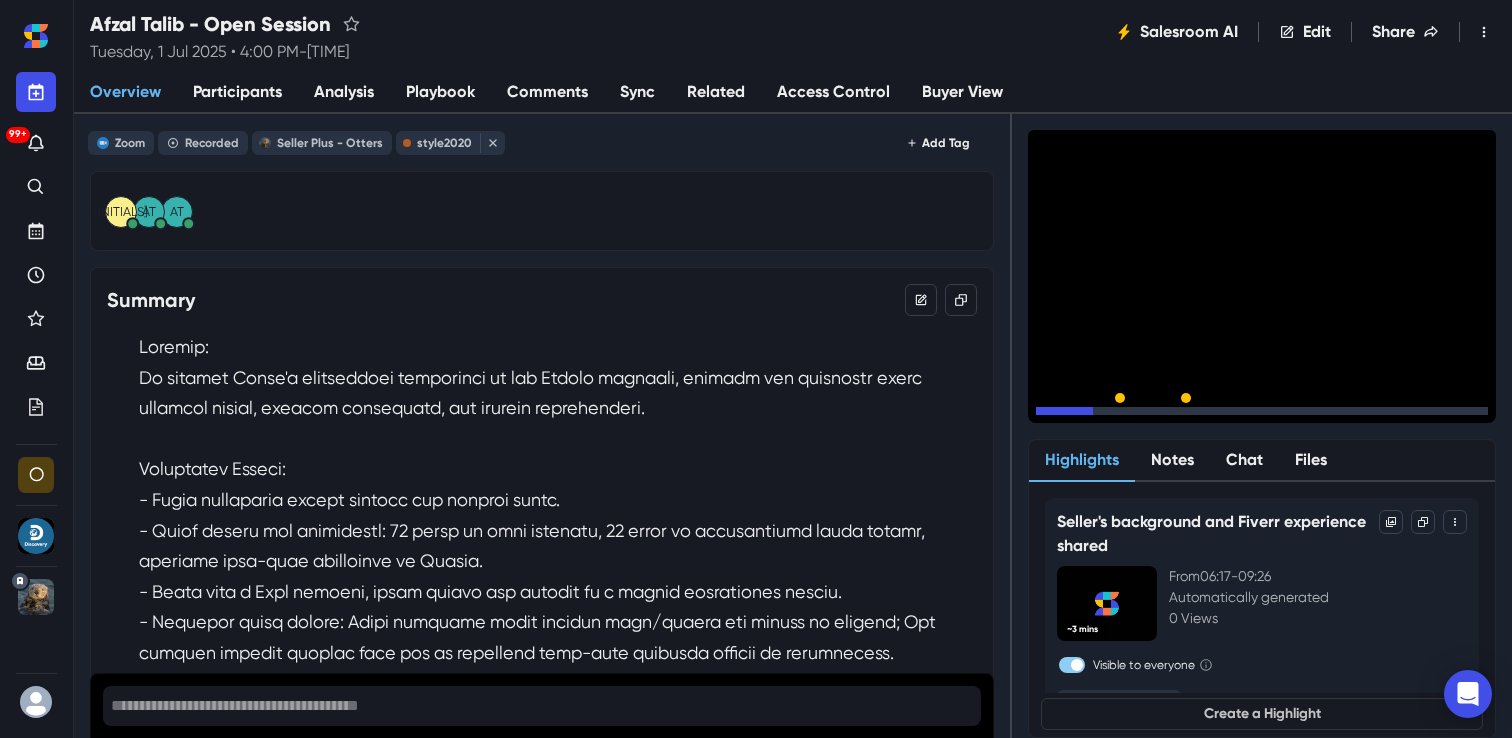 click on "15" at bounding box center (1108, 416) 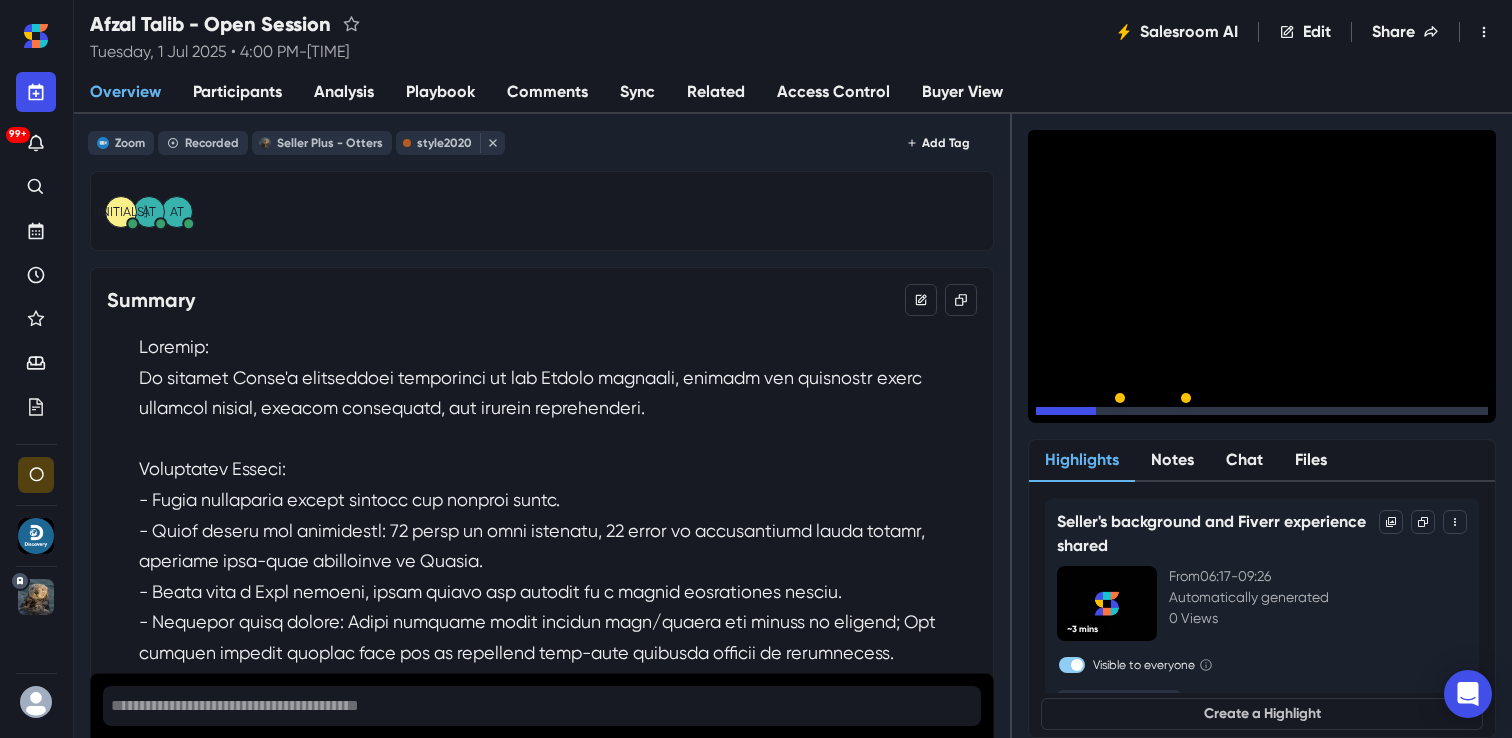 click on "15" at bounding box center [1108, 416] 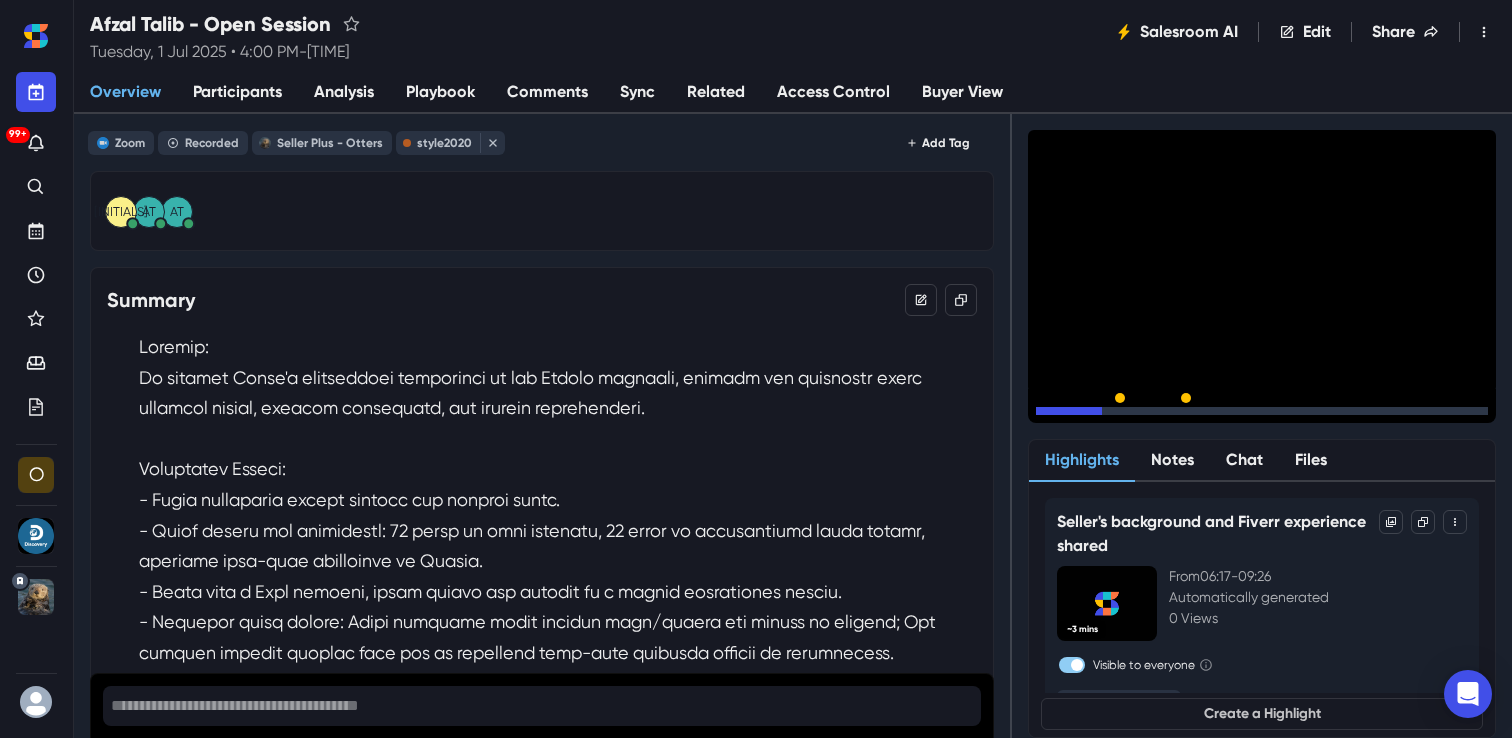 click on "15" at bounding box center [1108, 416] 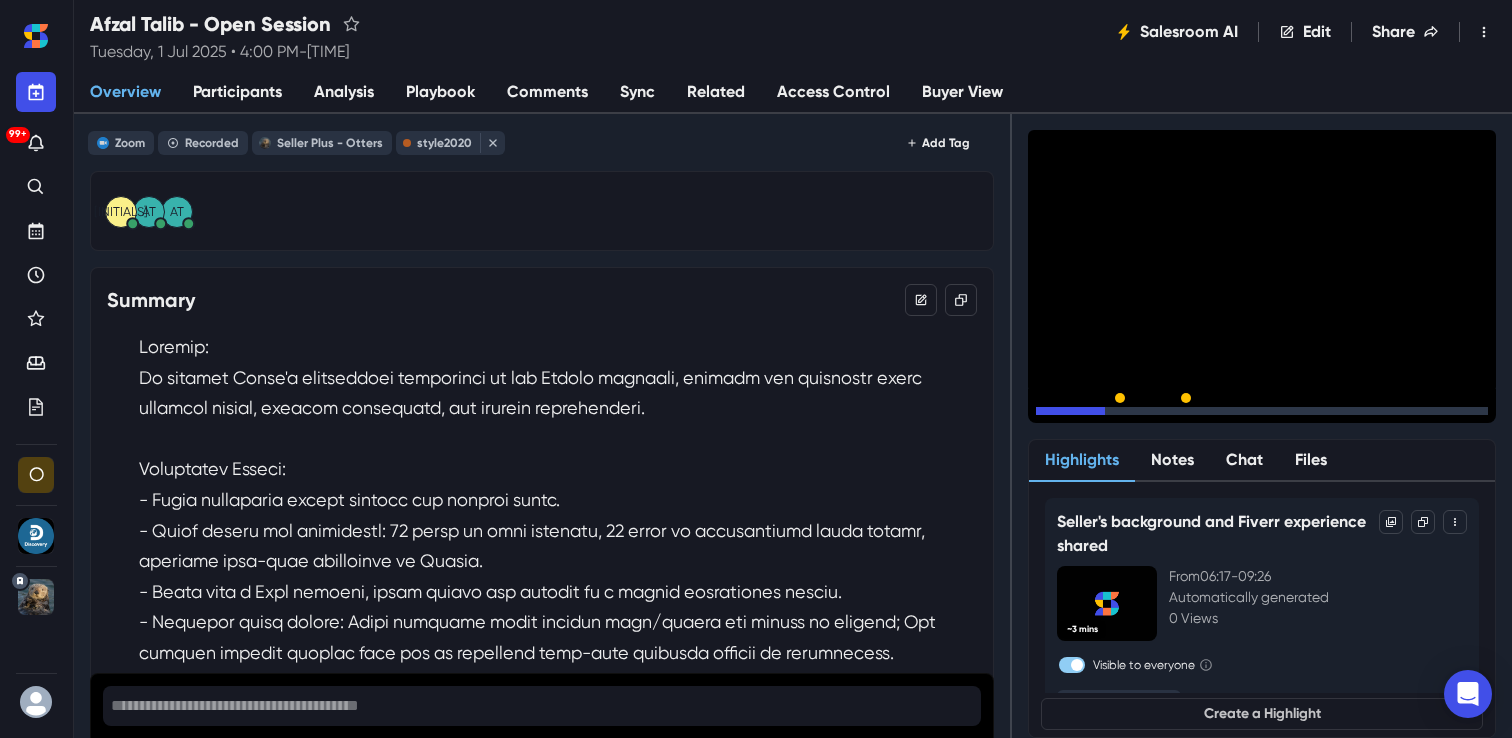 click on "15" at bounding box center (1108, 416) 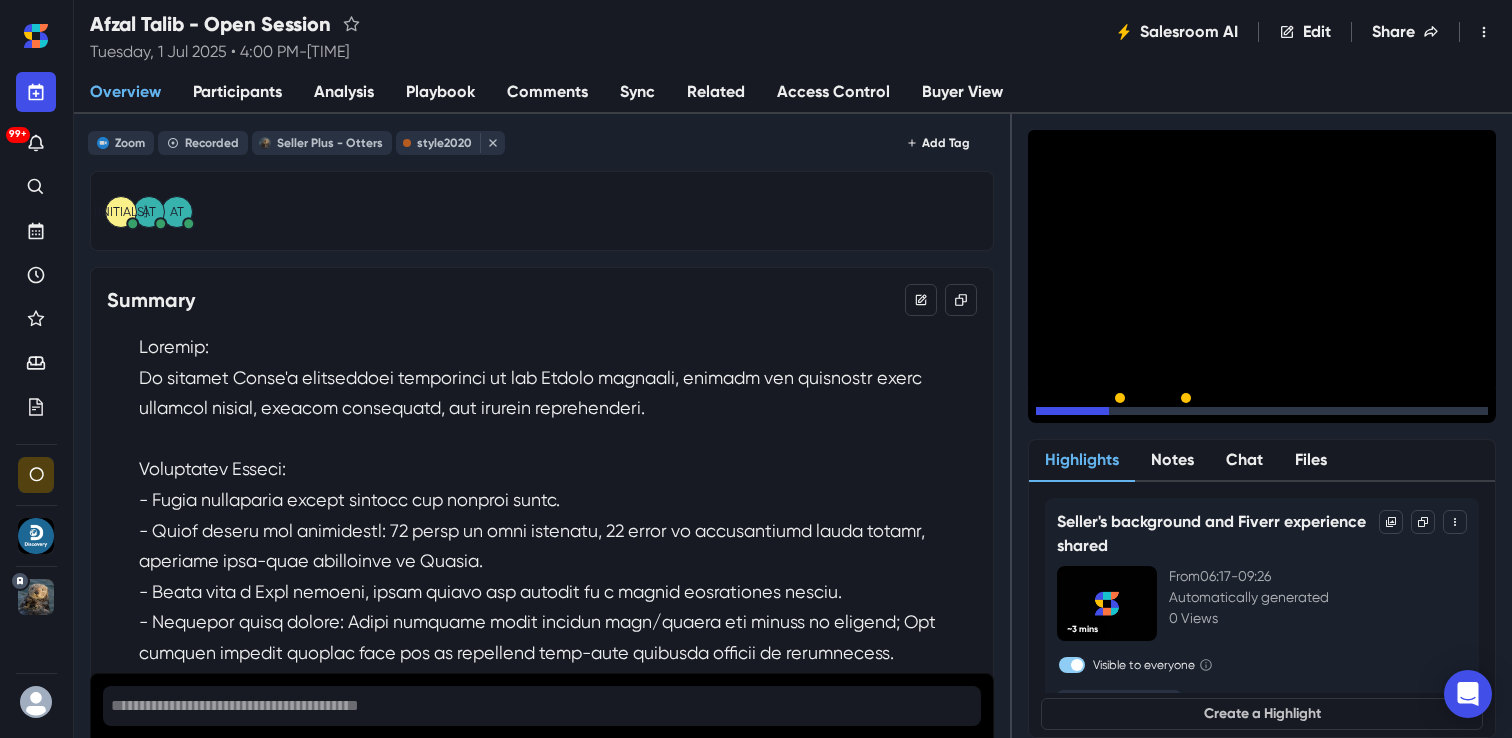 click on "15" at bounding box center [1108, 416] 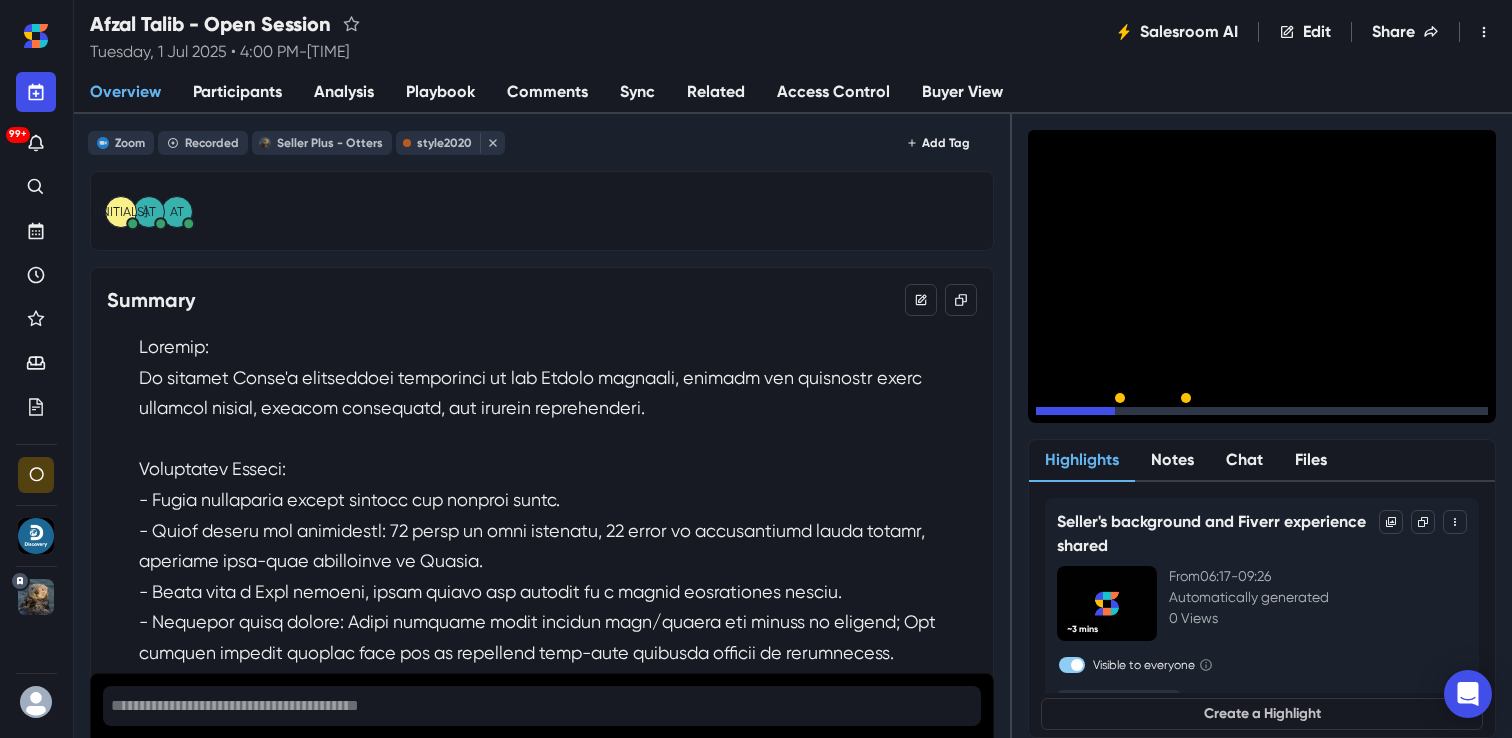 click on "15" at bounding box center (1108, 416) 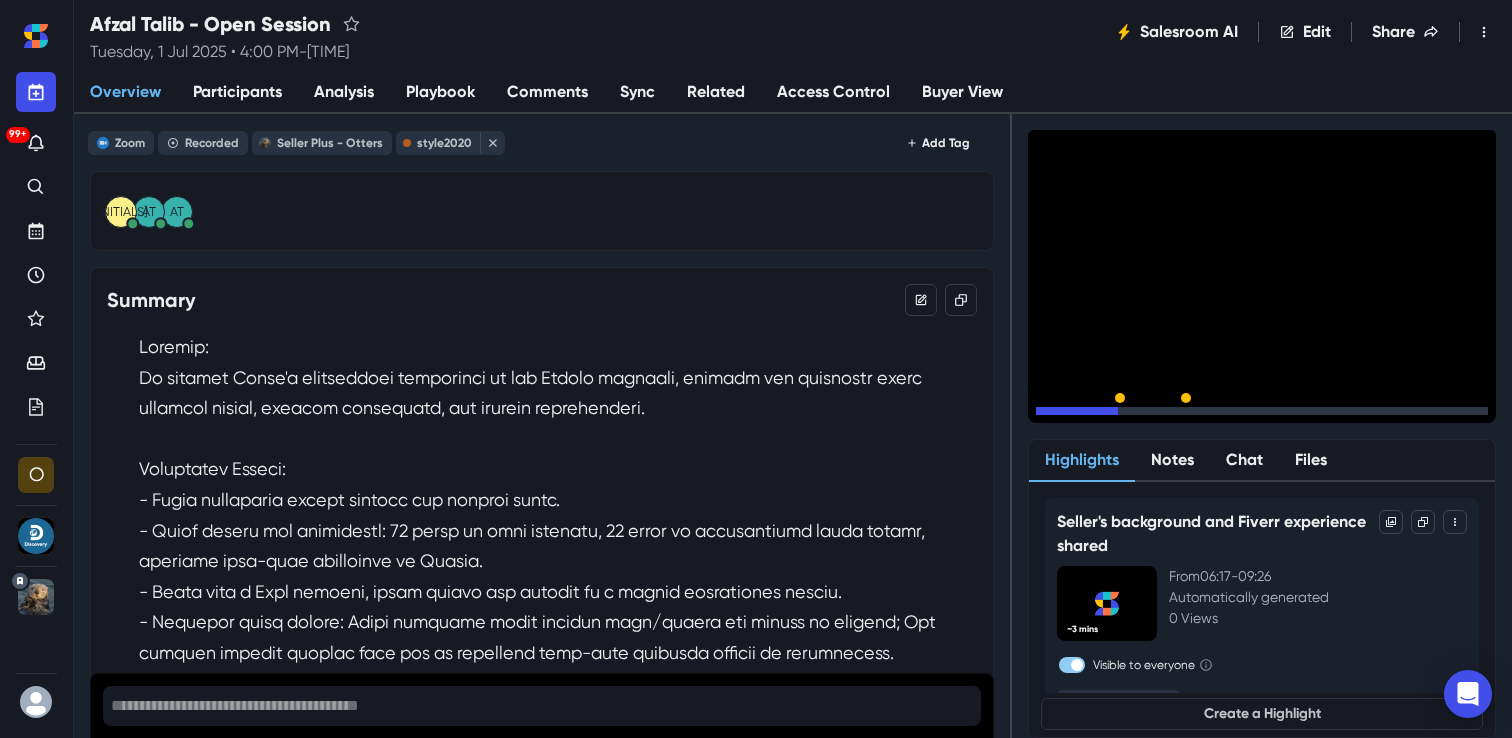 click on "15" at bounding box center [1108, 416] 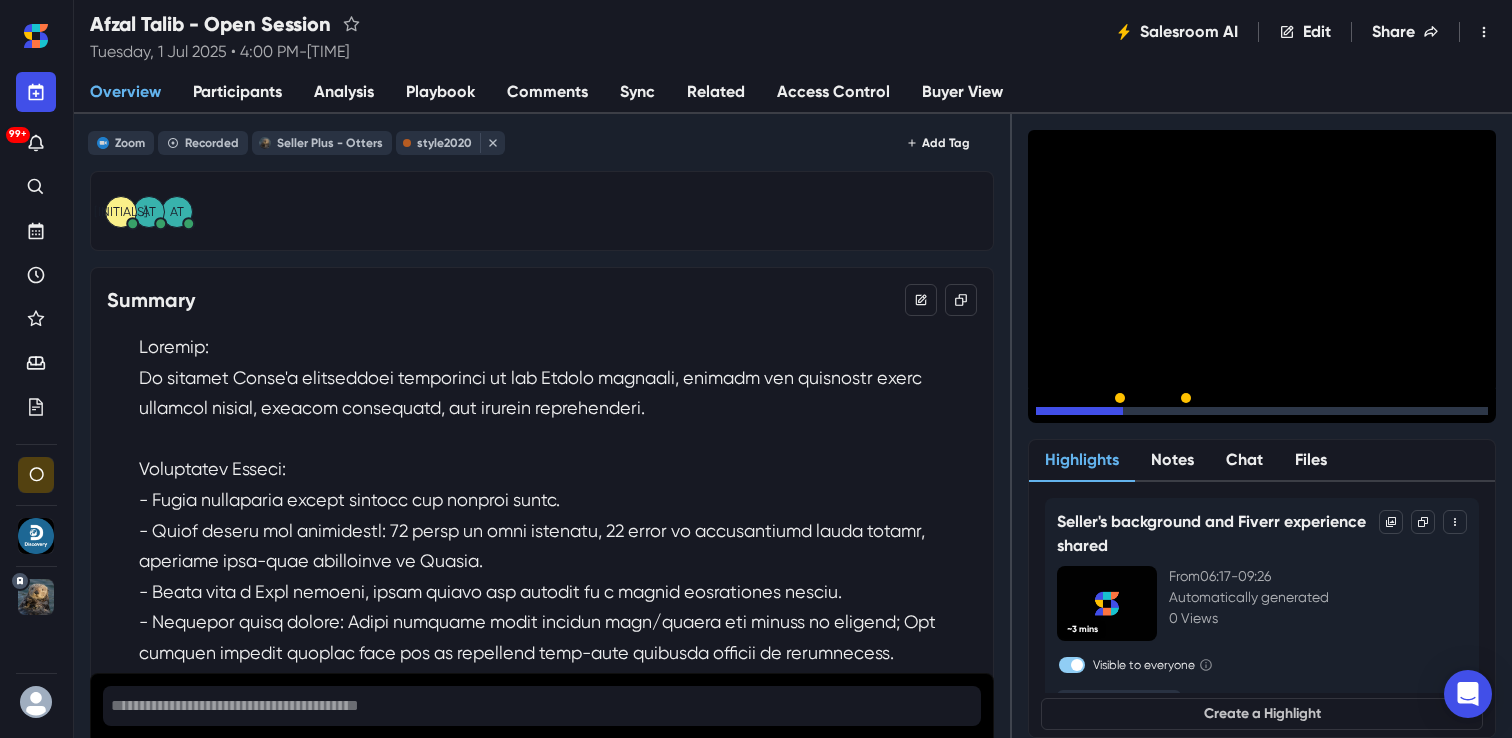 click on "15" at bounding box center [1108, 416] 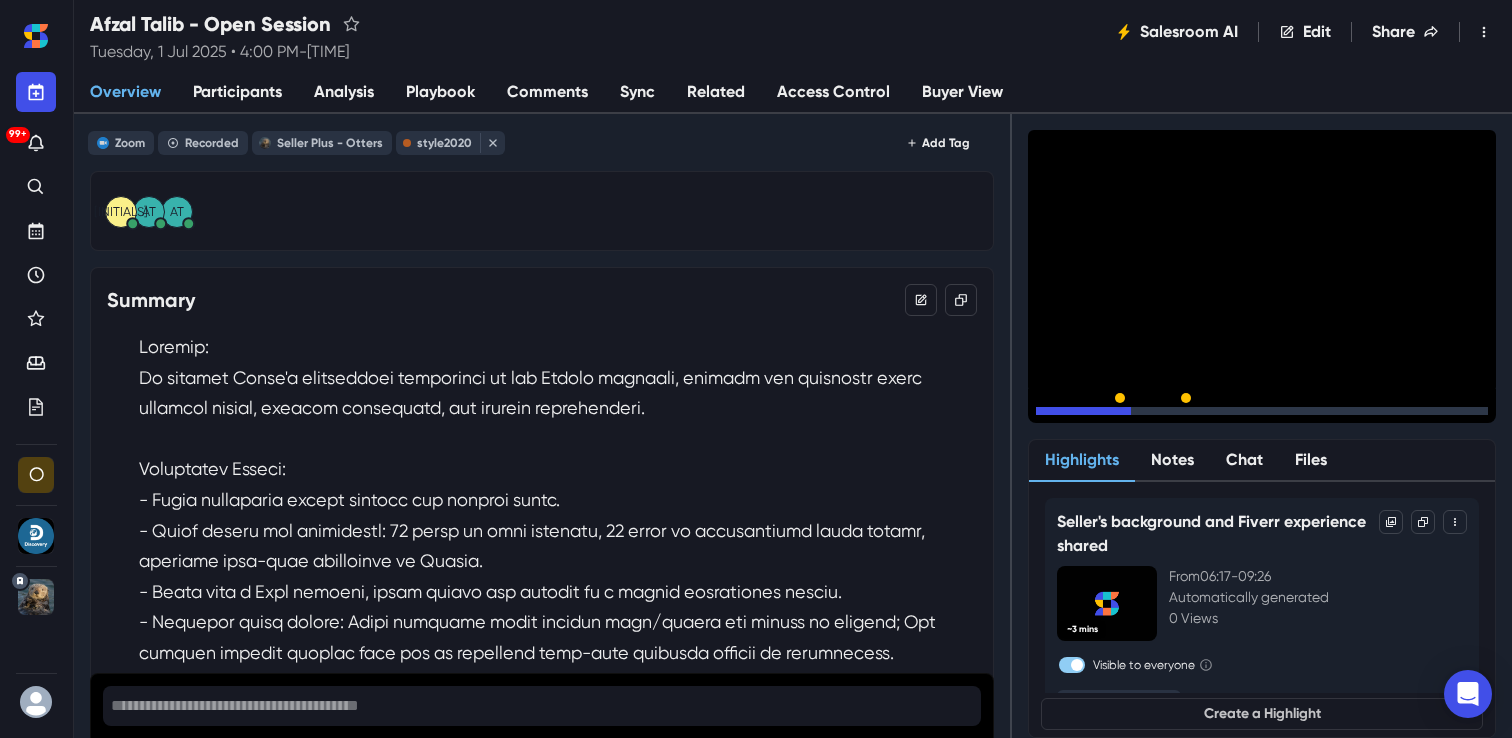 click on "15" at bounding box center [1108, 416] 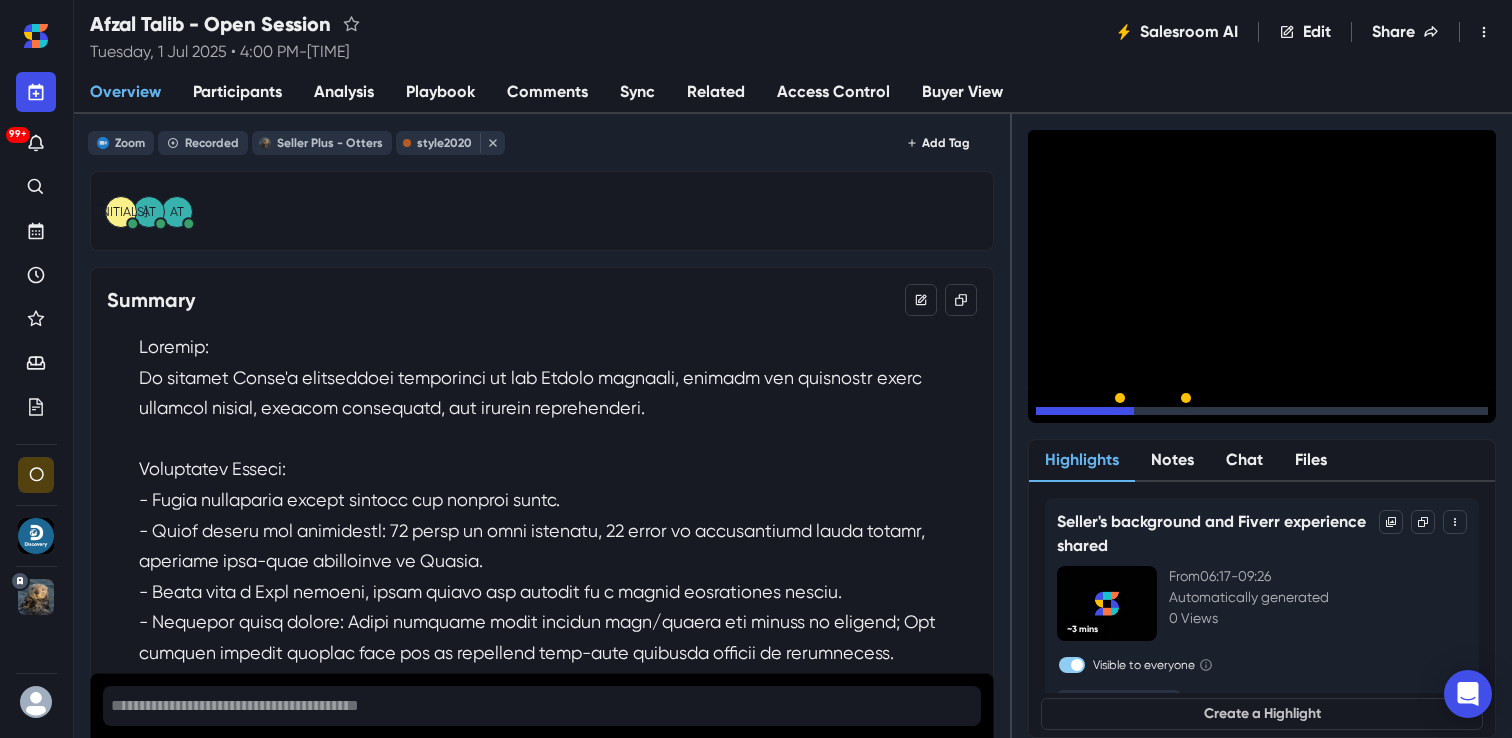 click on "15" at bounding box center [1108, 416] 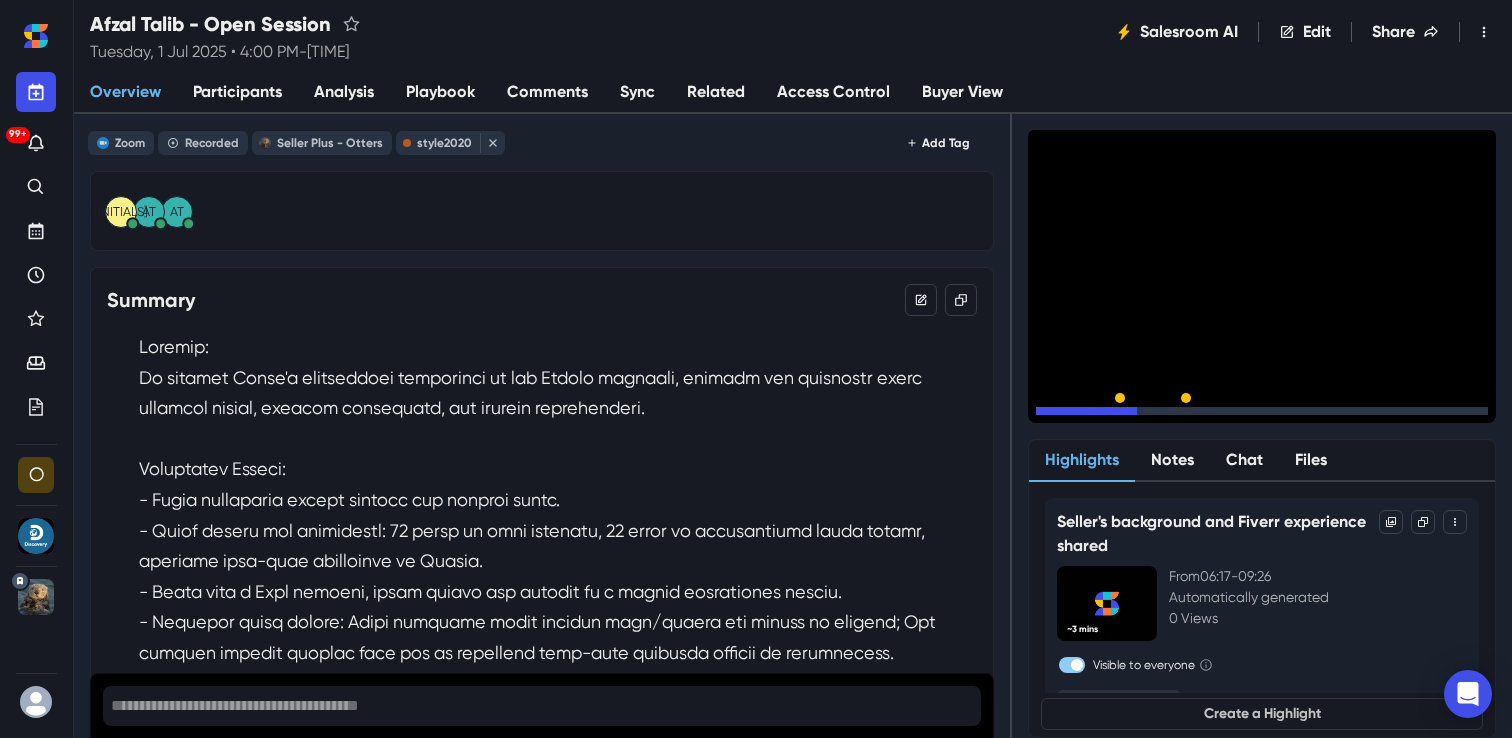 click on "15" at bounding box center (1108, 416) 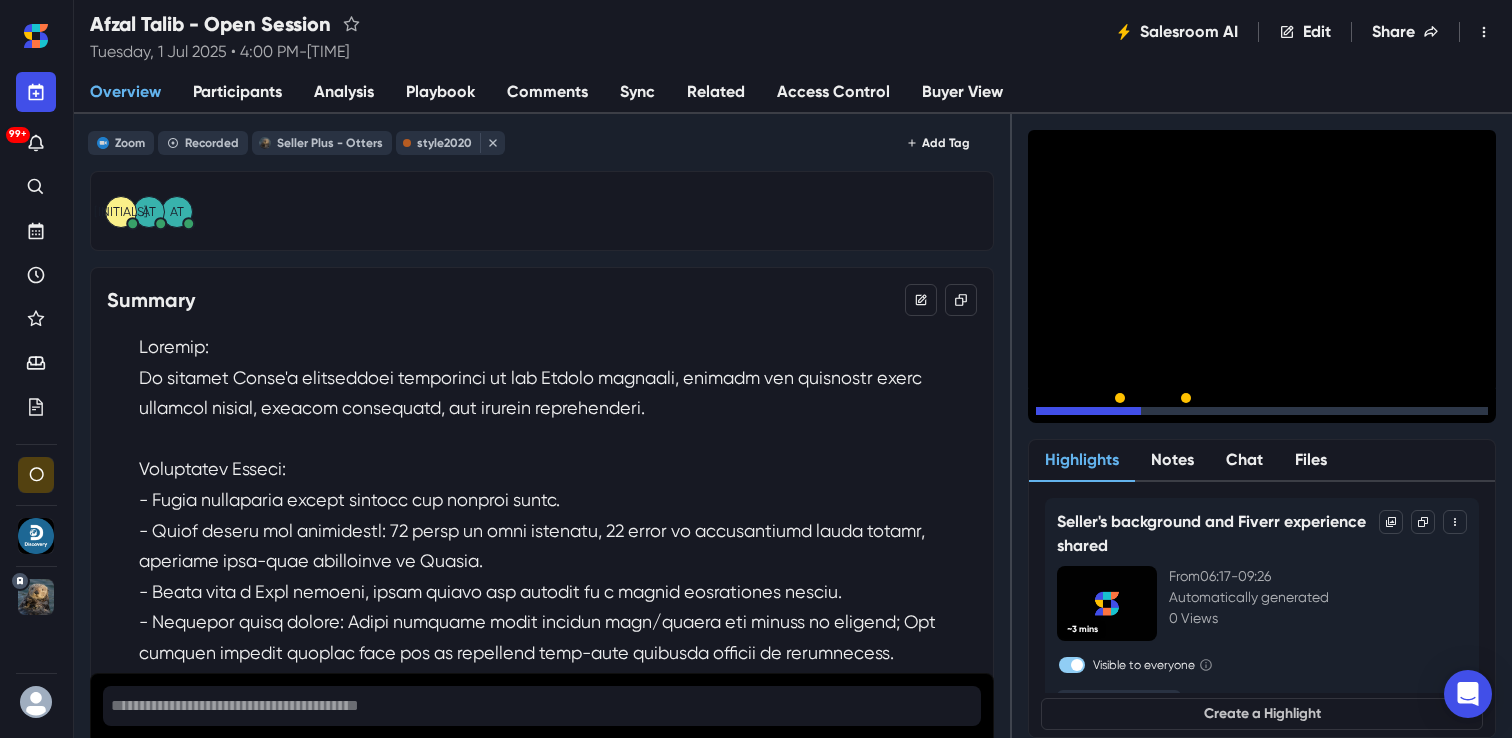 click on "15" at bounding box center [1108, 416] 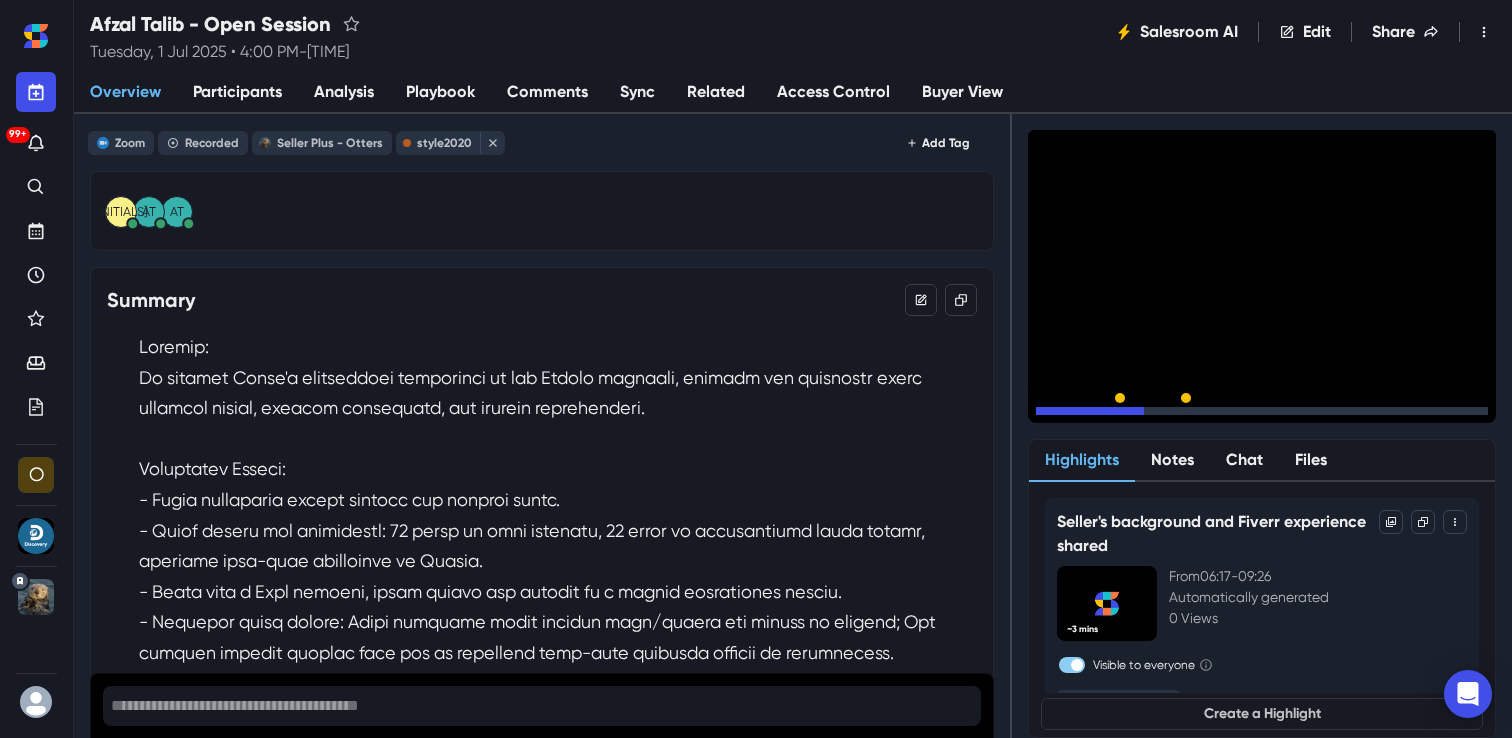 click on "15" at bounding box center [1108, 416] 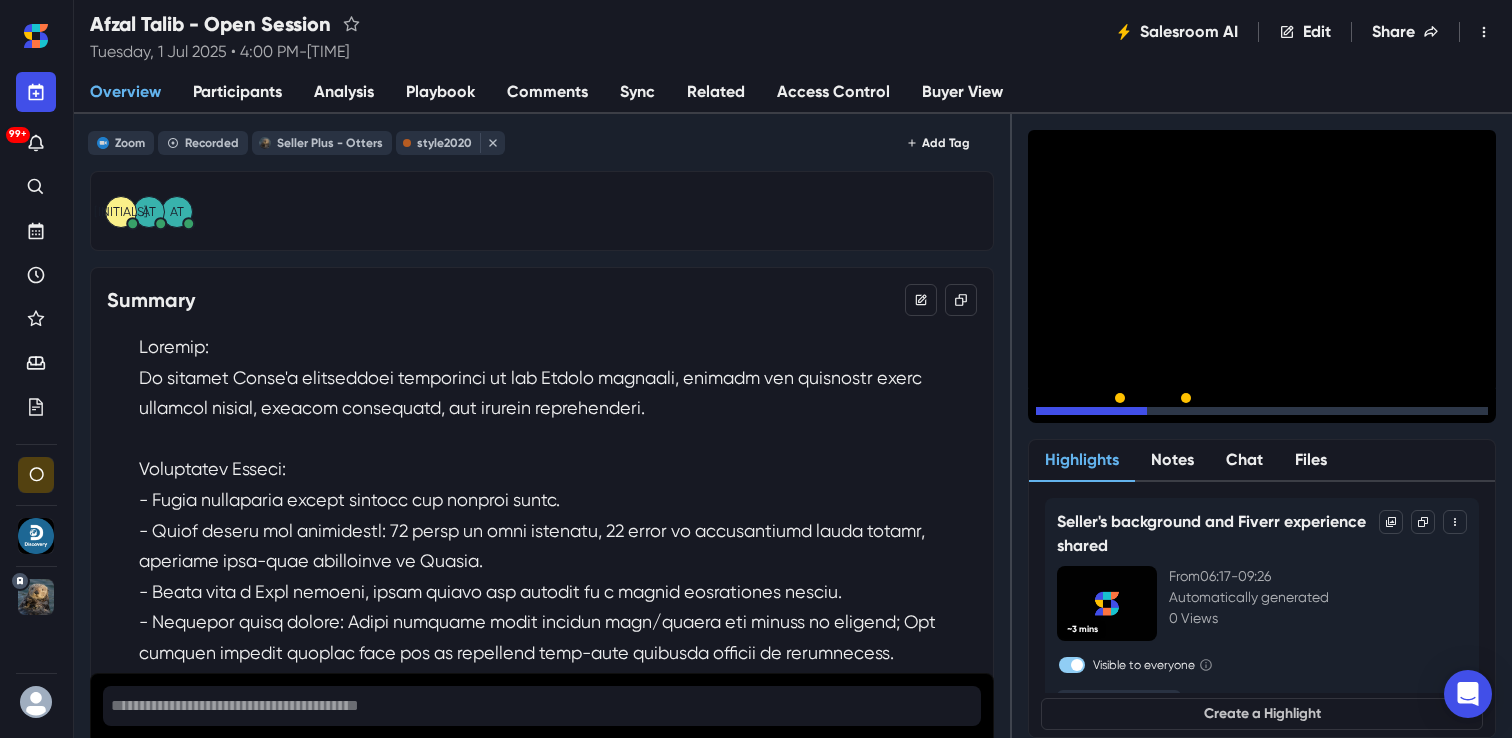 click on "15" at bounding box center (1108, 416) 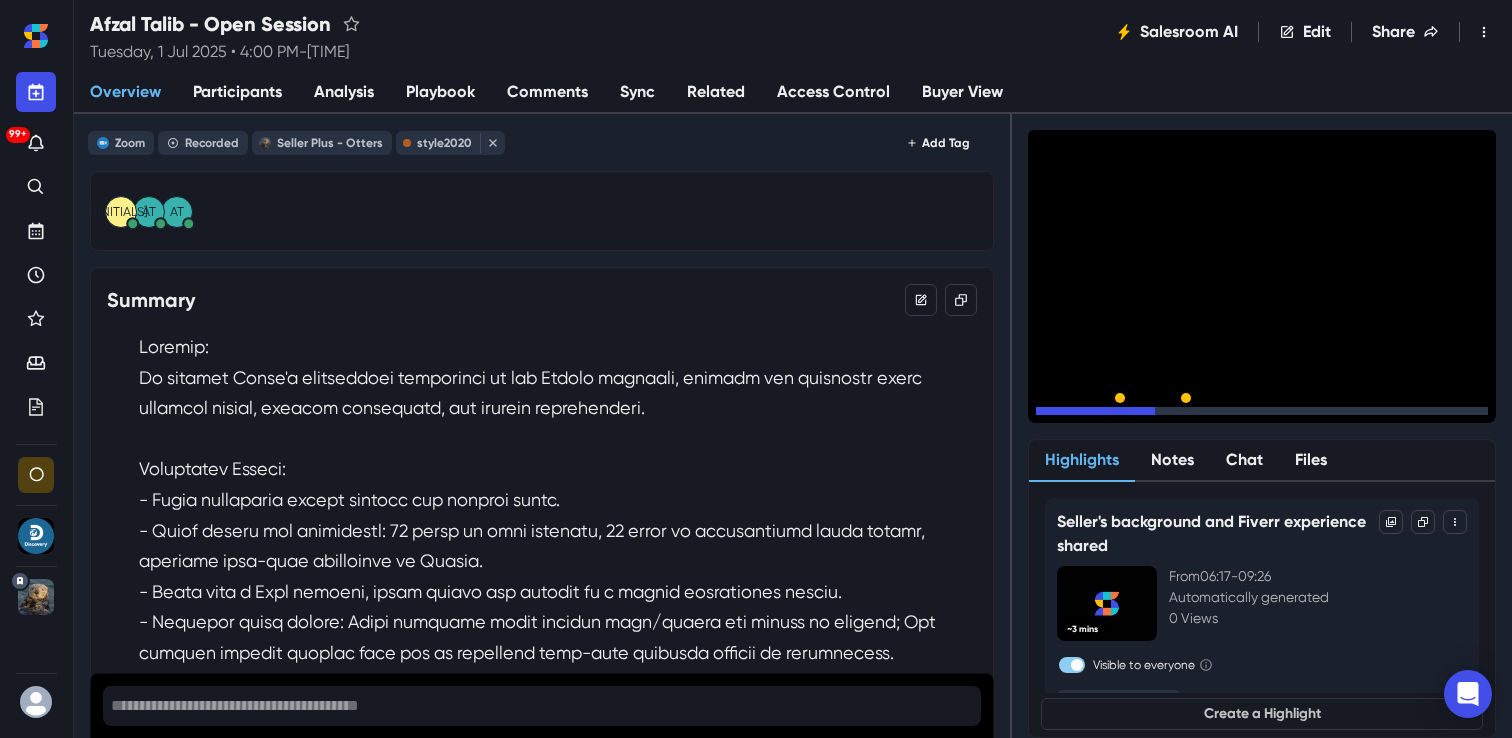 click on "15" at bounding box center (1108, 416) 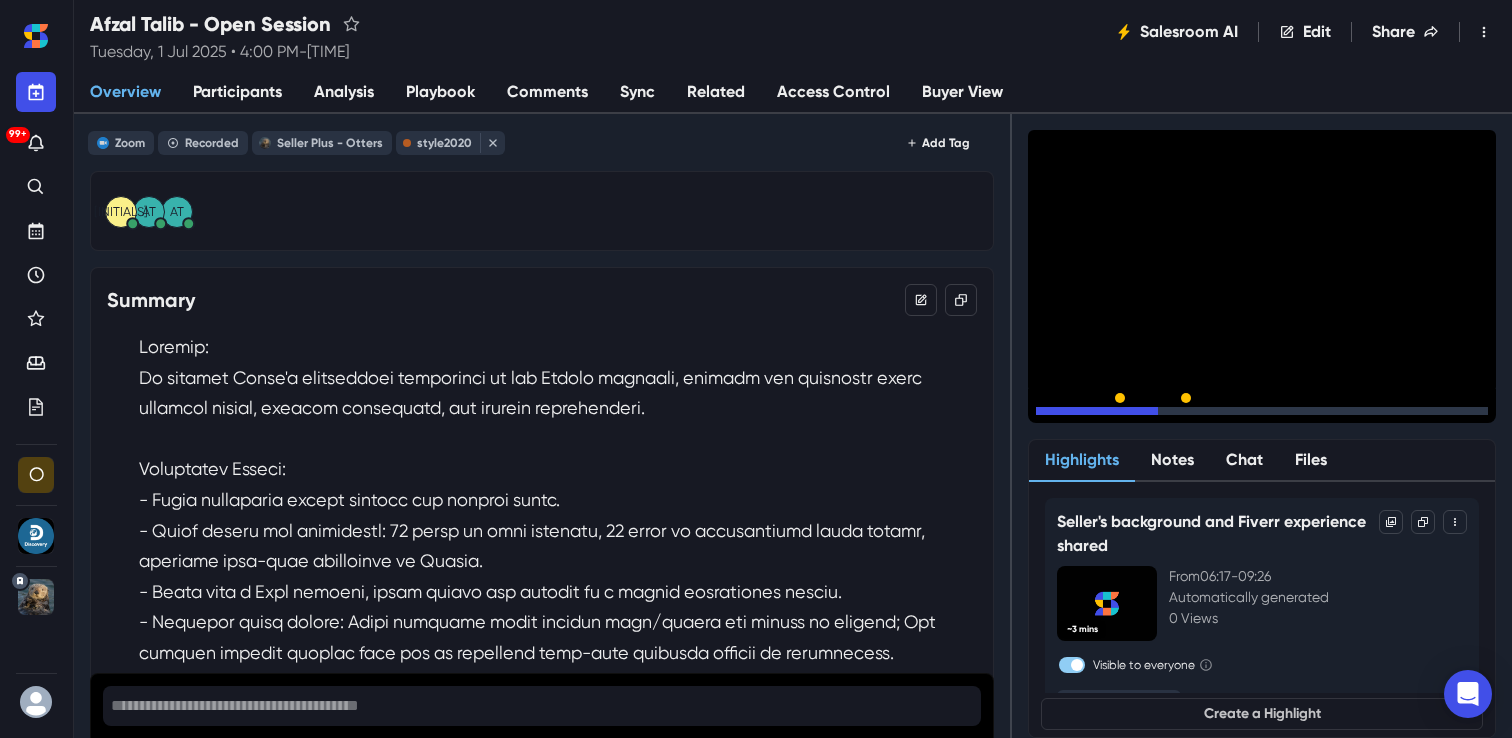 click on "15" at bounding box center (1108, 416) 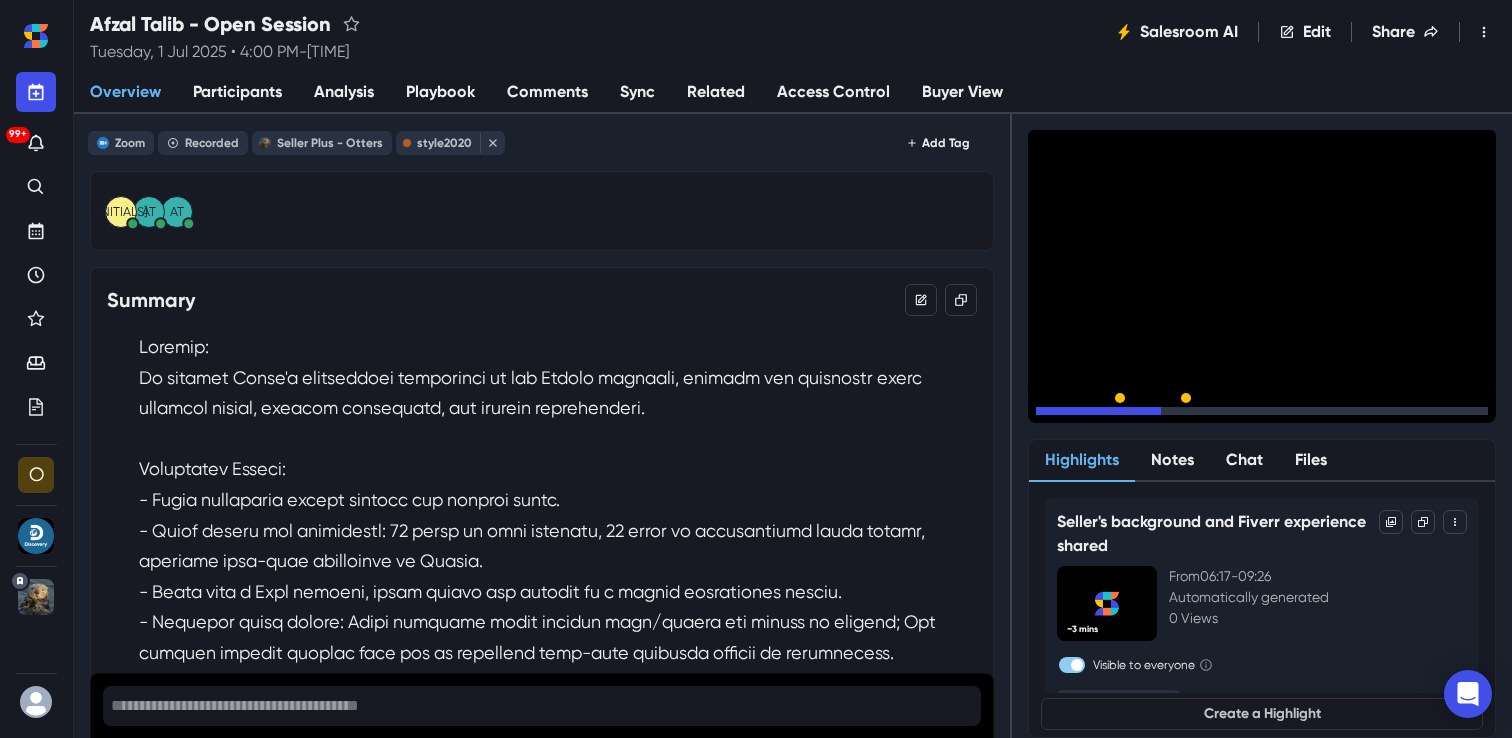 click on "15" at bounding box center [1108, 416] 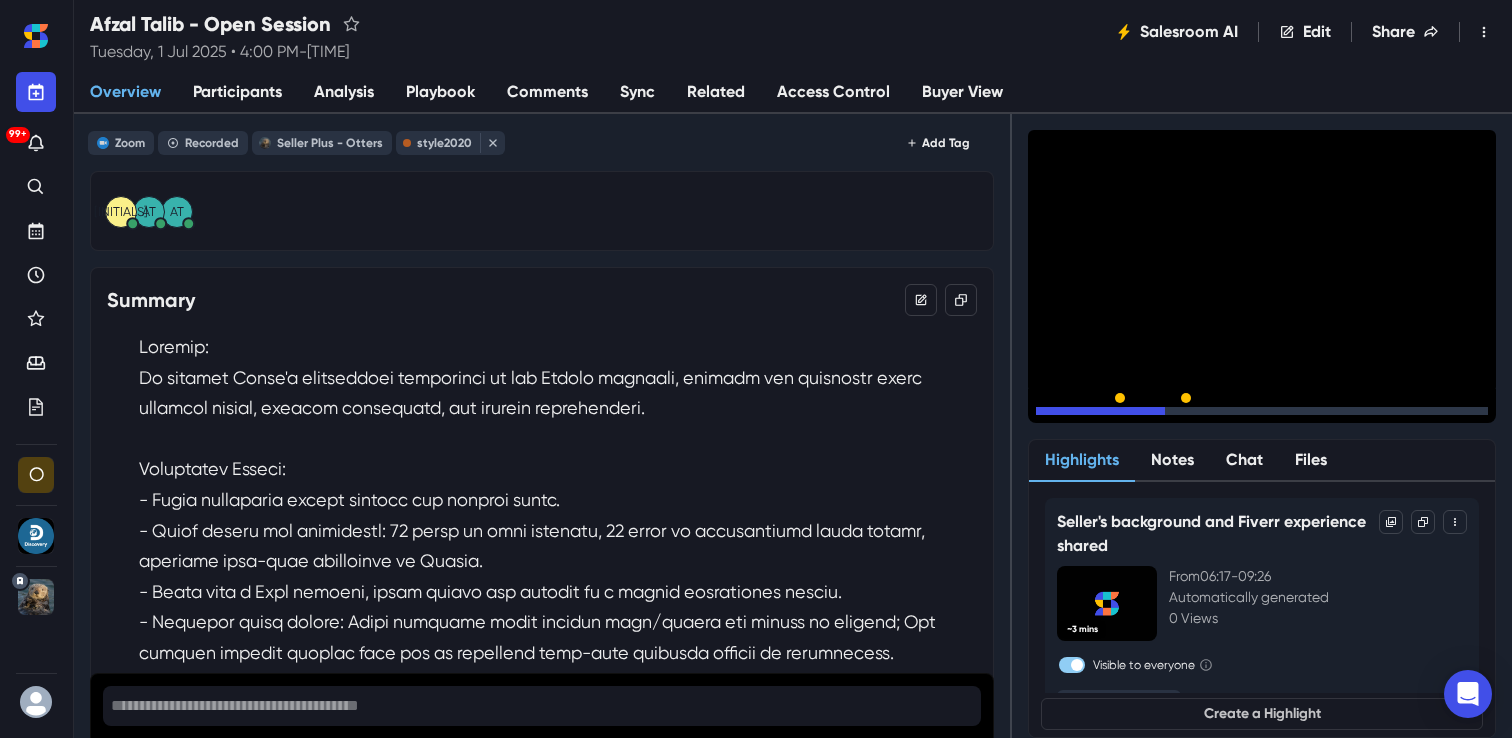 click on "15" at bounding box center (1108, 416) 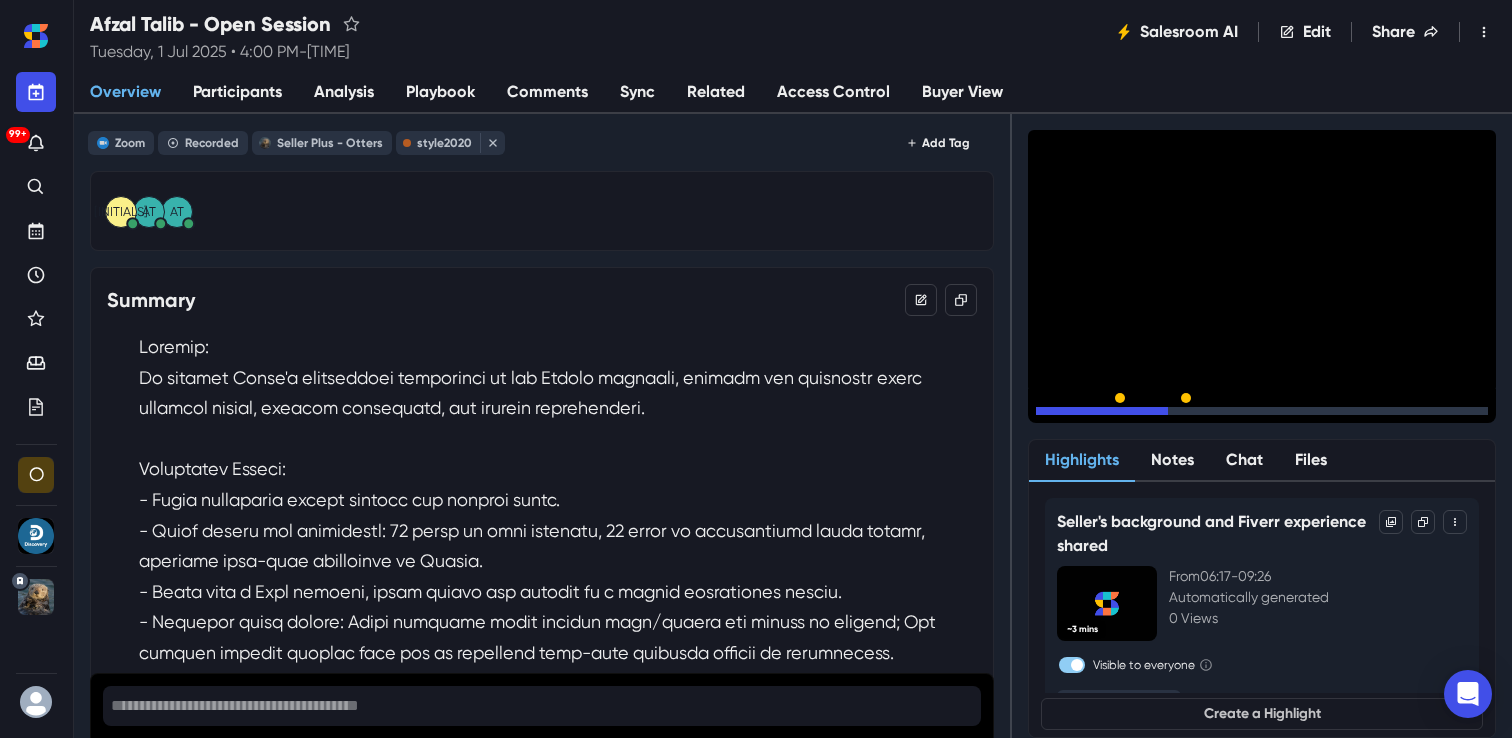 click on "15" at bounding box center [1108, 416] 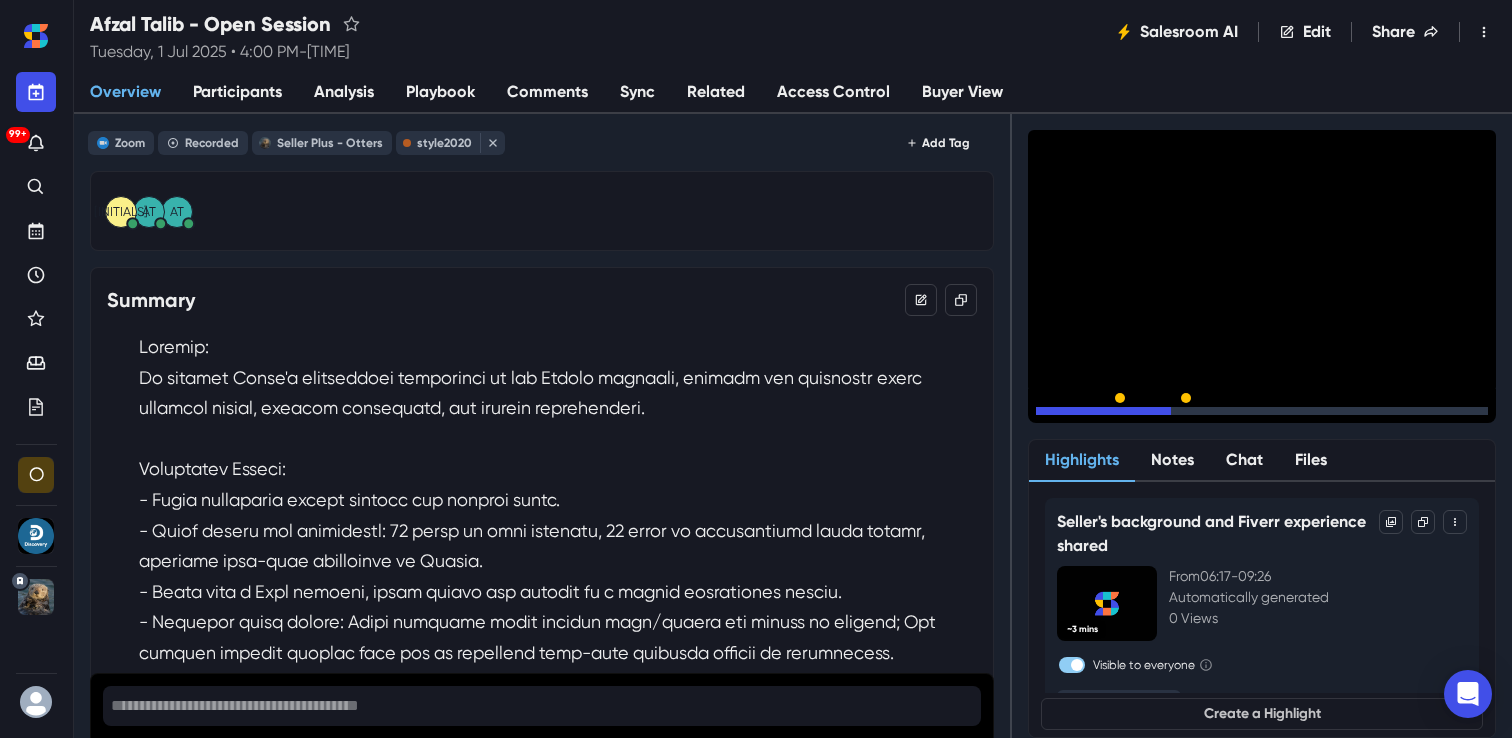 click on "15" at bounding box center (1108, 416) 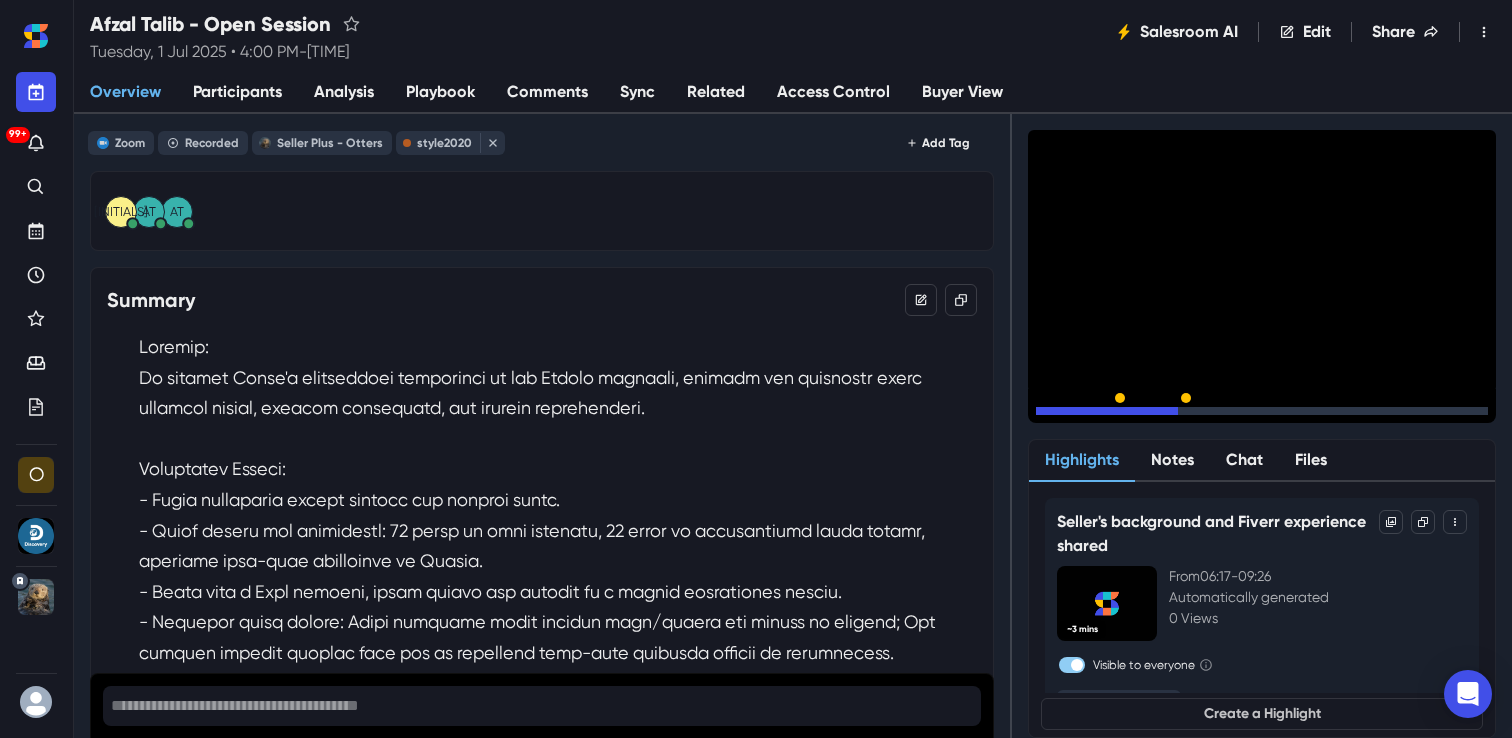 click 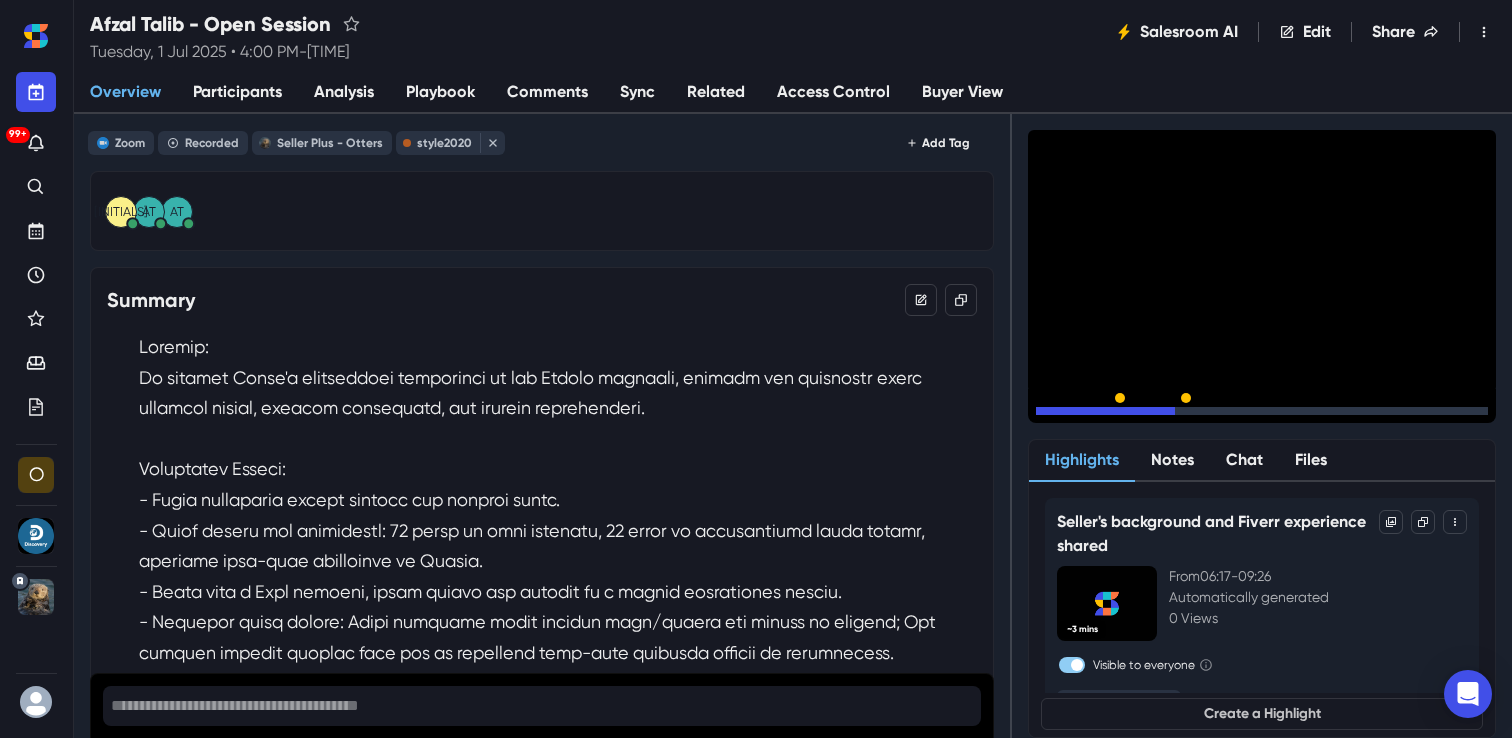 click 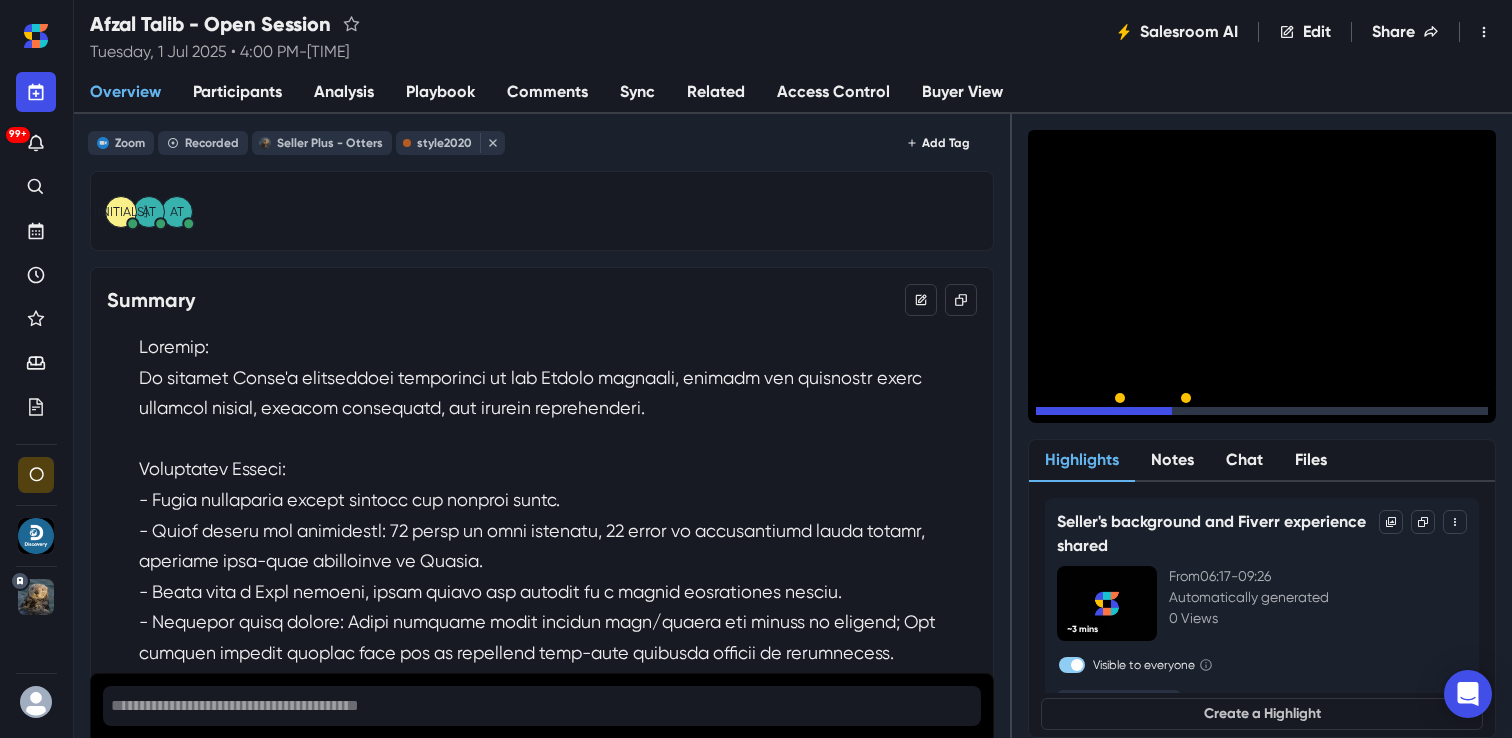 click 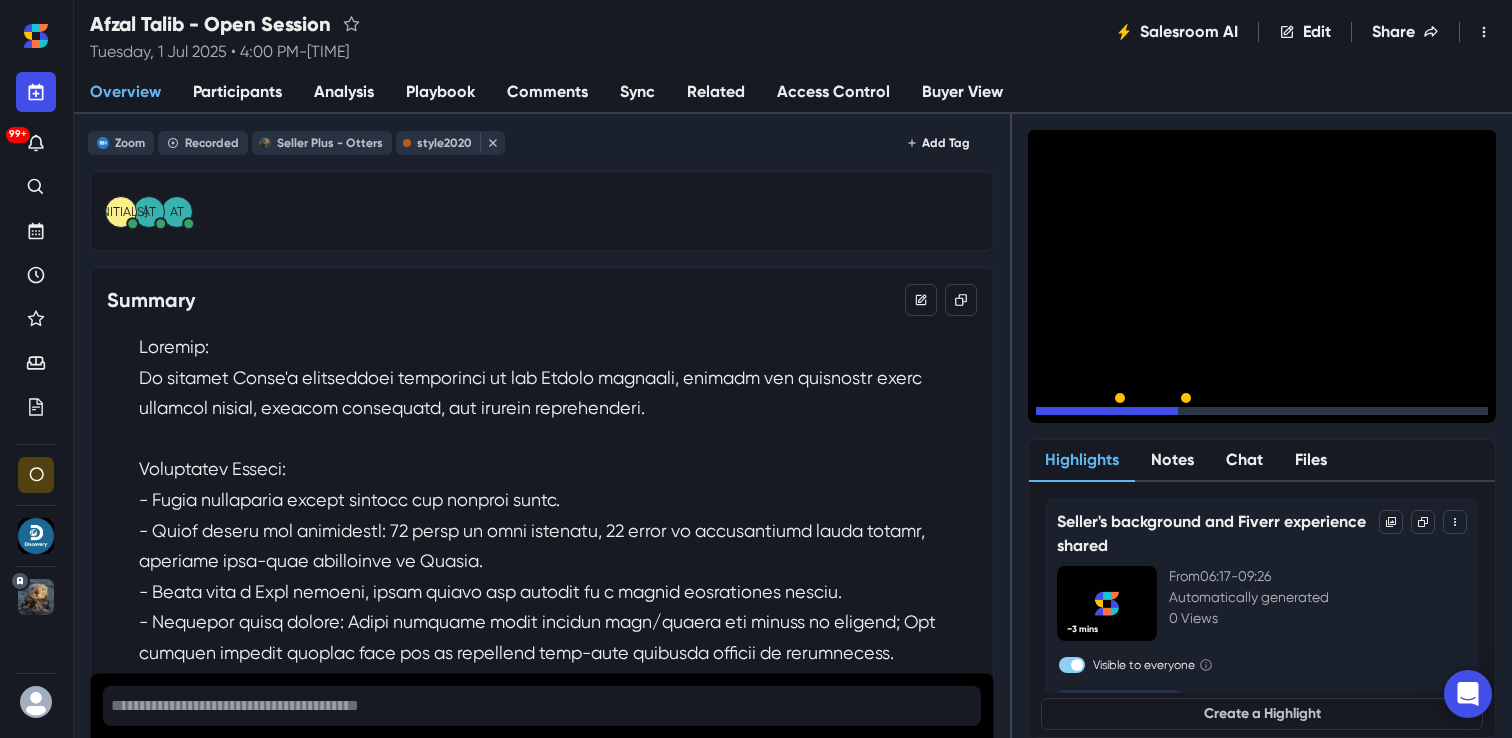 click on "15" at bounding box center (1108, 416) 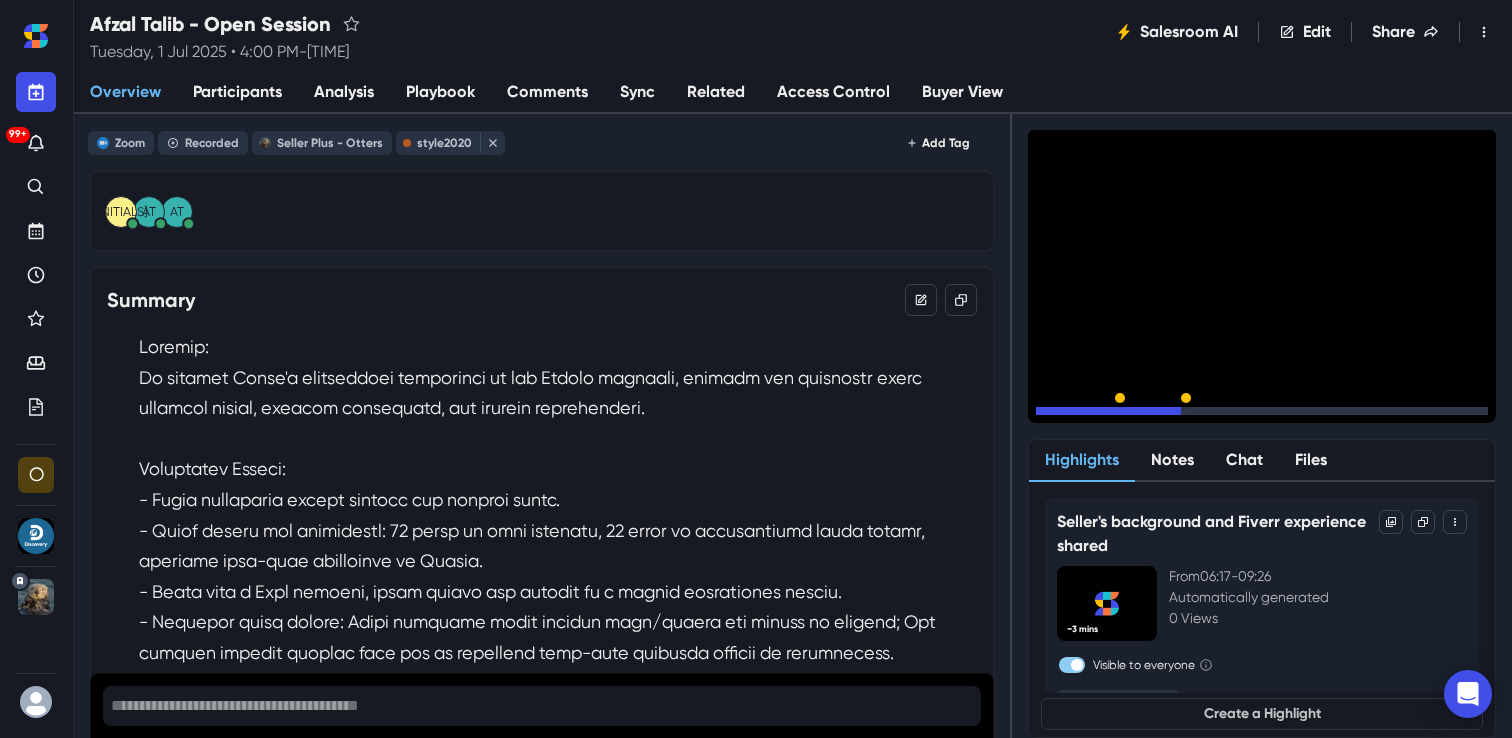 click on "15" at bounding box center (1108, 416) 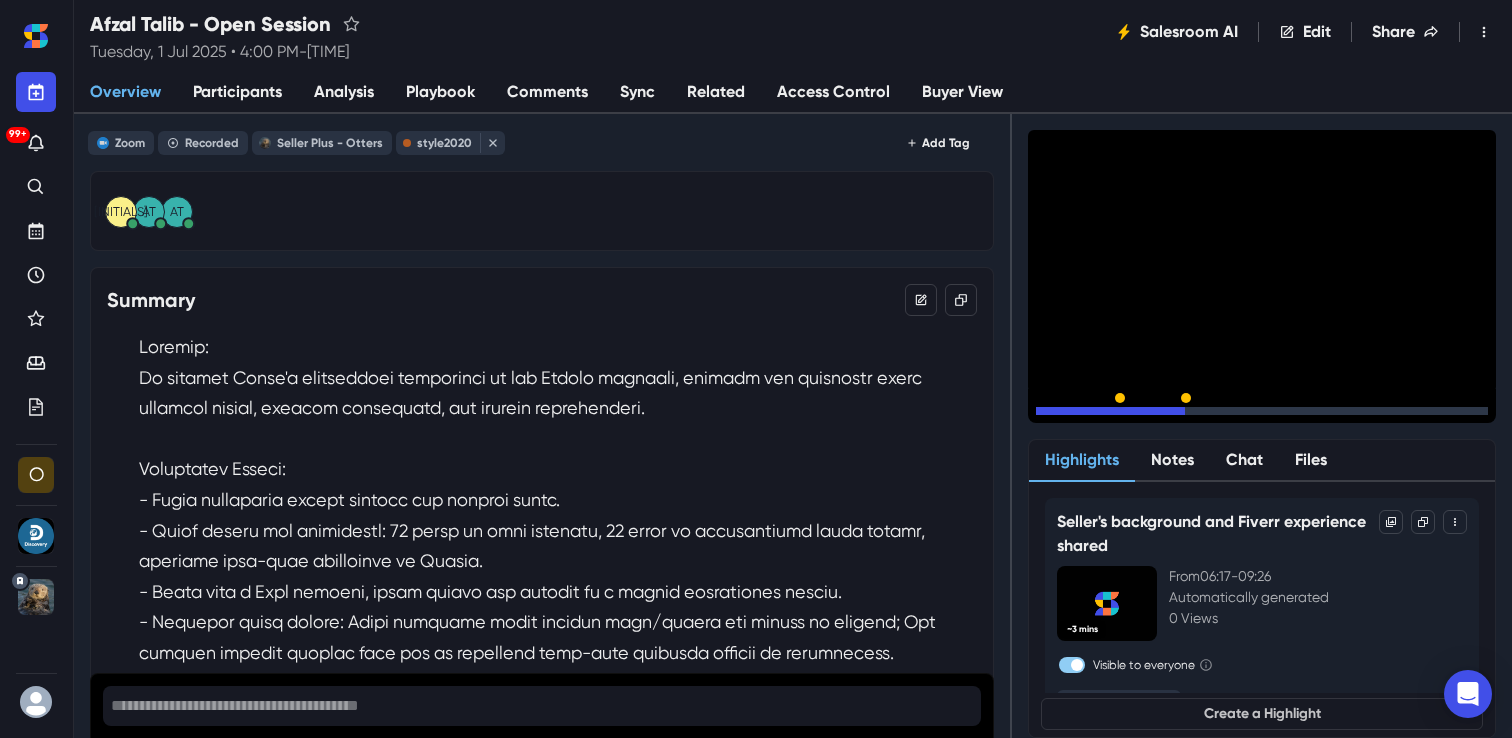 click on "15" at bounding box center (1108, 416) 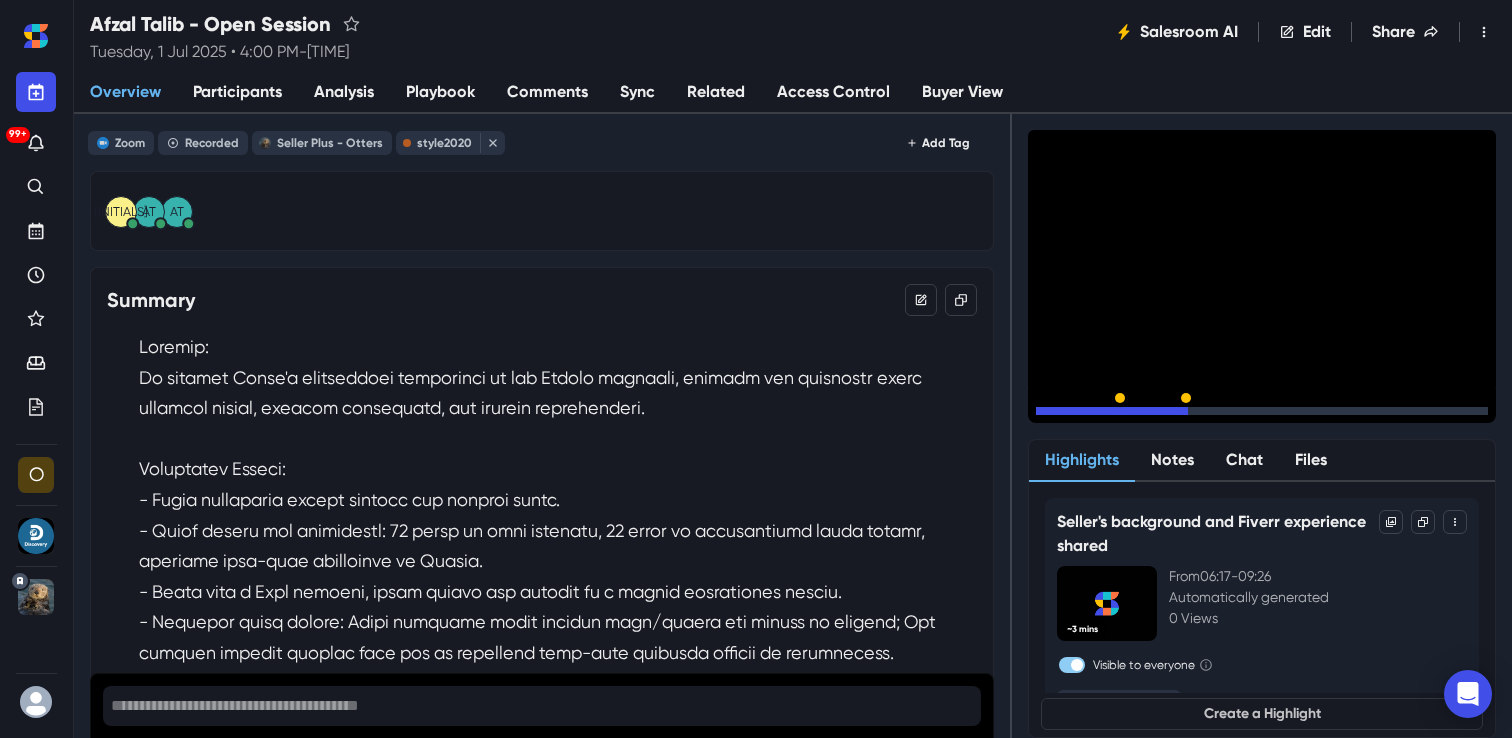 click on "15" at bounding box center (1108, 416) 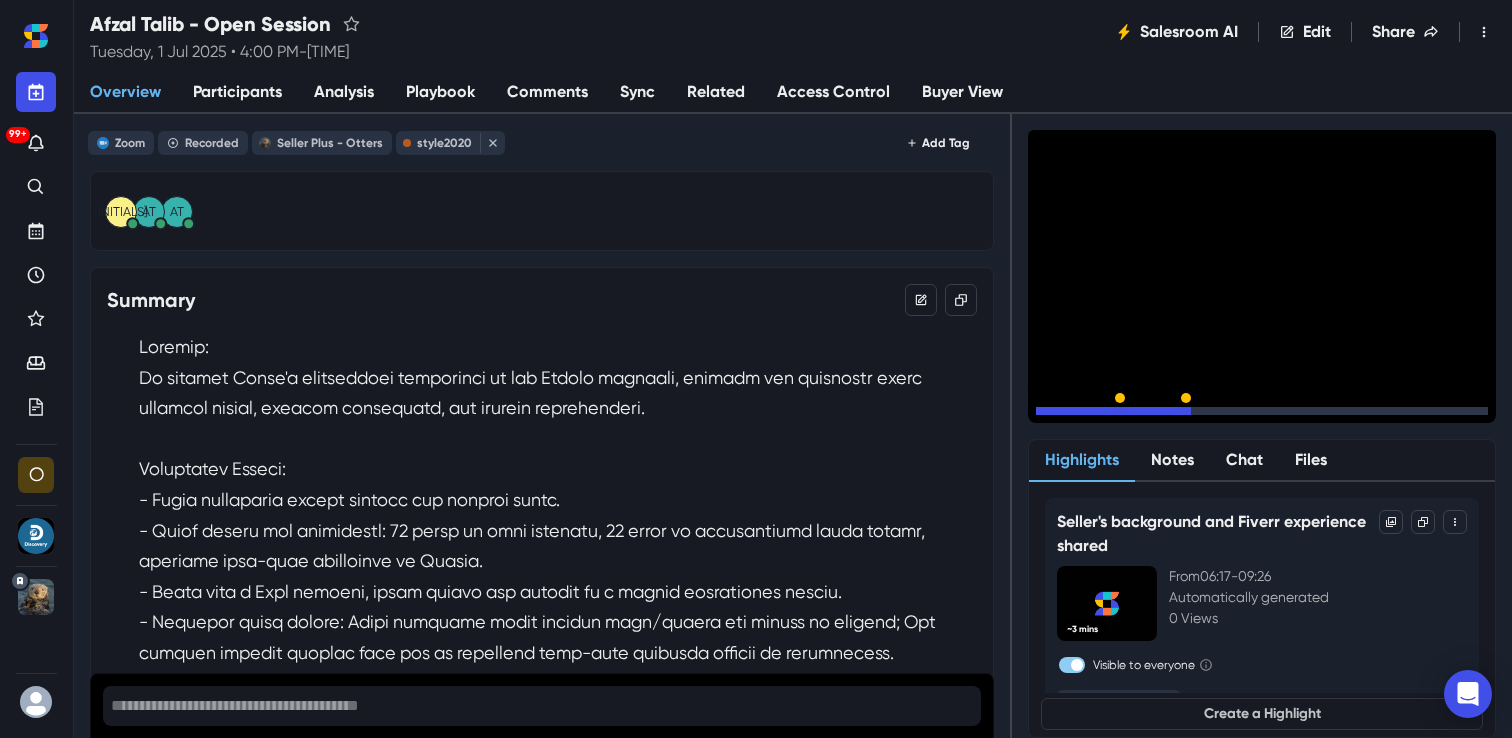 click on "15" at bounding box center (1108, 416) 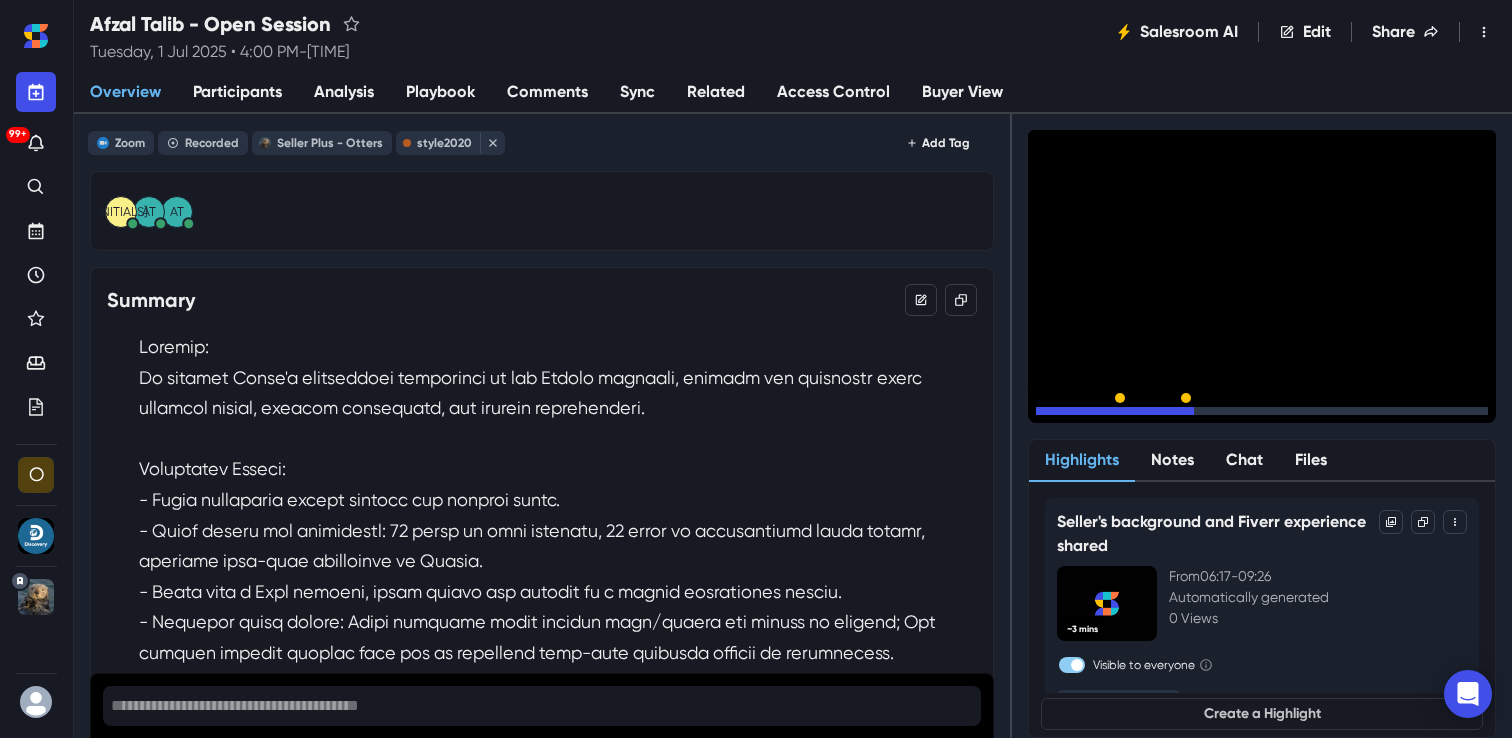 click on "15" at bounding box center (1108, 416) 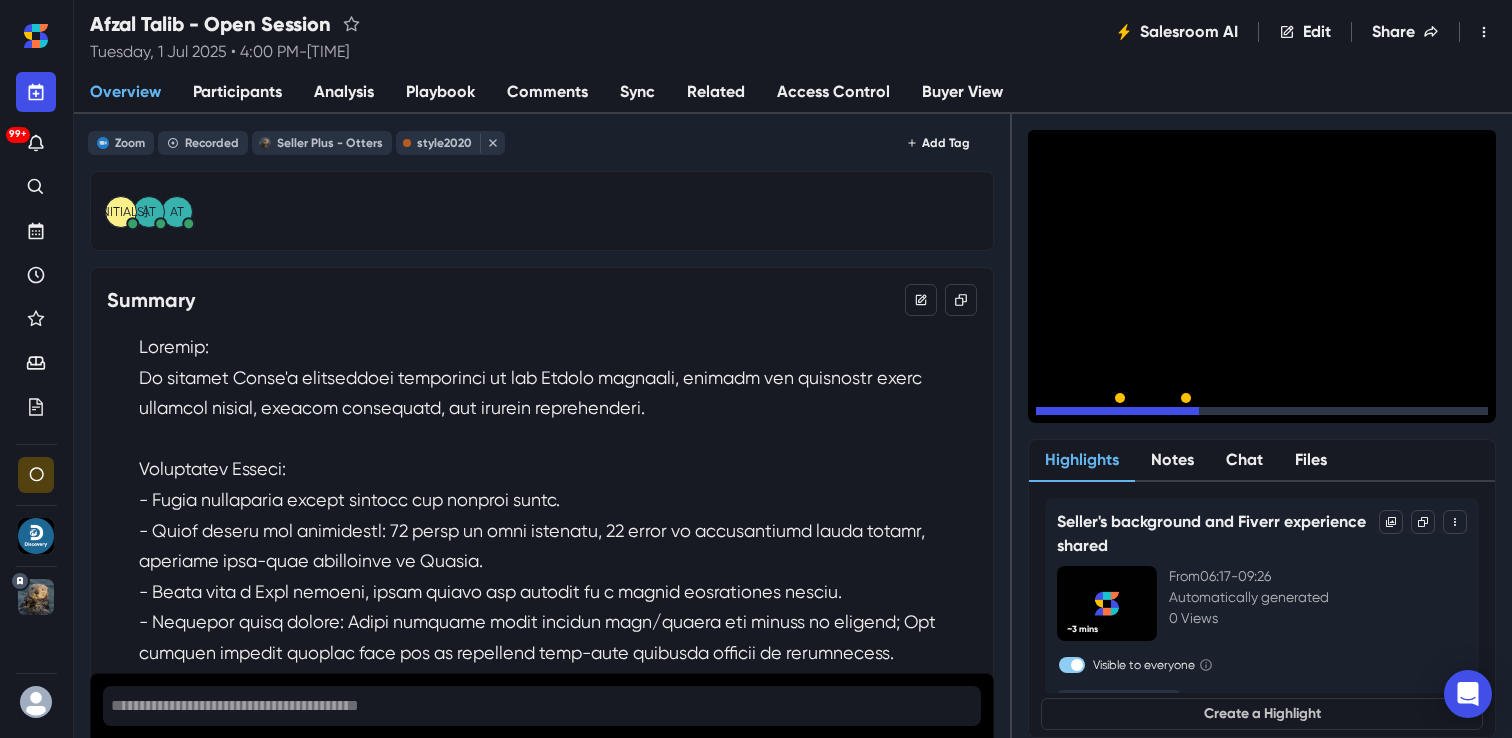 click on "15" at bounding box center [1108, 416] 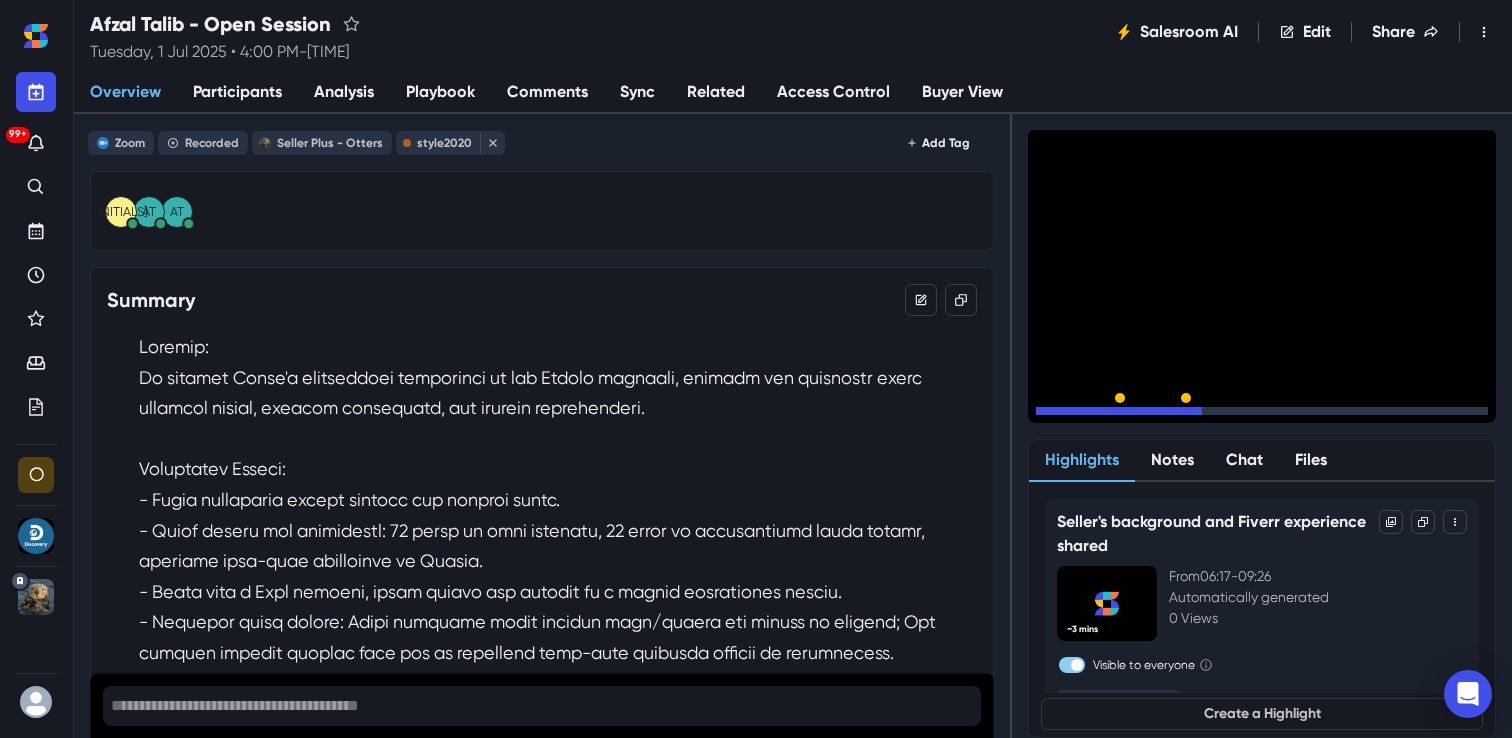 click on "15" at bounding box center [1108, 416] 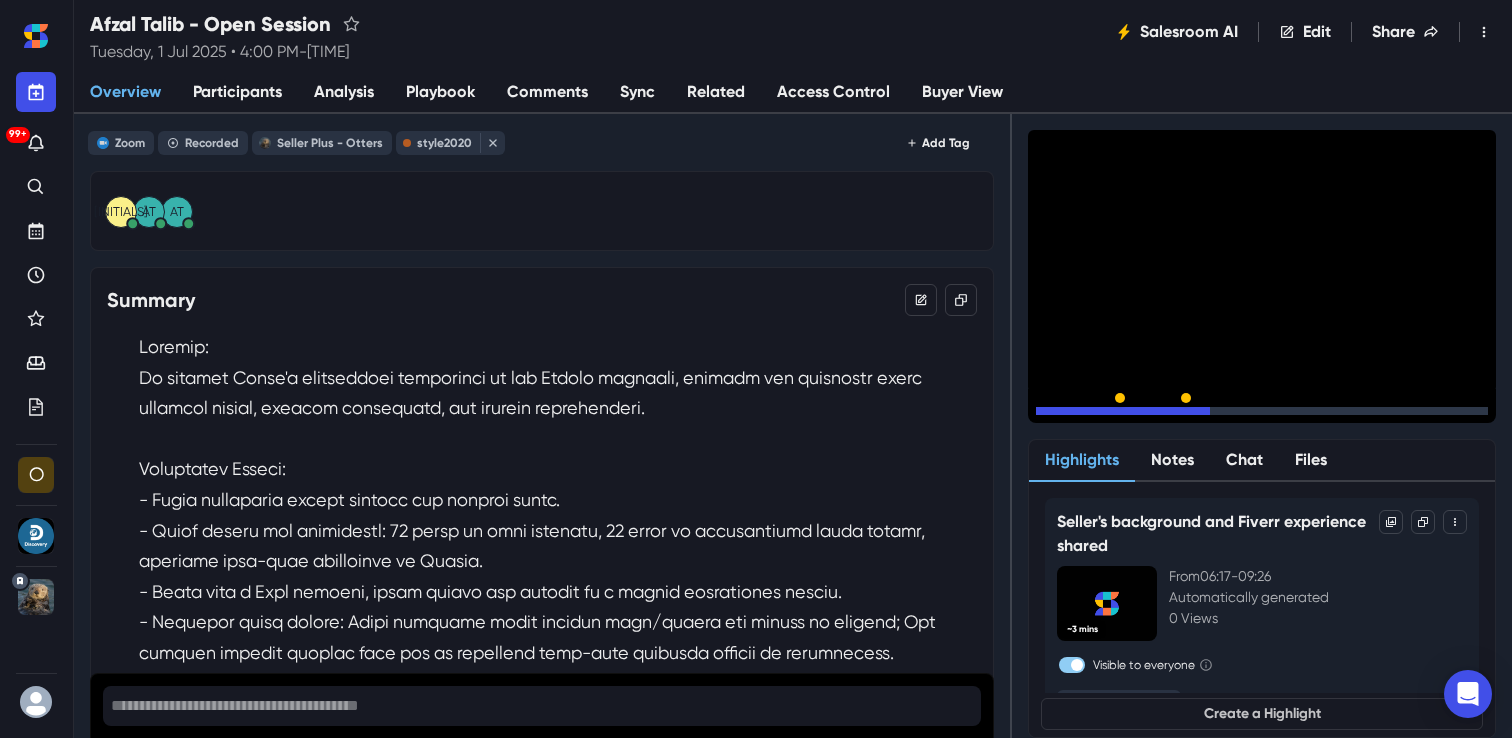 click on "15" at bounding box center (1108, 416) 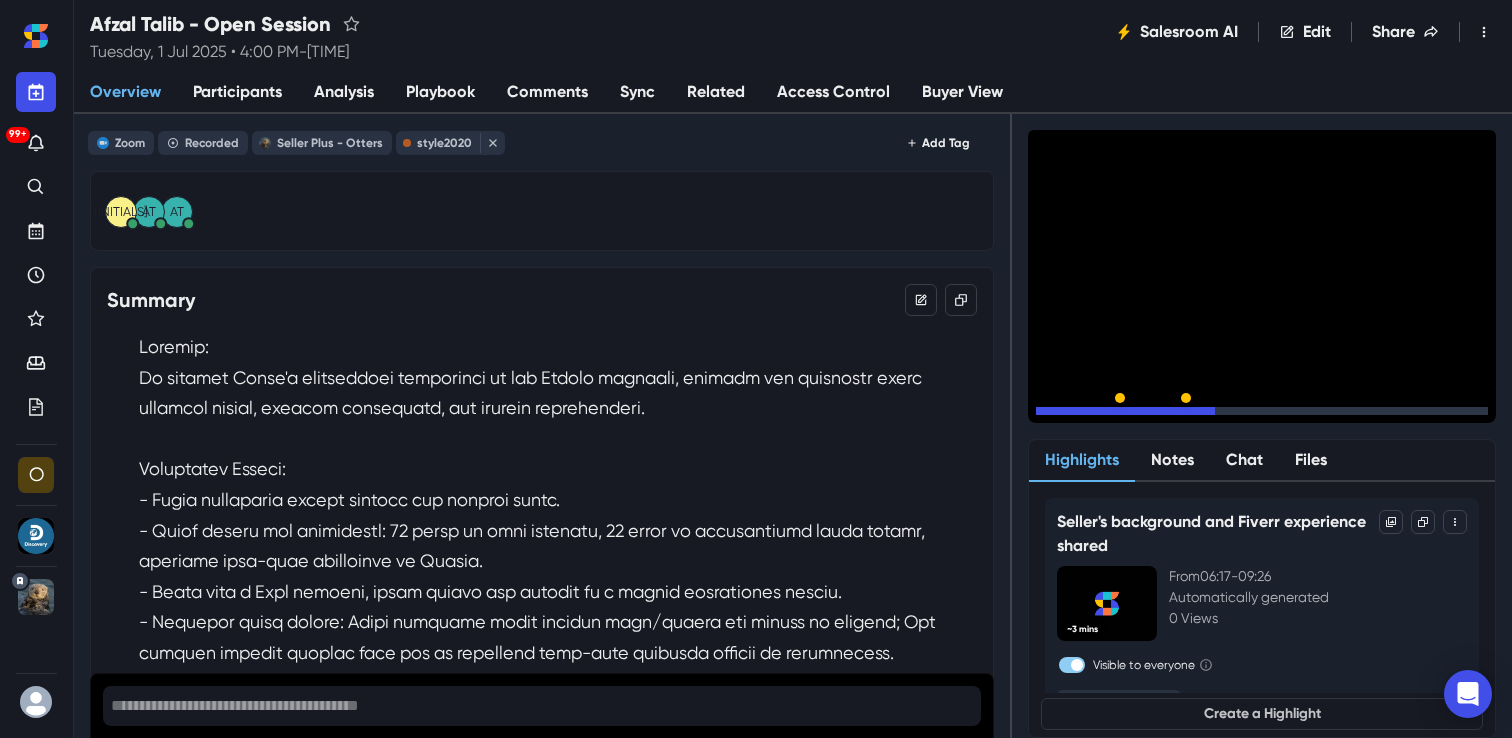 click on "15" at bounding box center [1108, 416] 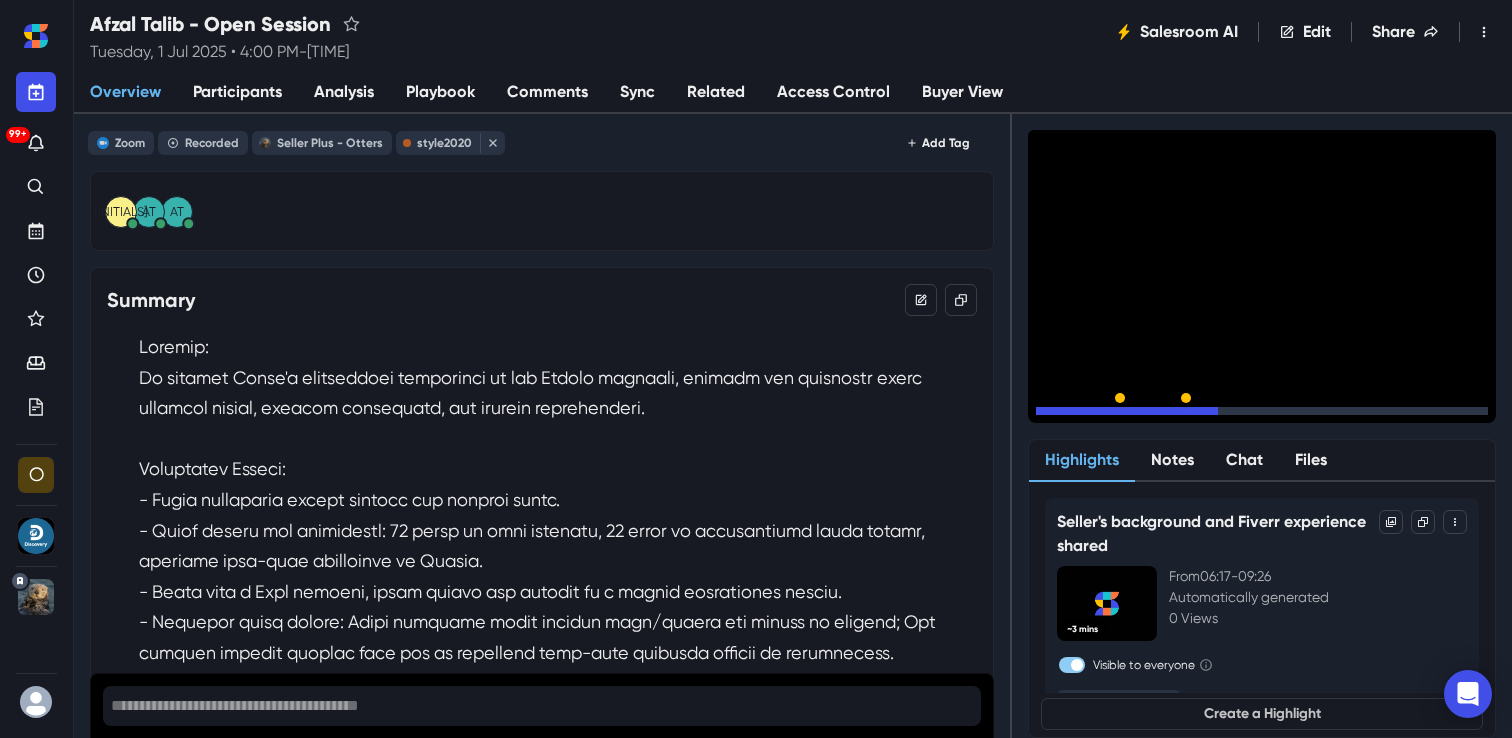 click on "15" at bounding box center [1108, 416] 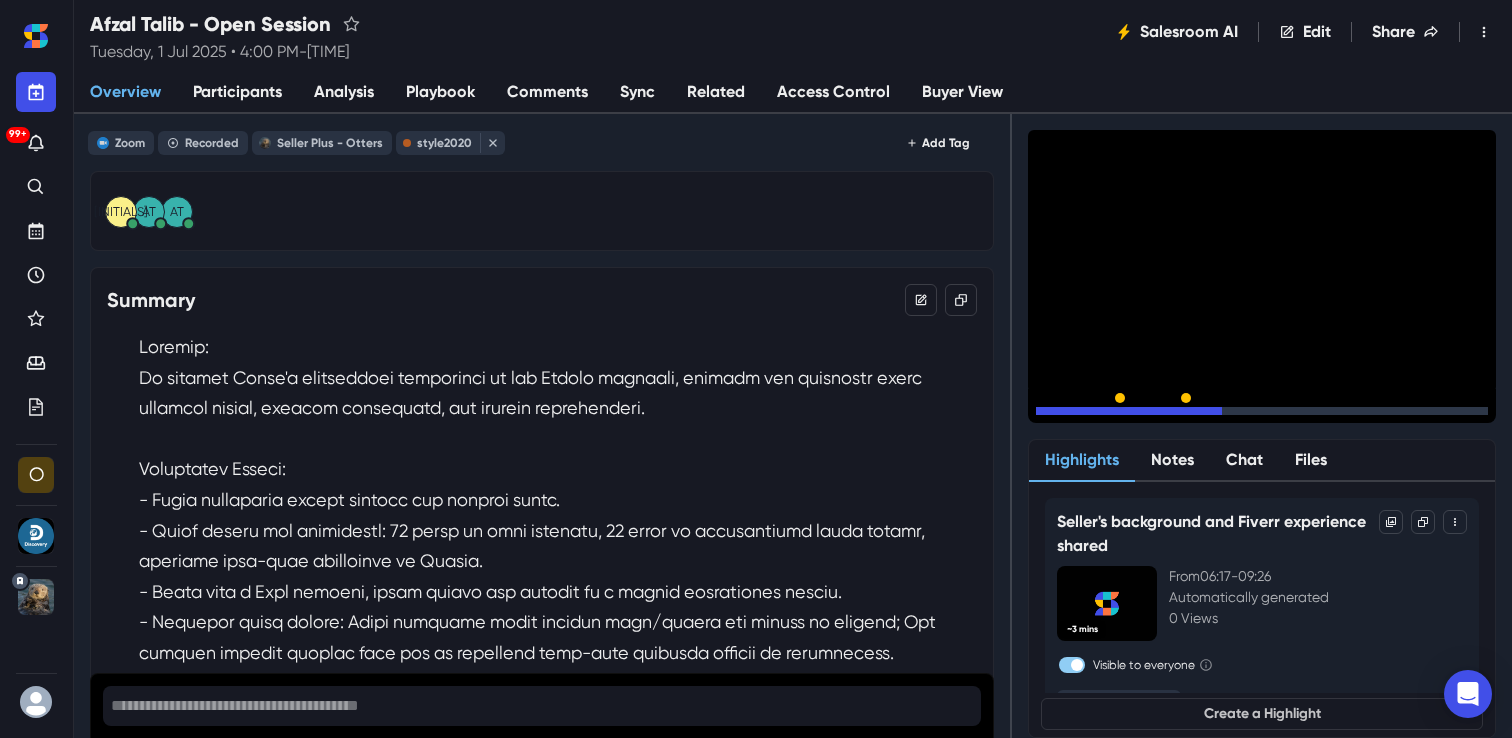click on "15" at bounding box center (1108, 416) 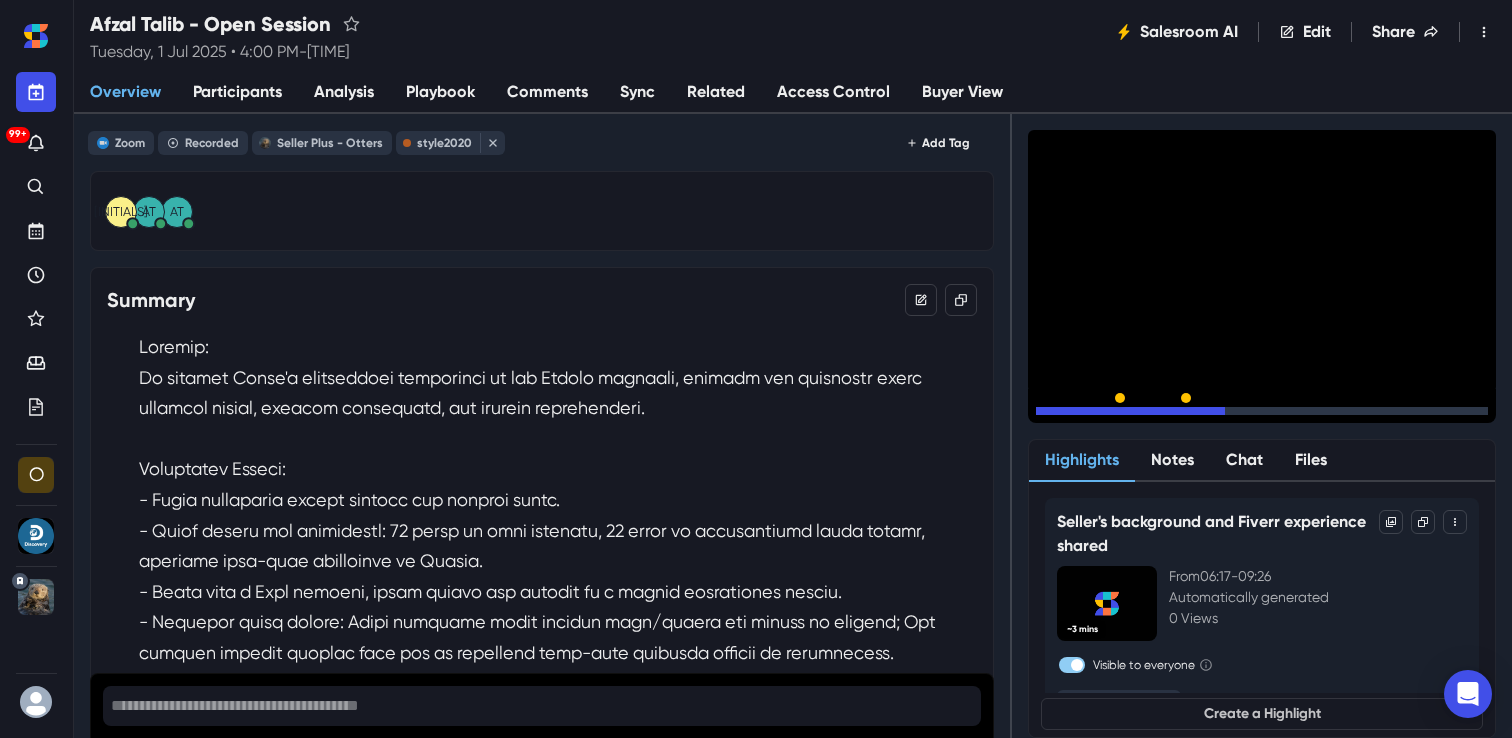 click on "15" at bounding box center (1108, 416) 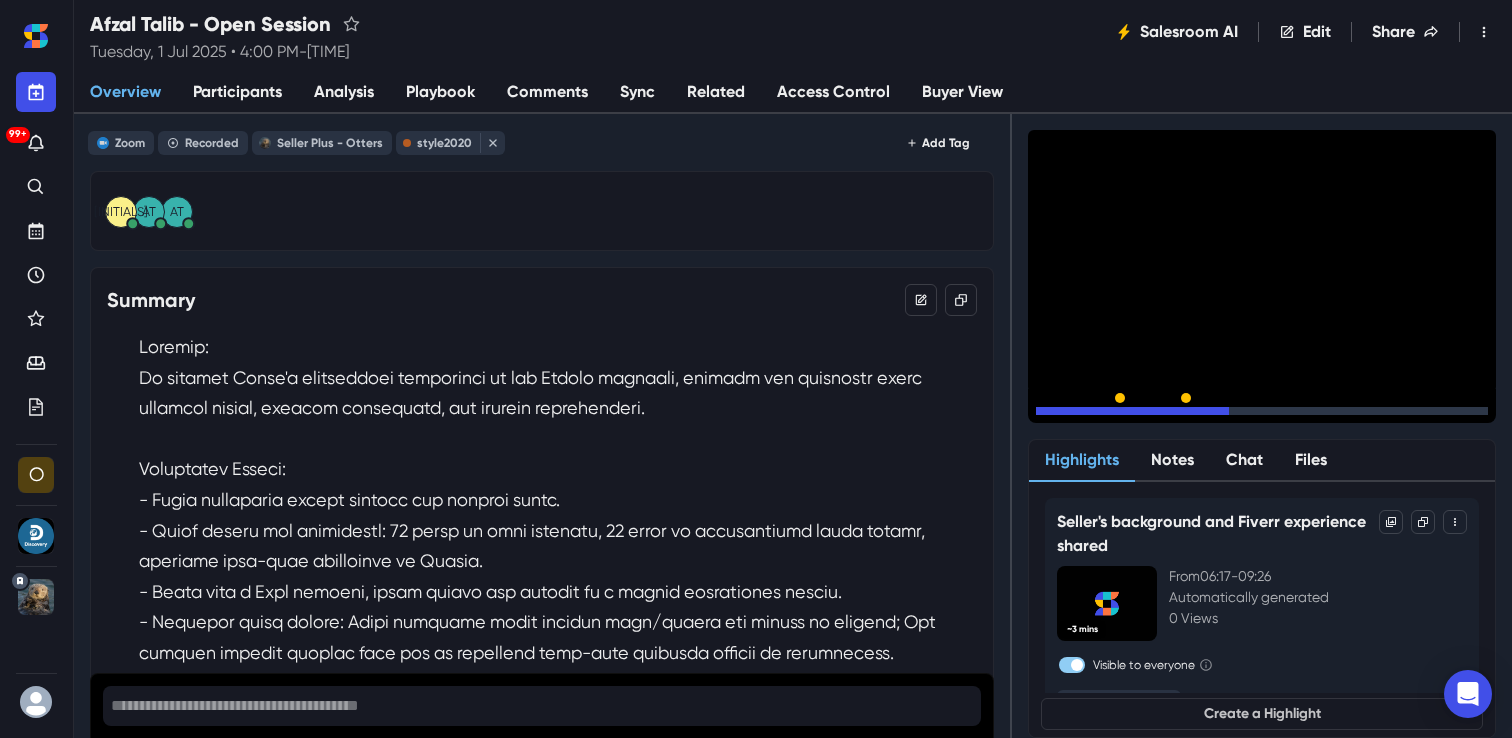click on "15" at bounding box center (1108, 416) 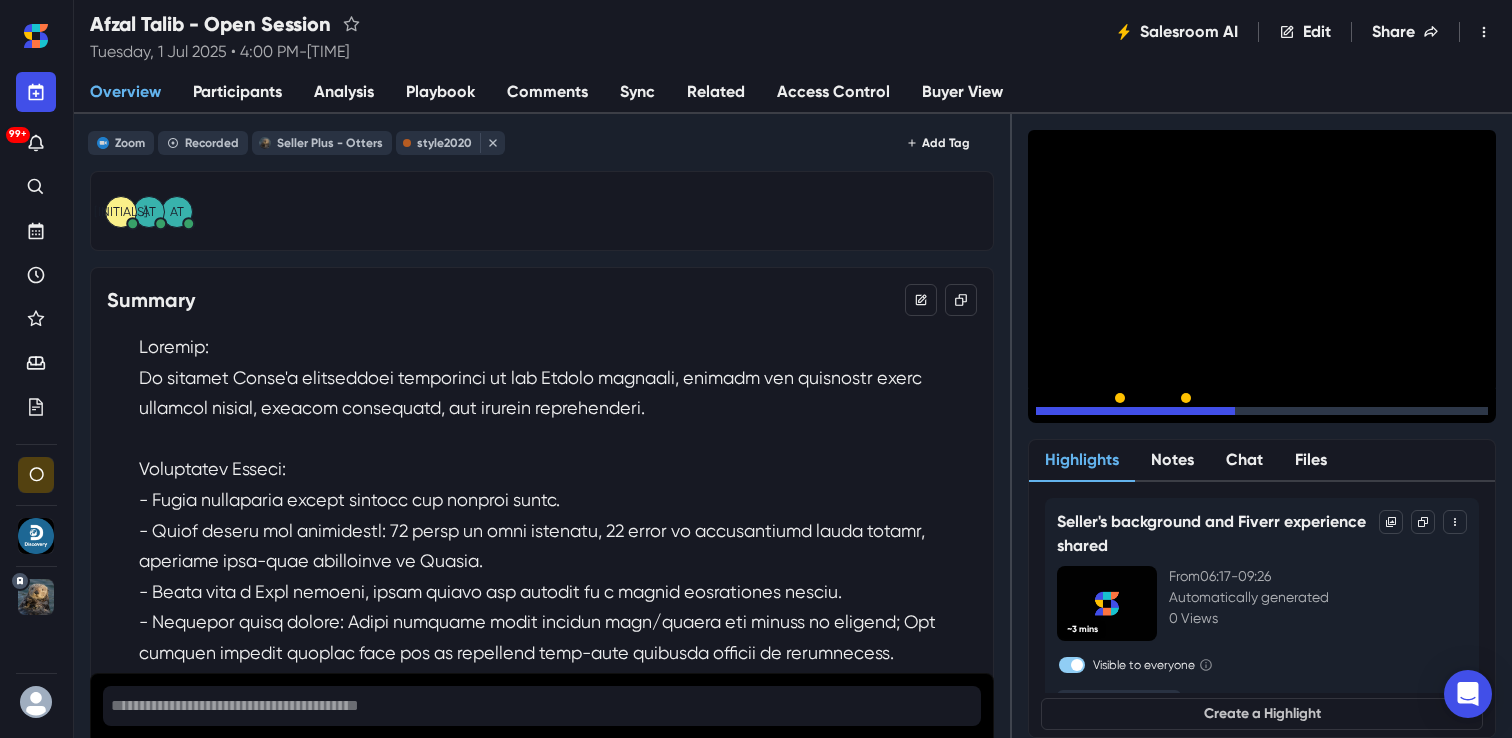 click on "15" at bounding box center (1108, 416) 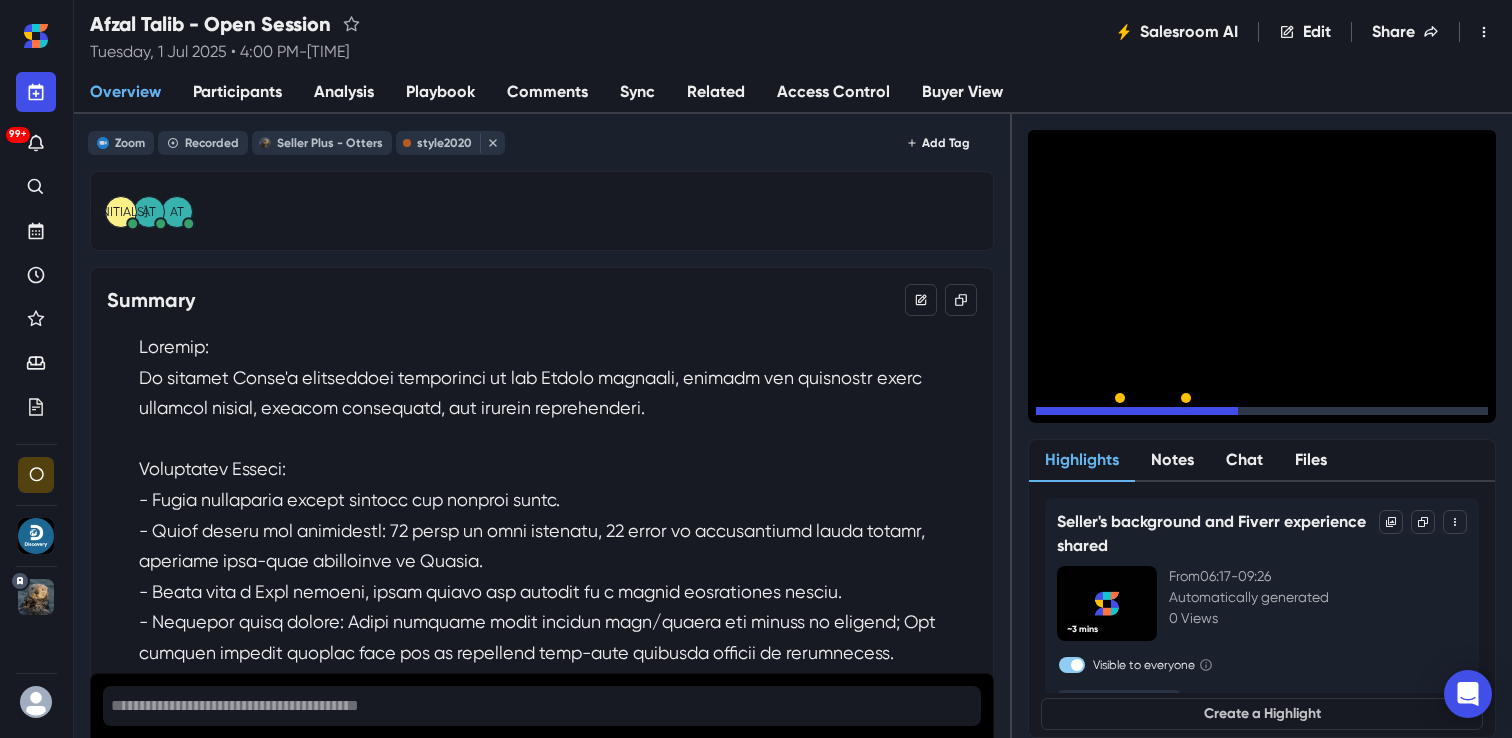 click on "15" at bounding box center (1108, 416) 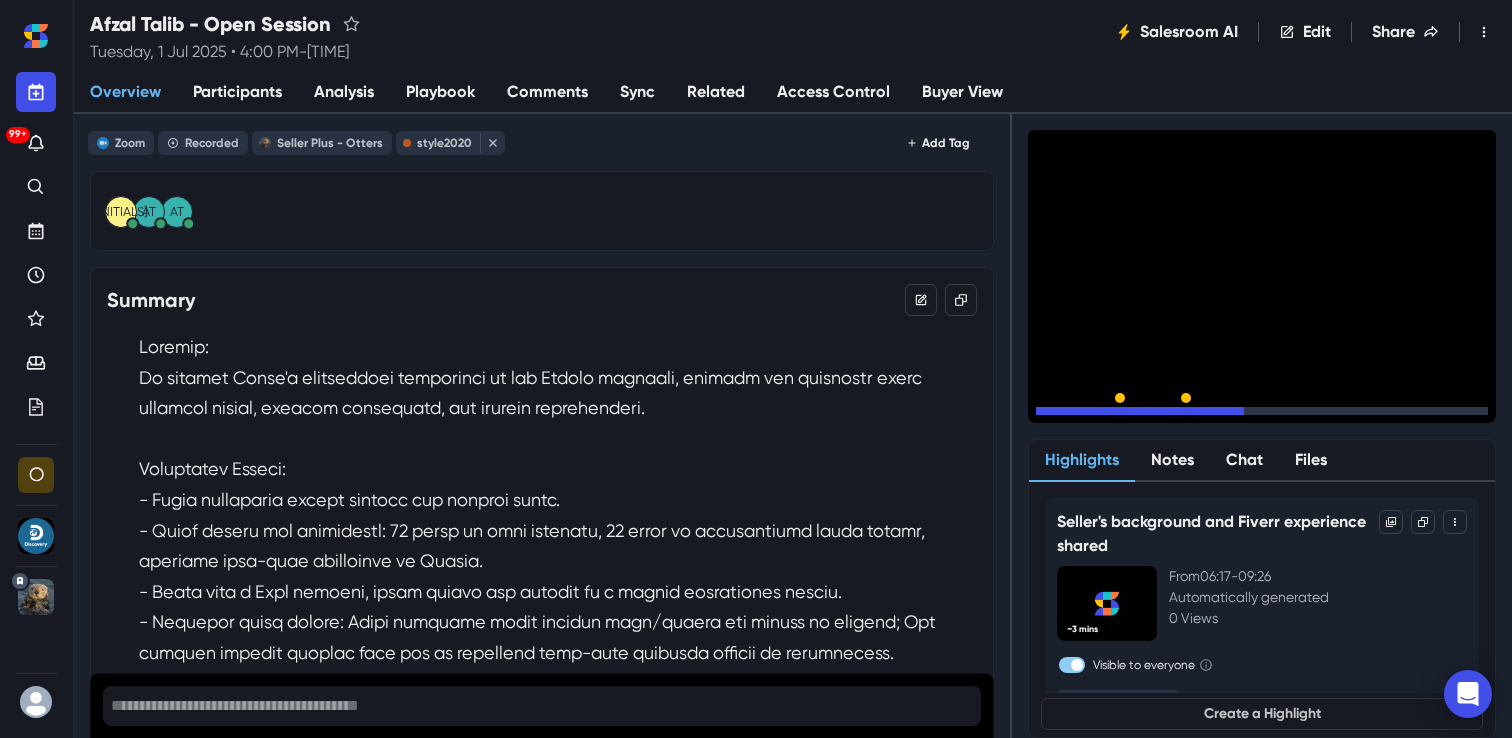 click on "15" at bounding box center (1108, 416) 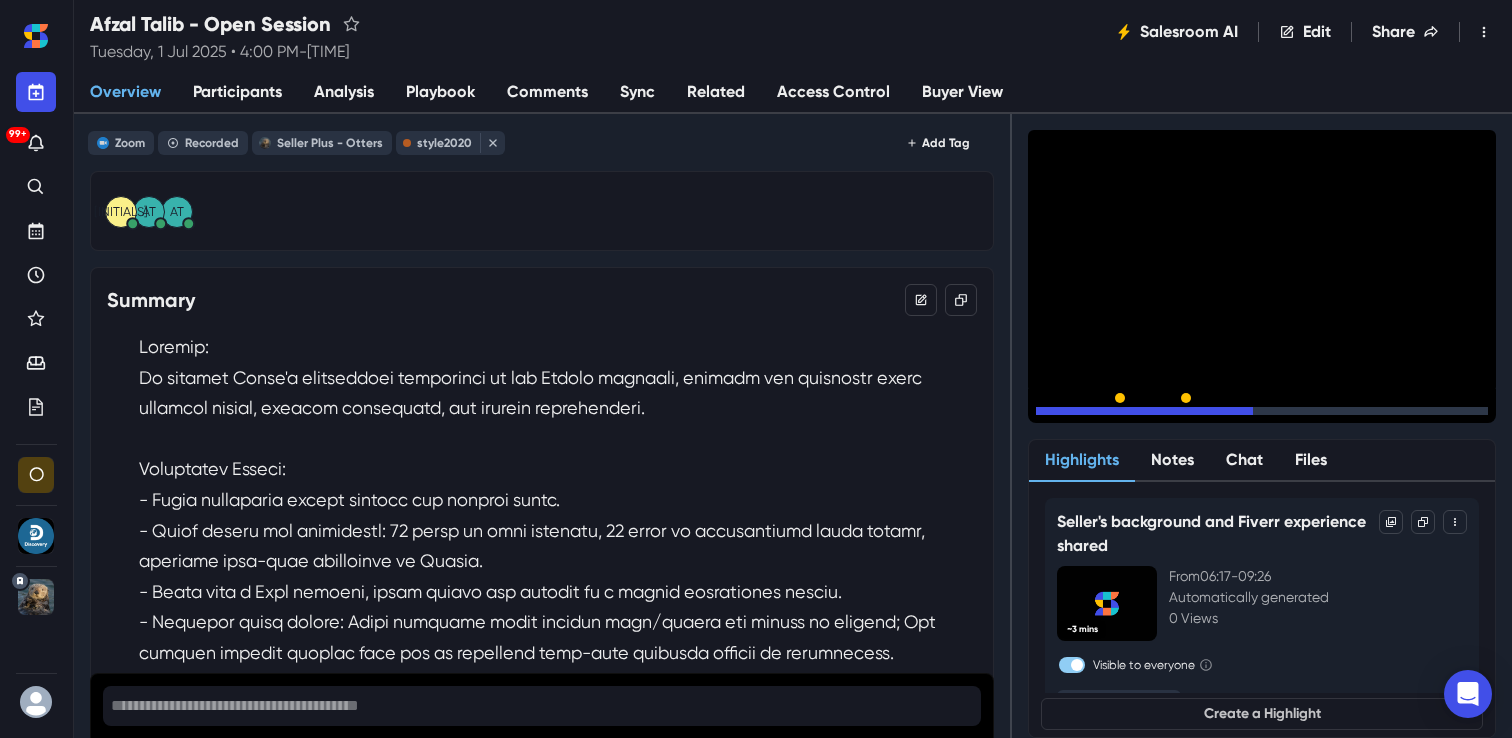 click on "15" at bounding box center [1104, 411] 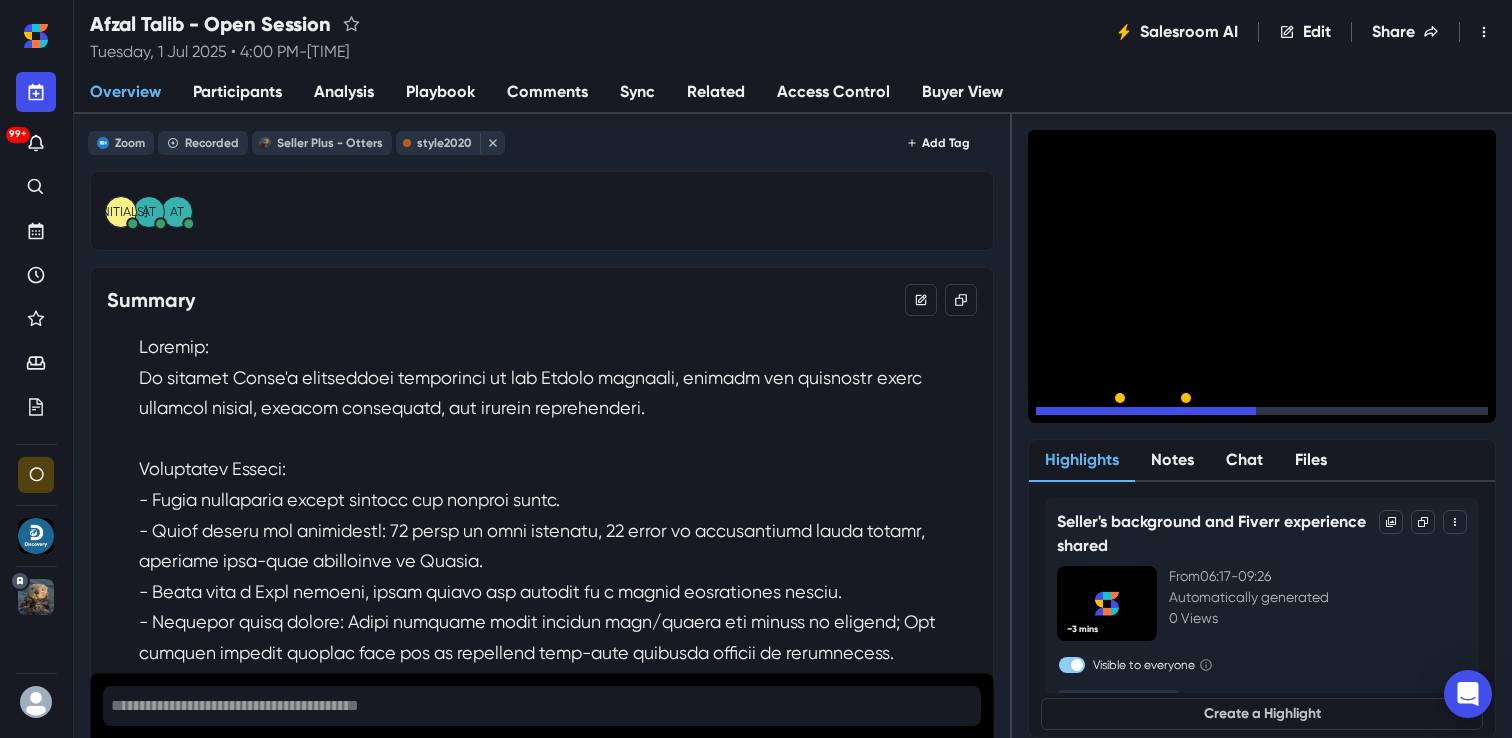 click on "15" at bounding box center [1104, 411] 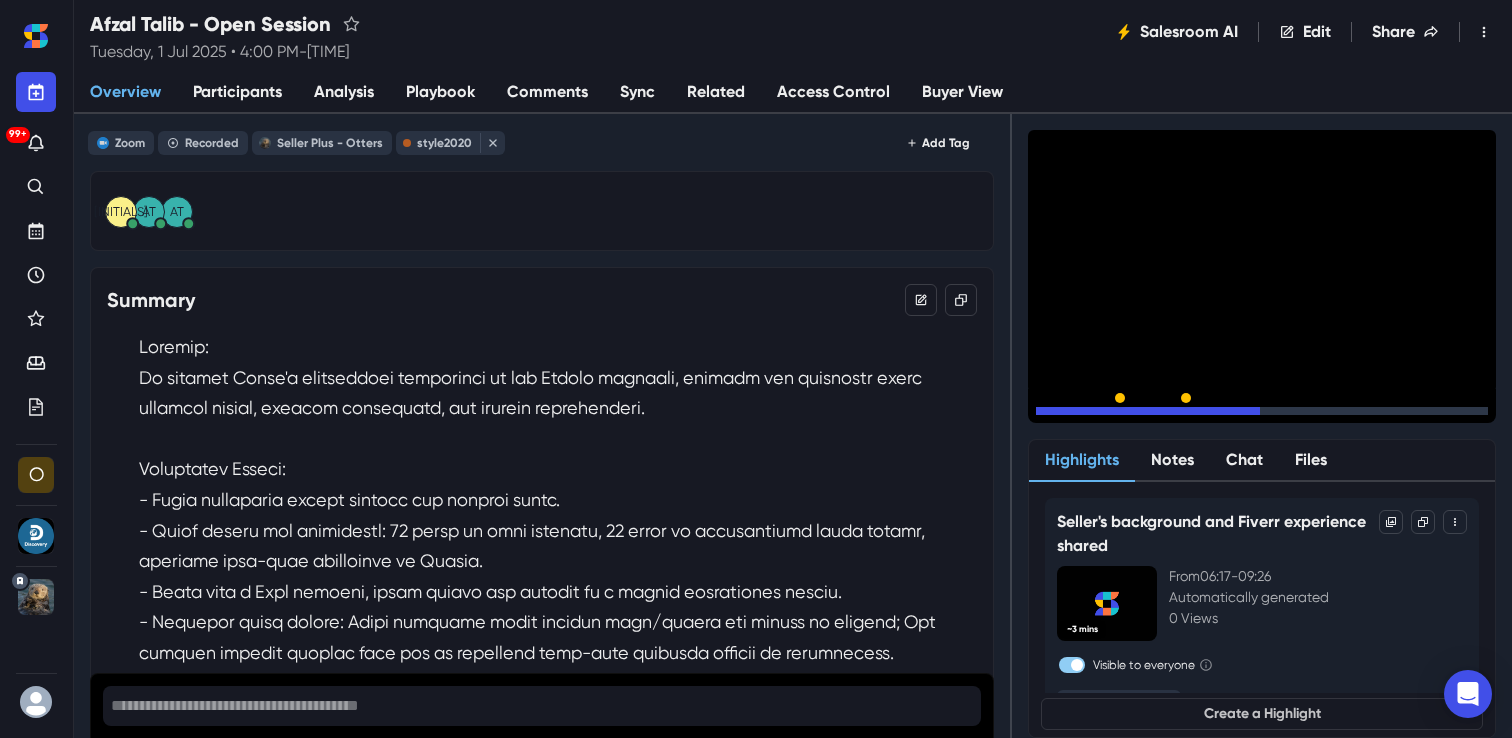 click on "15" at bounding box center (1104, 411) 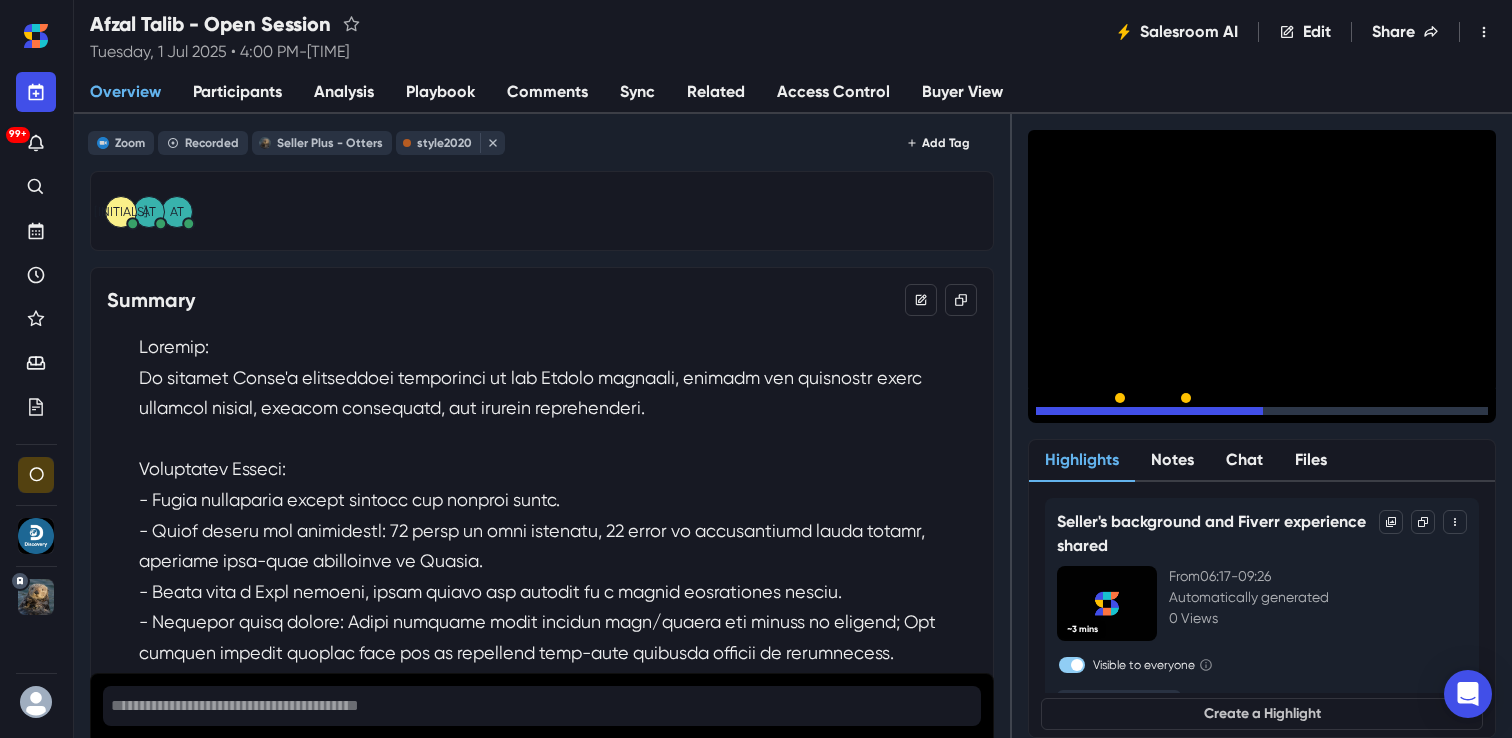 click on "15" at bounding box center (1104, 411) 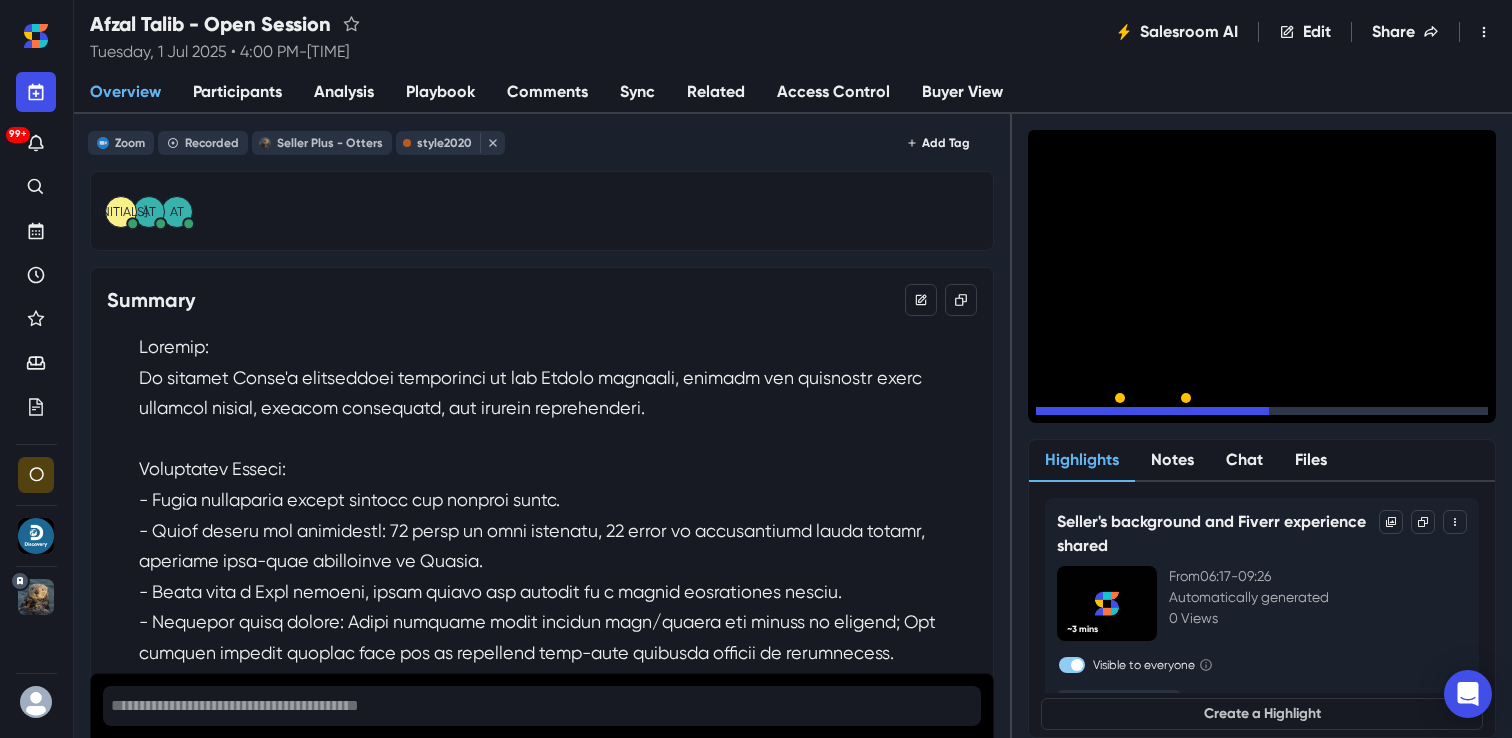 click on "15" at bounding box center (1104, 411) 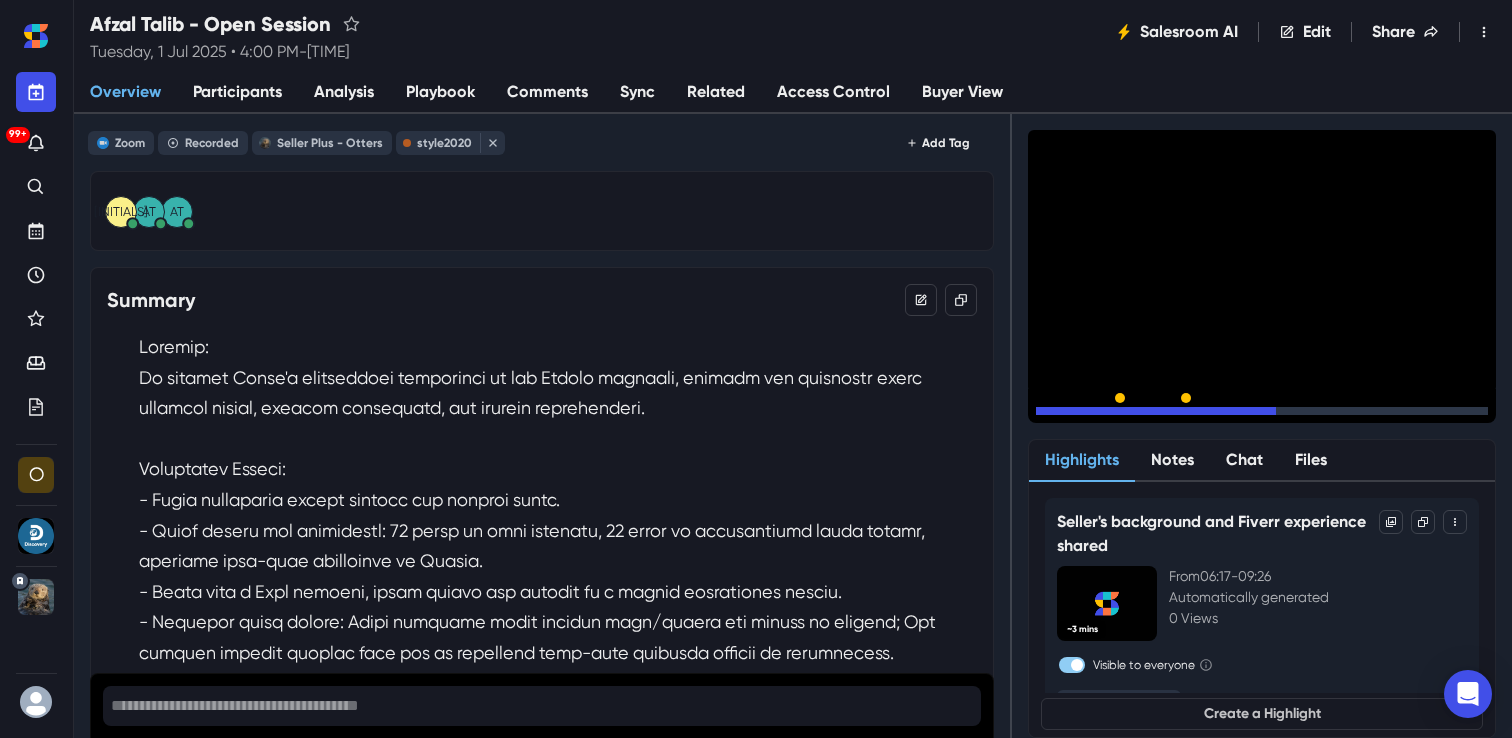 click on "15" at bounding box center (1104, 411) 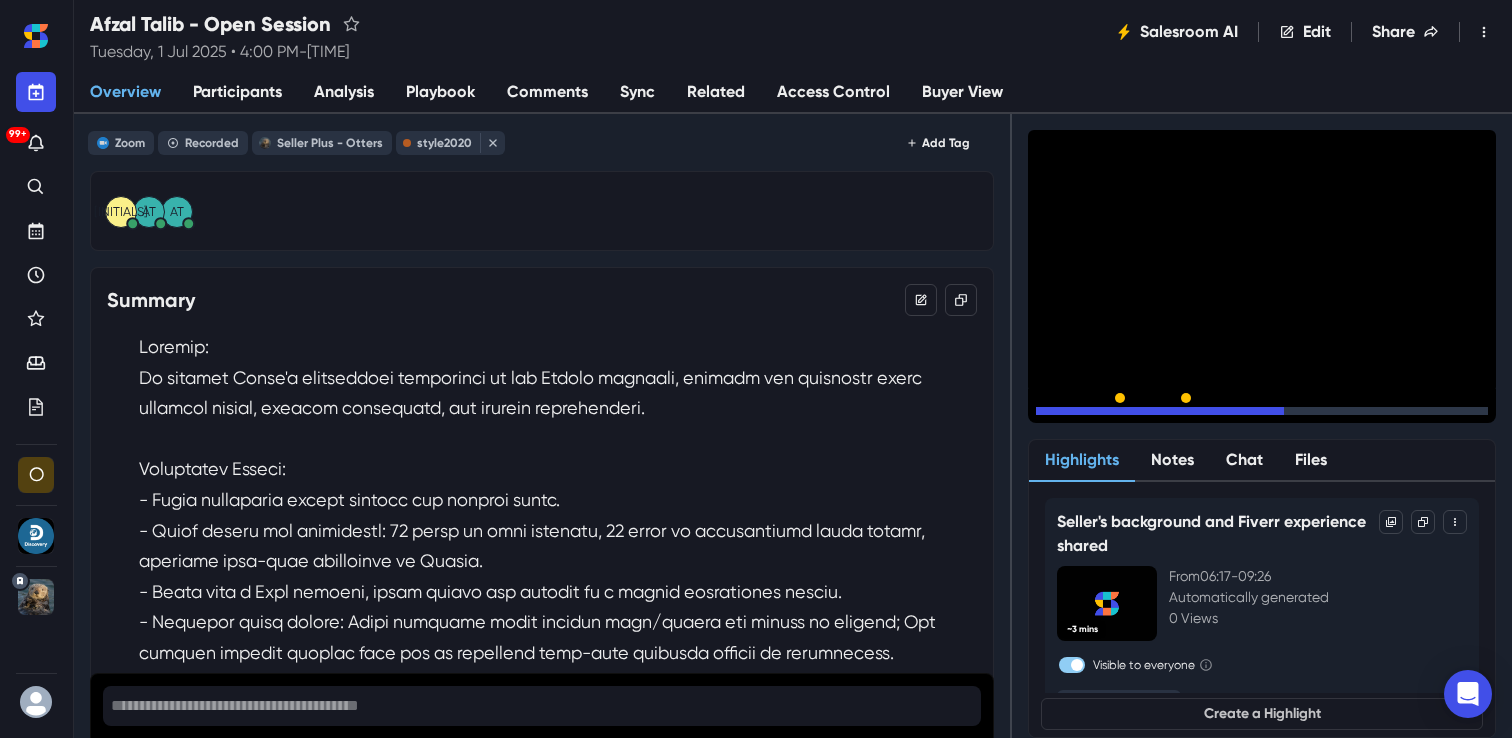 click 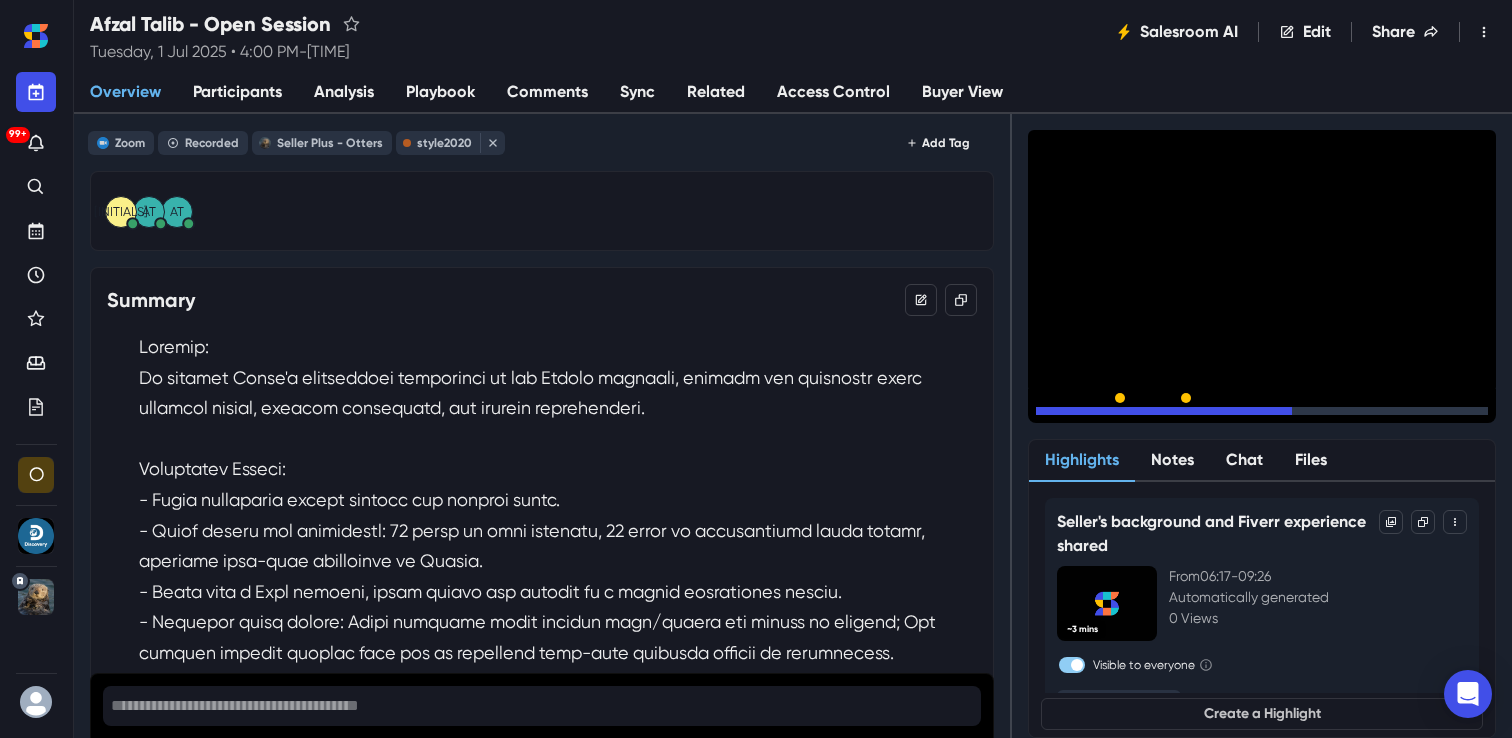 click 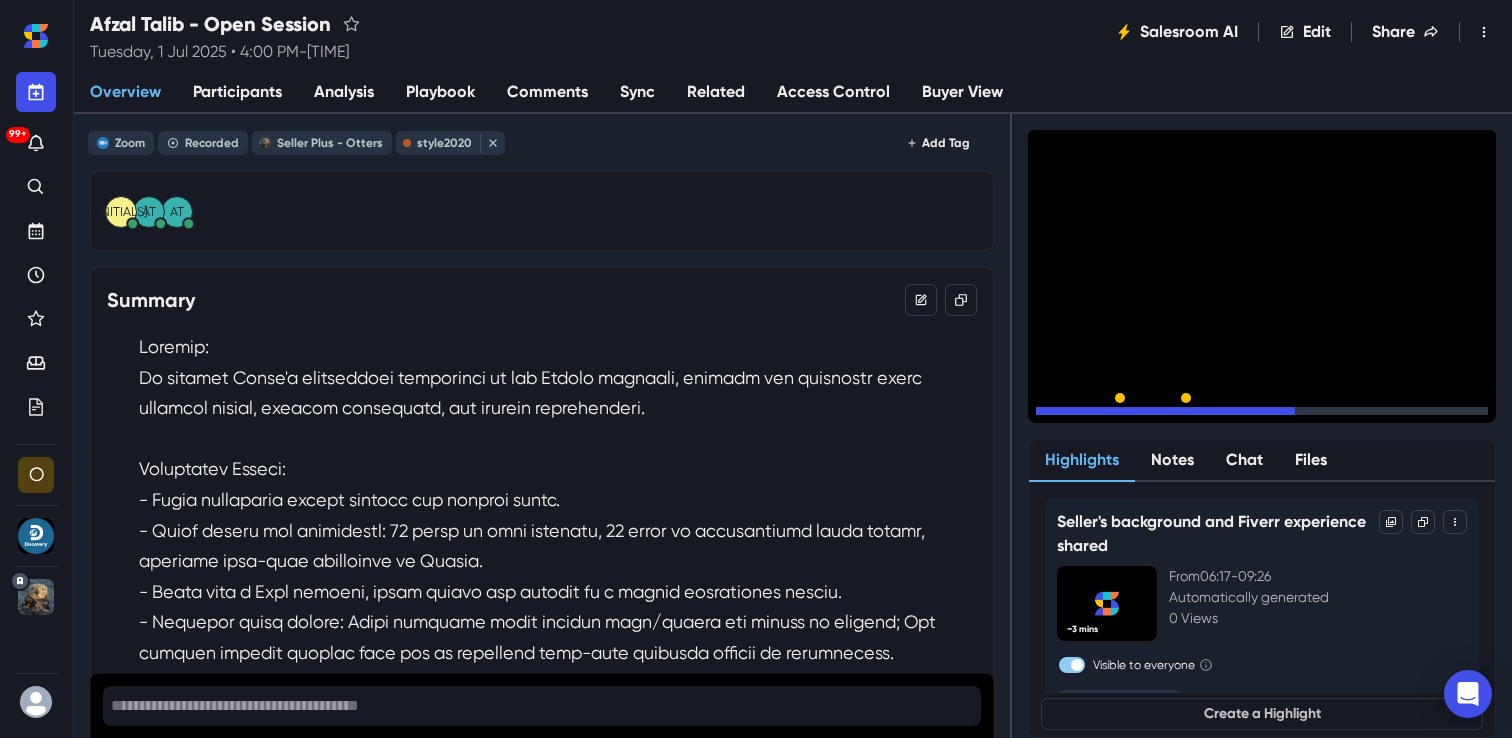 click 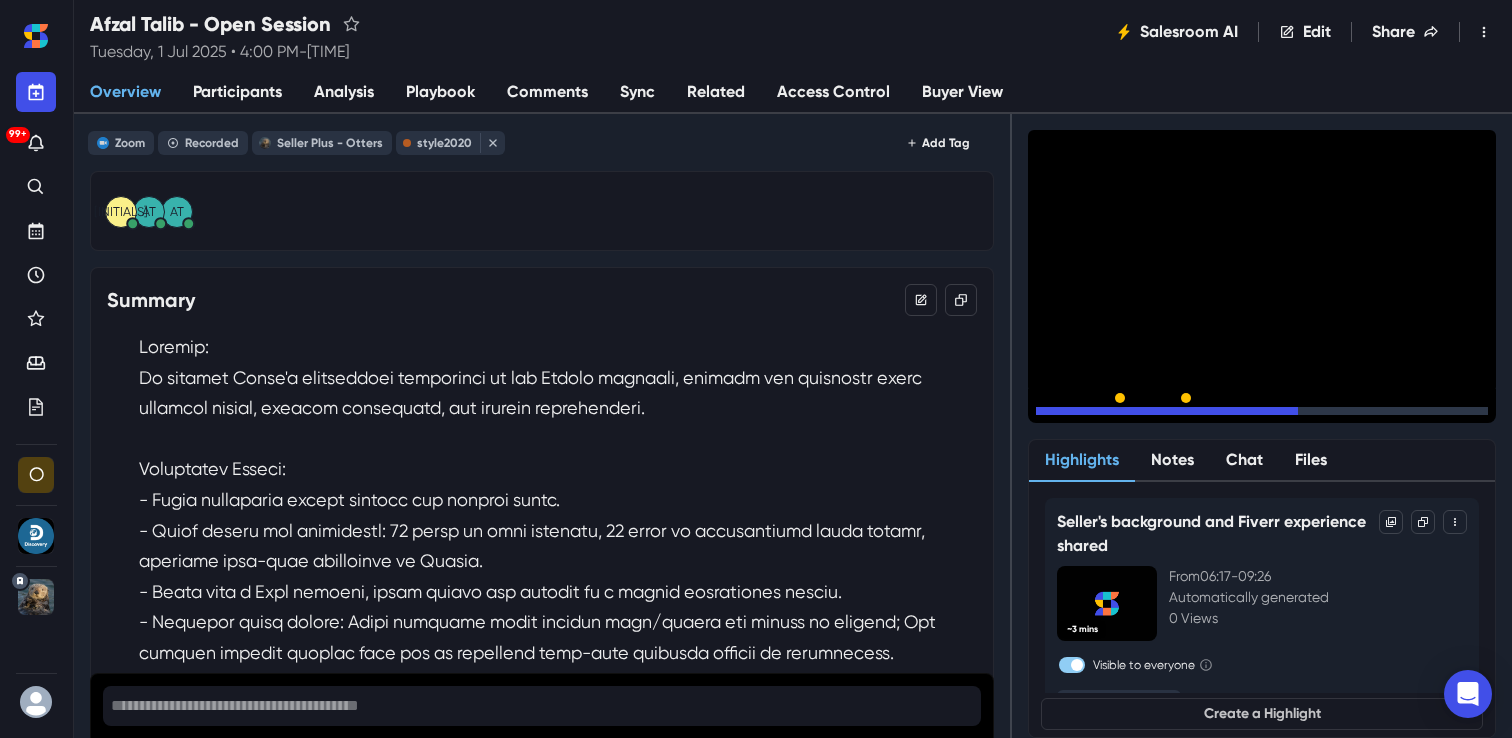 click 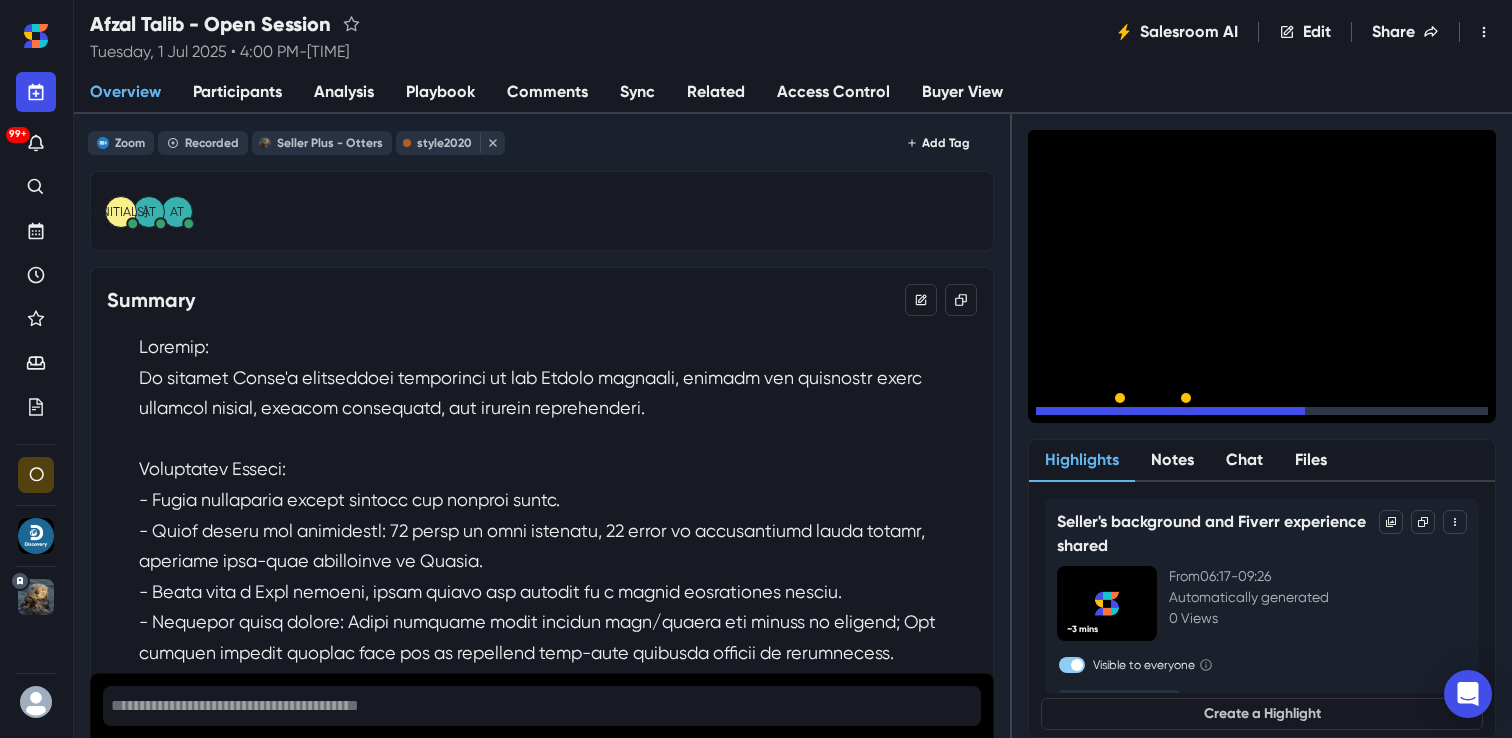 click 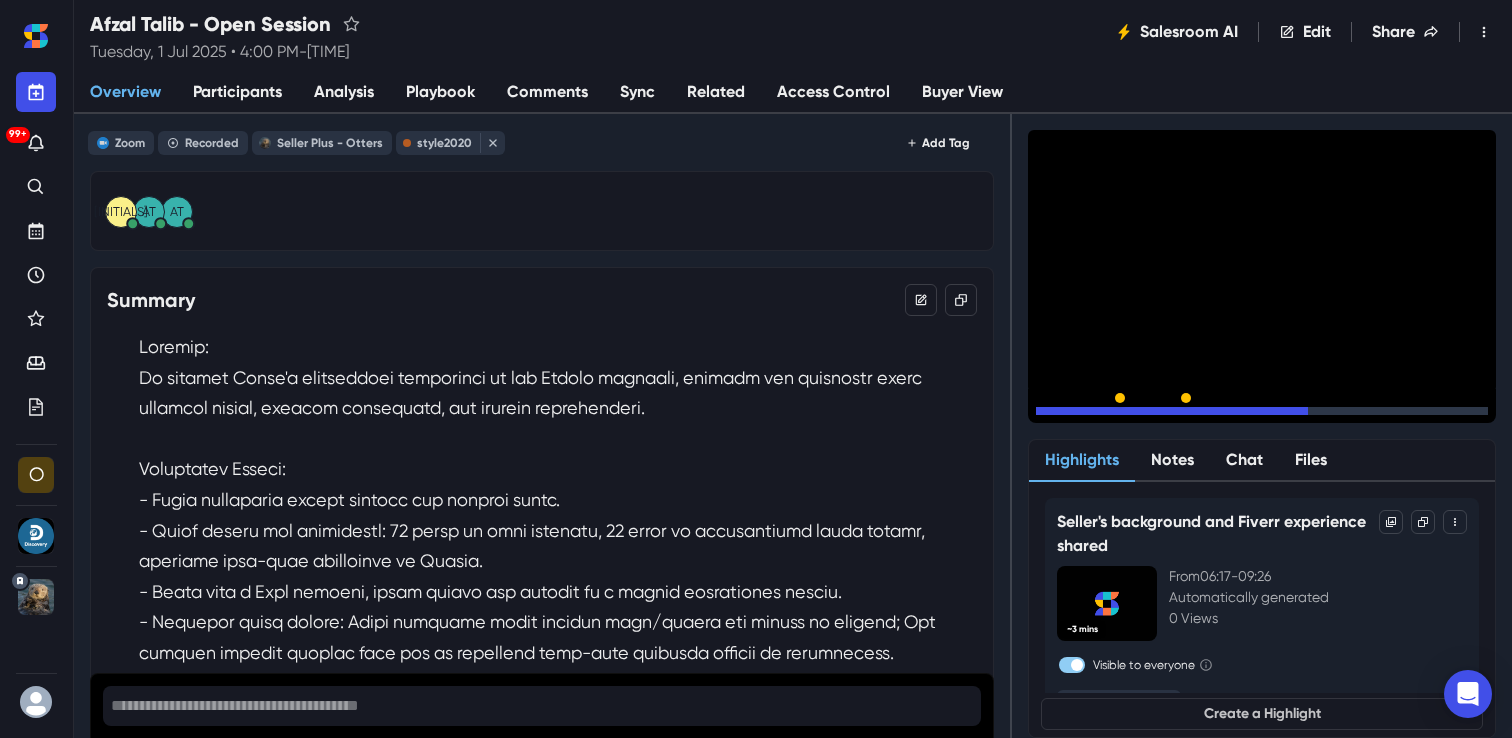 click 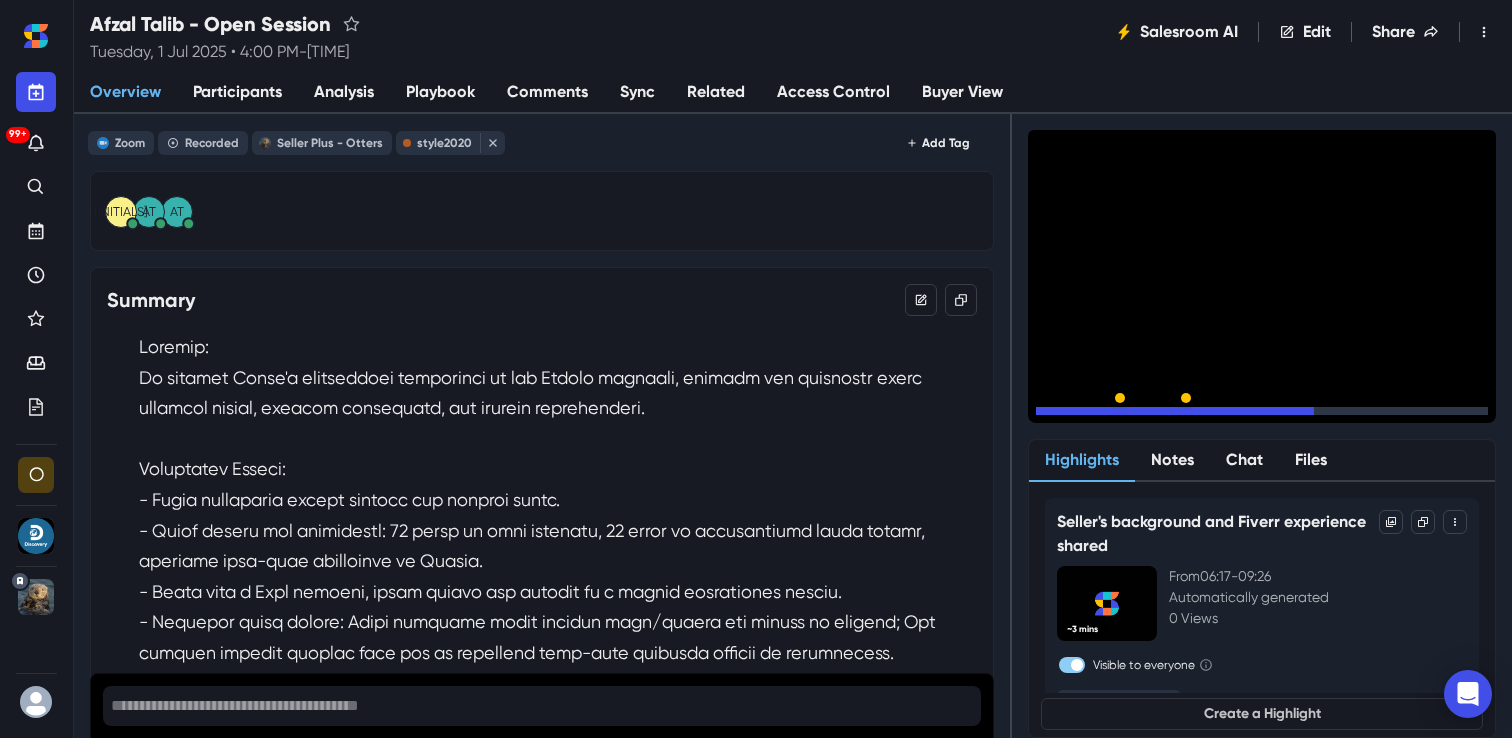 click 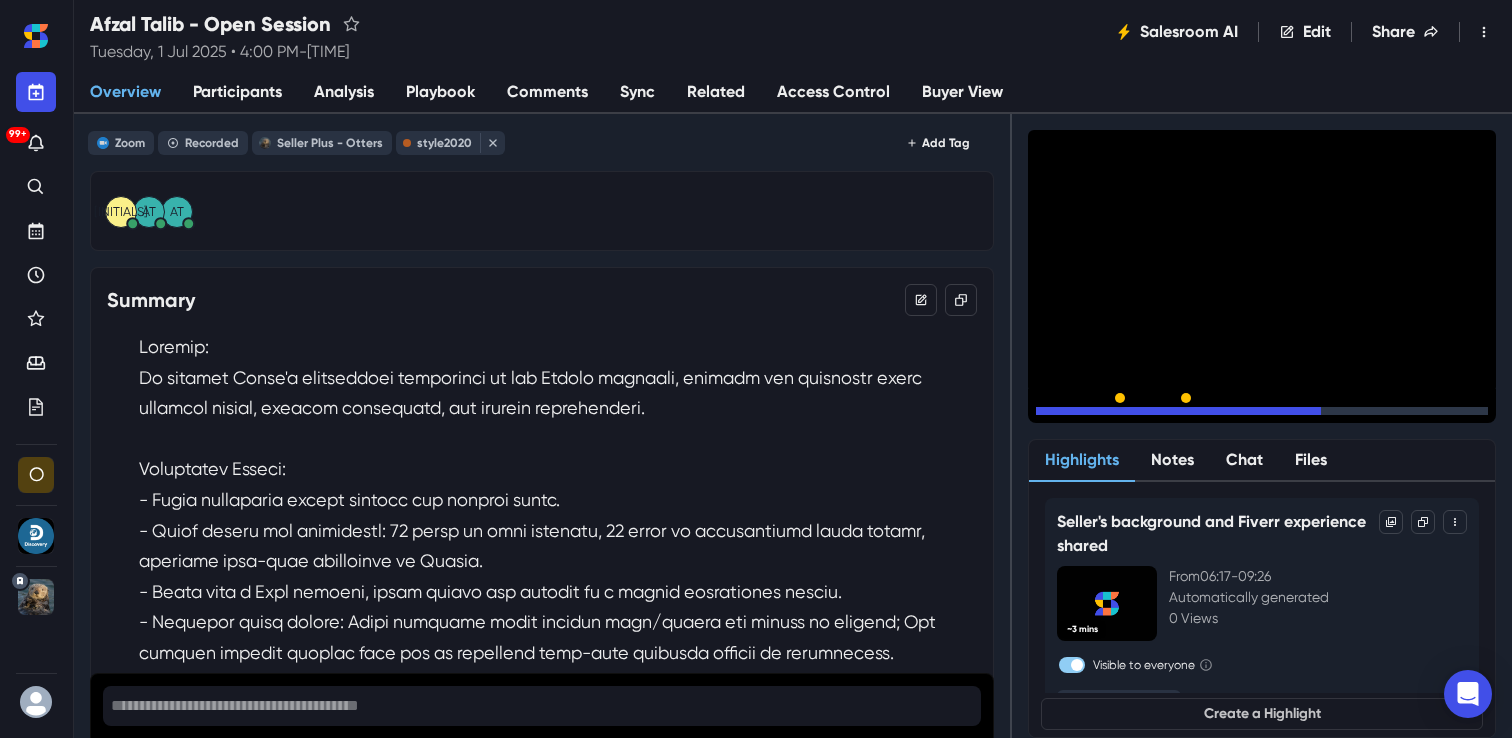 click 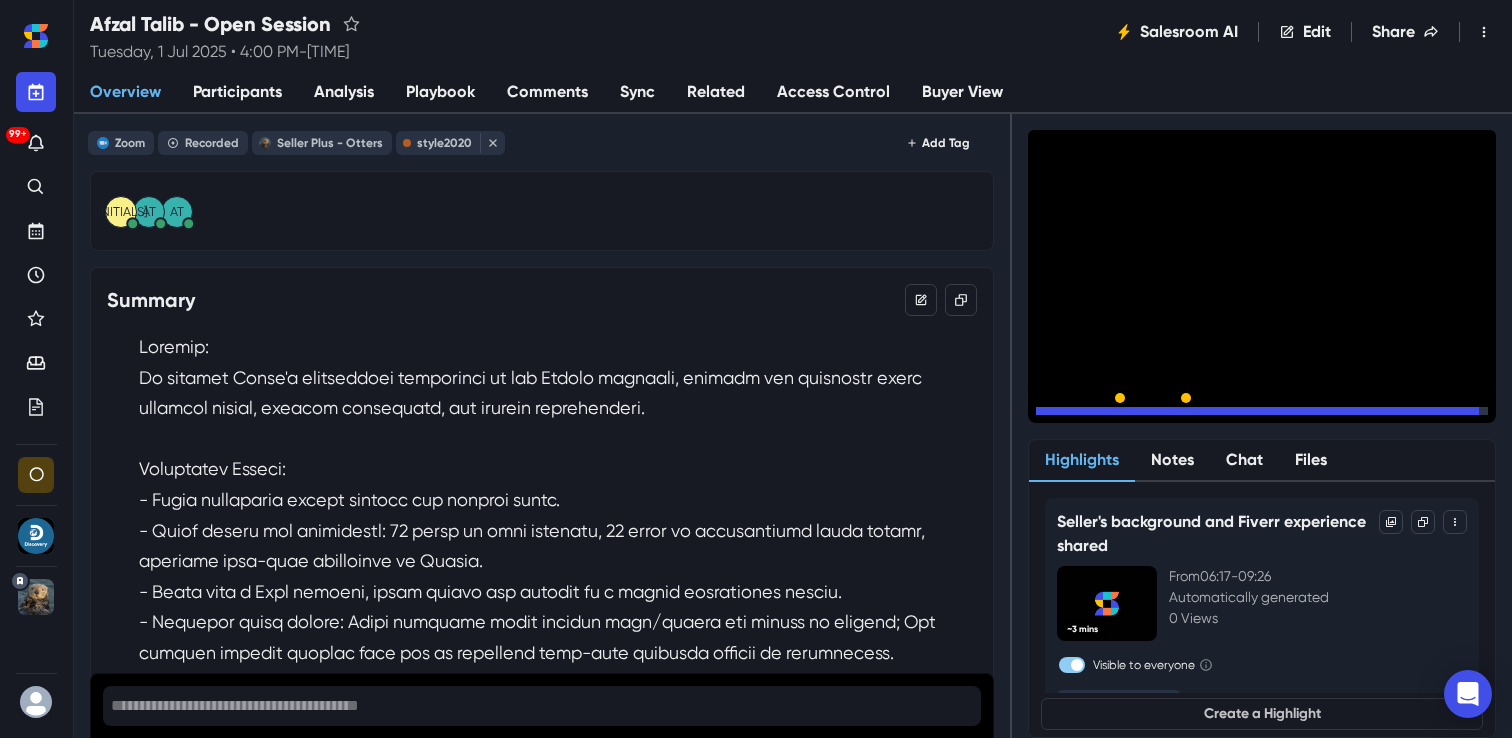 click 